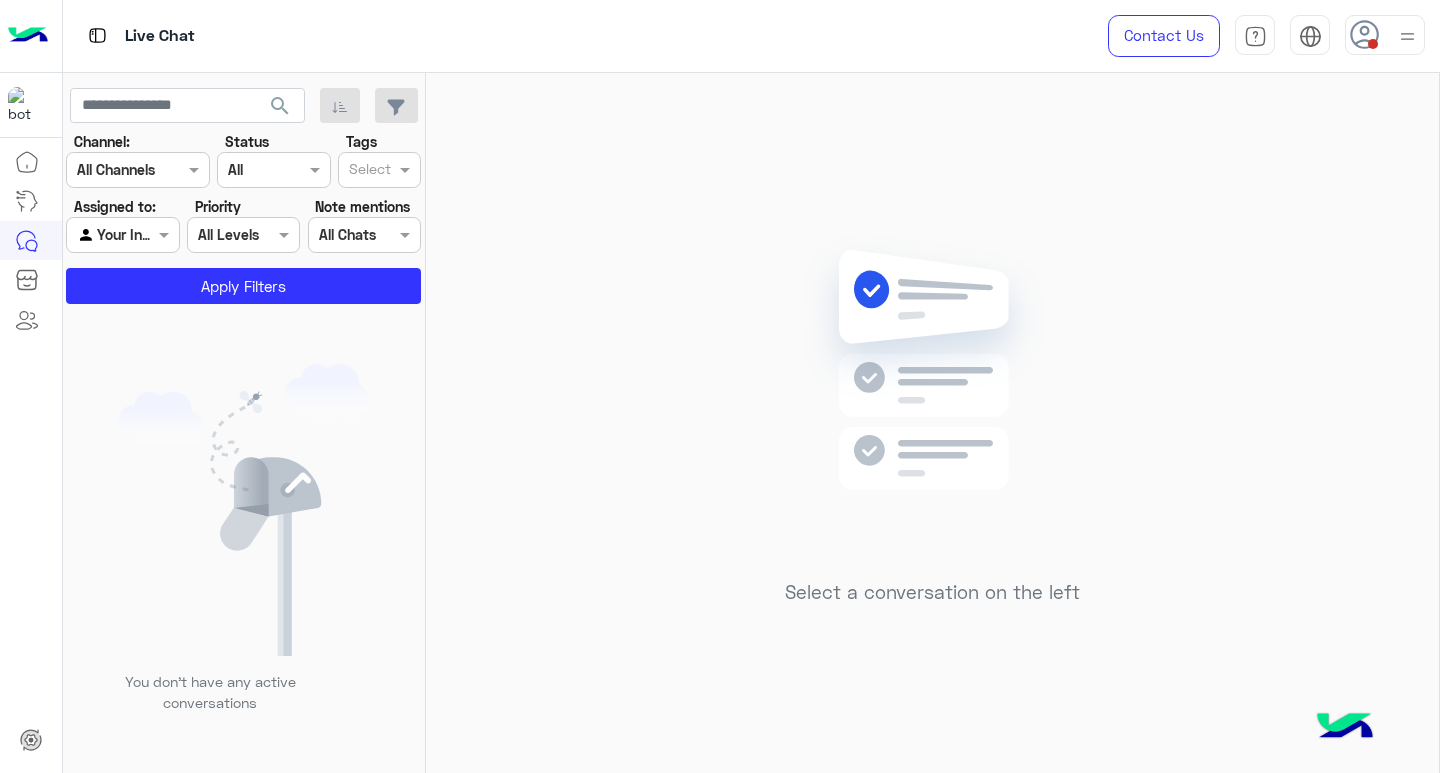 scroll, scrollTop: 0, scrollLeft: 0, axis: both 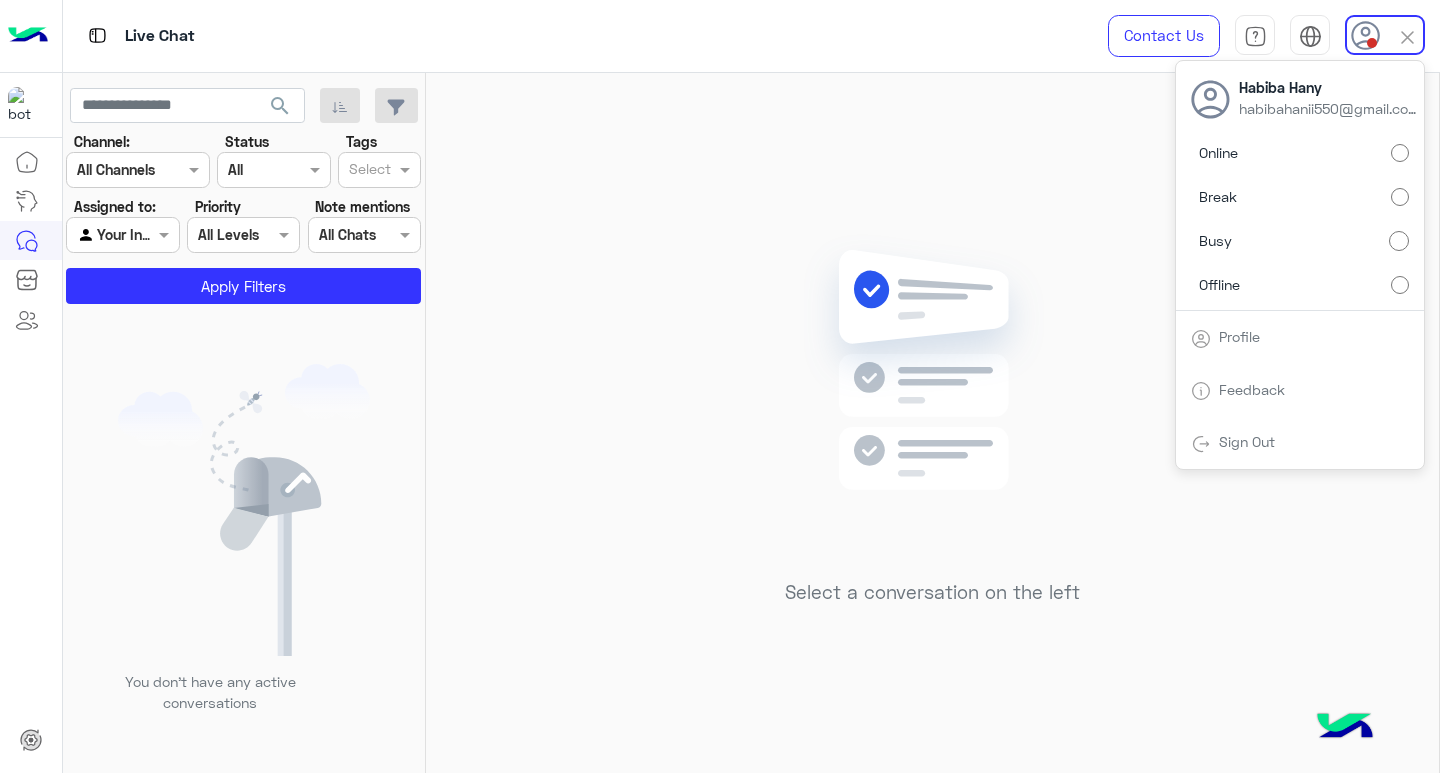 click on "Online" at bounding box center (1300, 153) 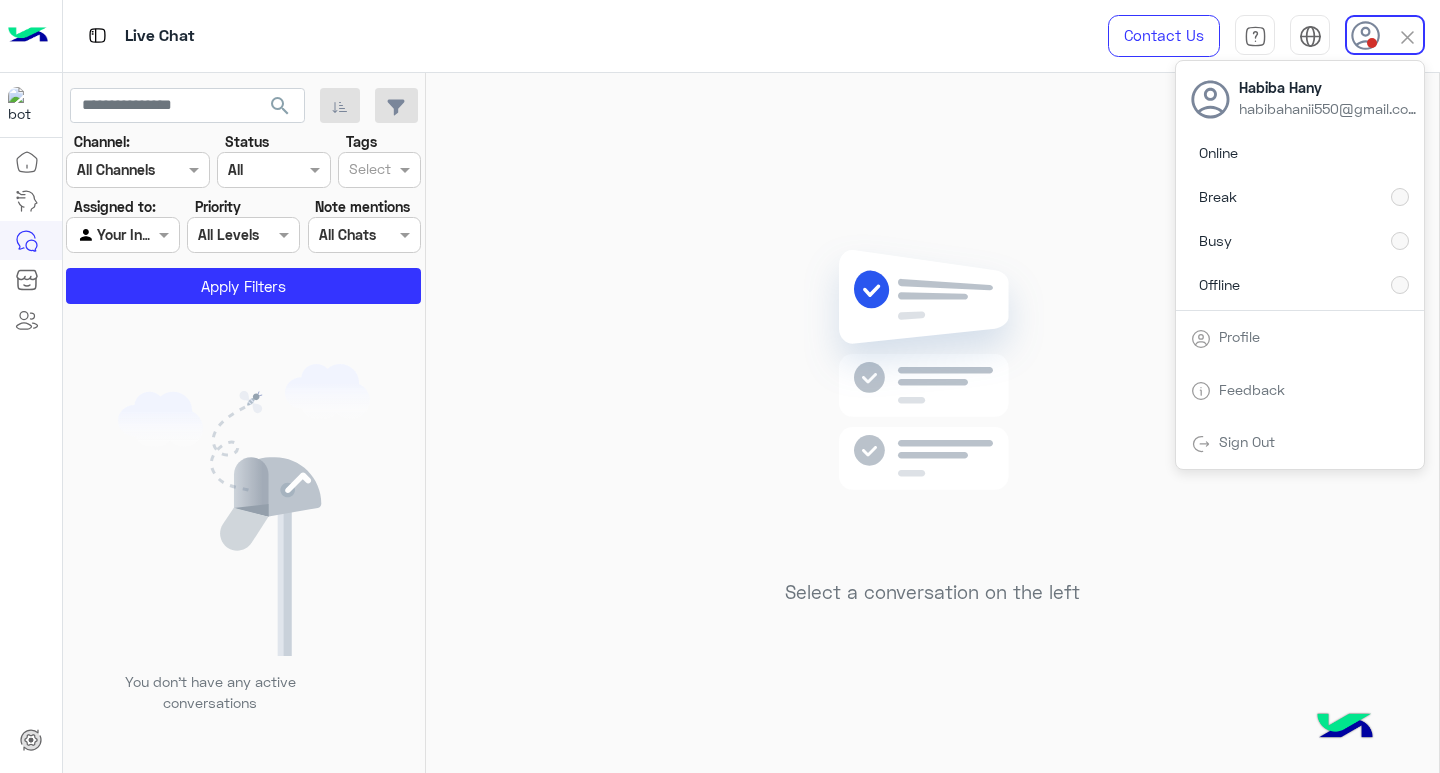 click 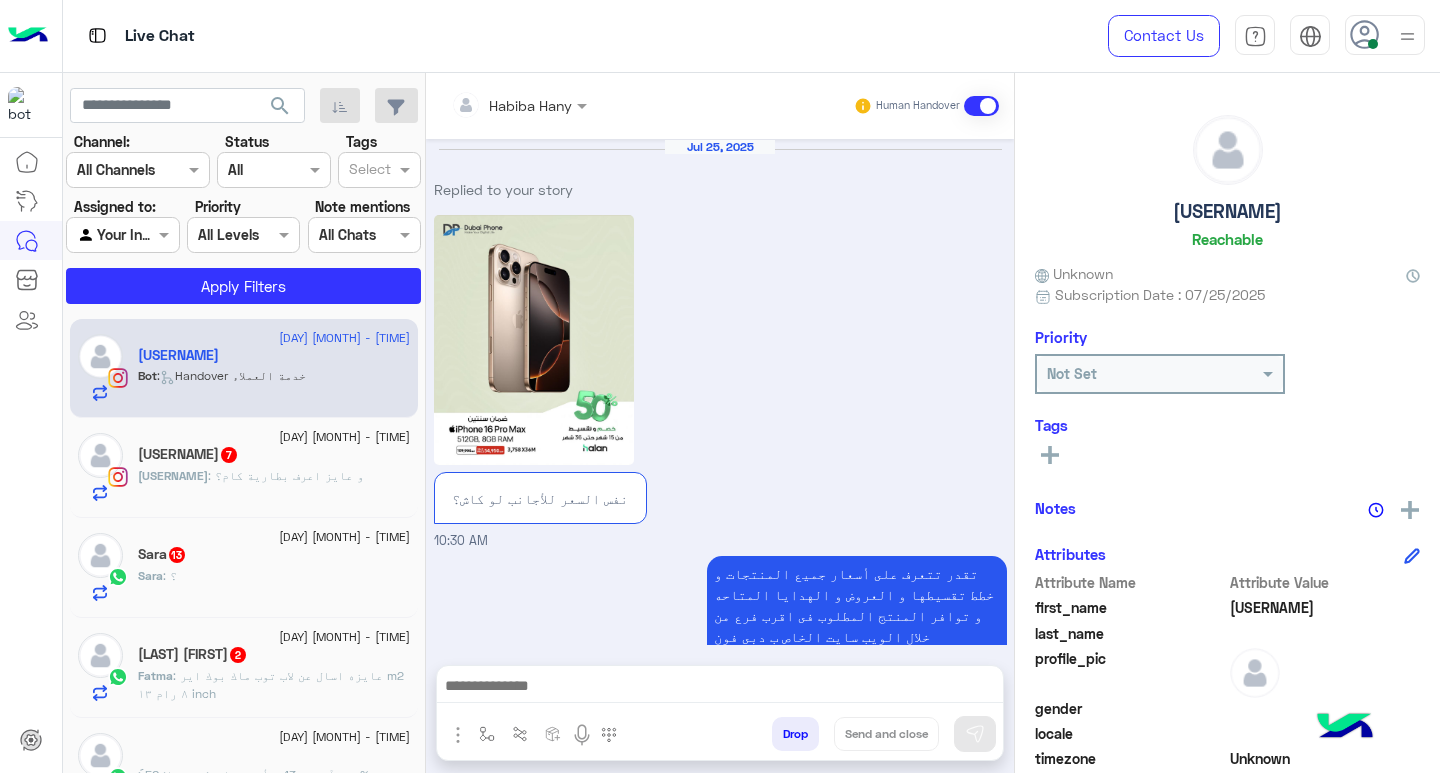 scroll, scrollTop: 589, scrollLeft: 0, axis: vertical 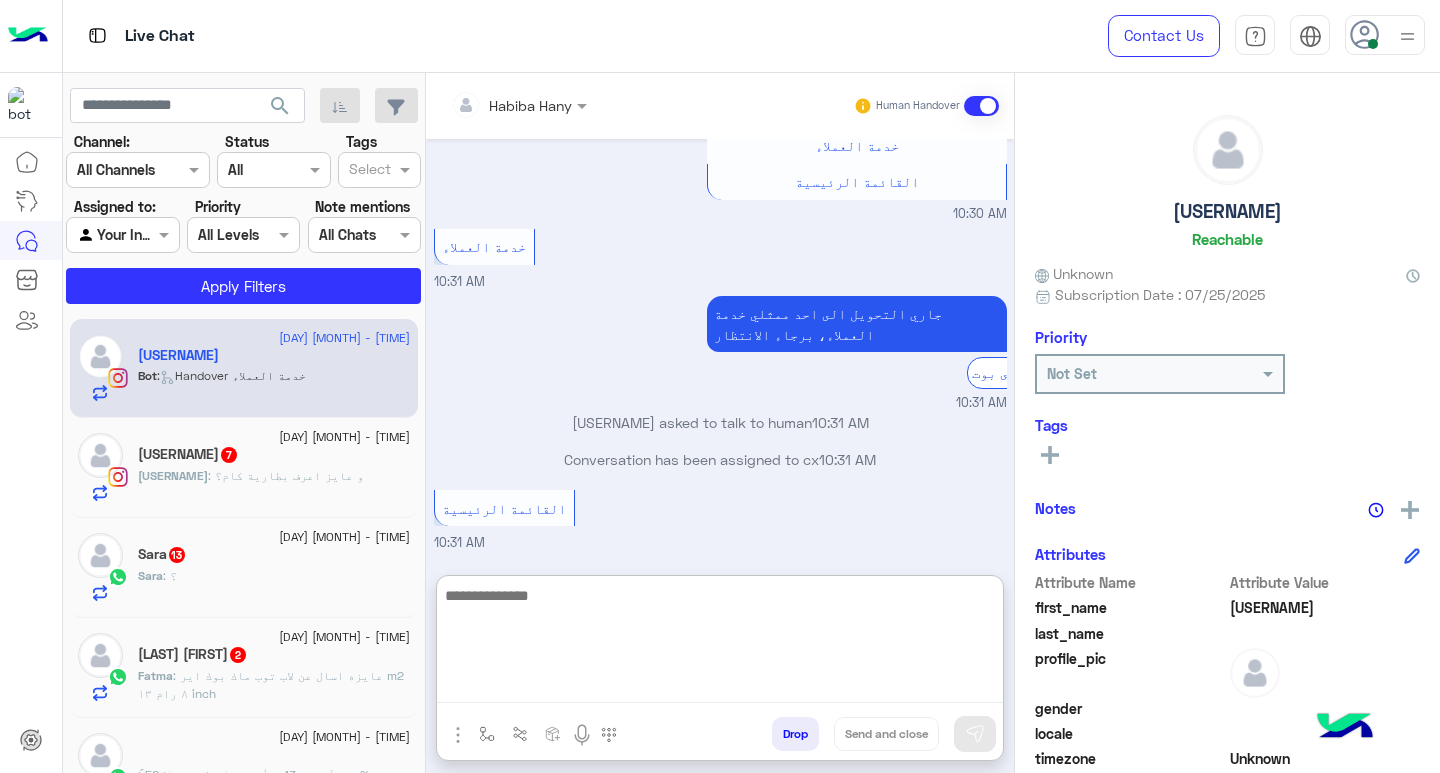 click at bounding box center (720, 643) 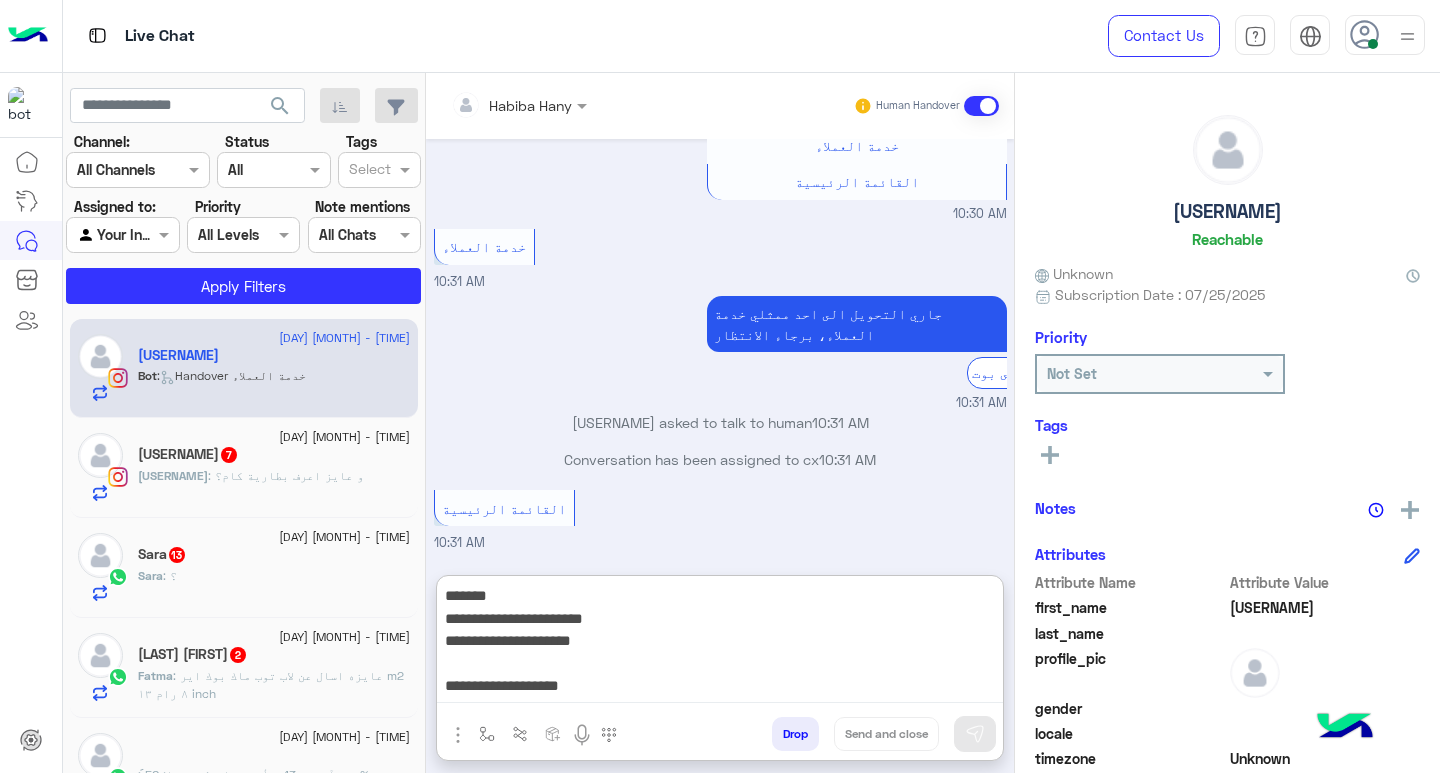 click on "**********" at bounding box center [720, 643] 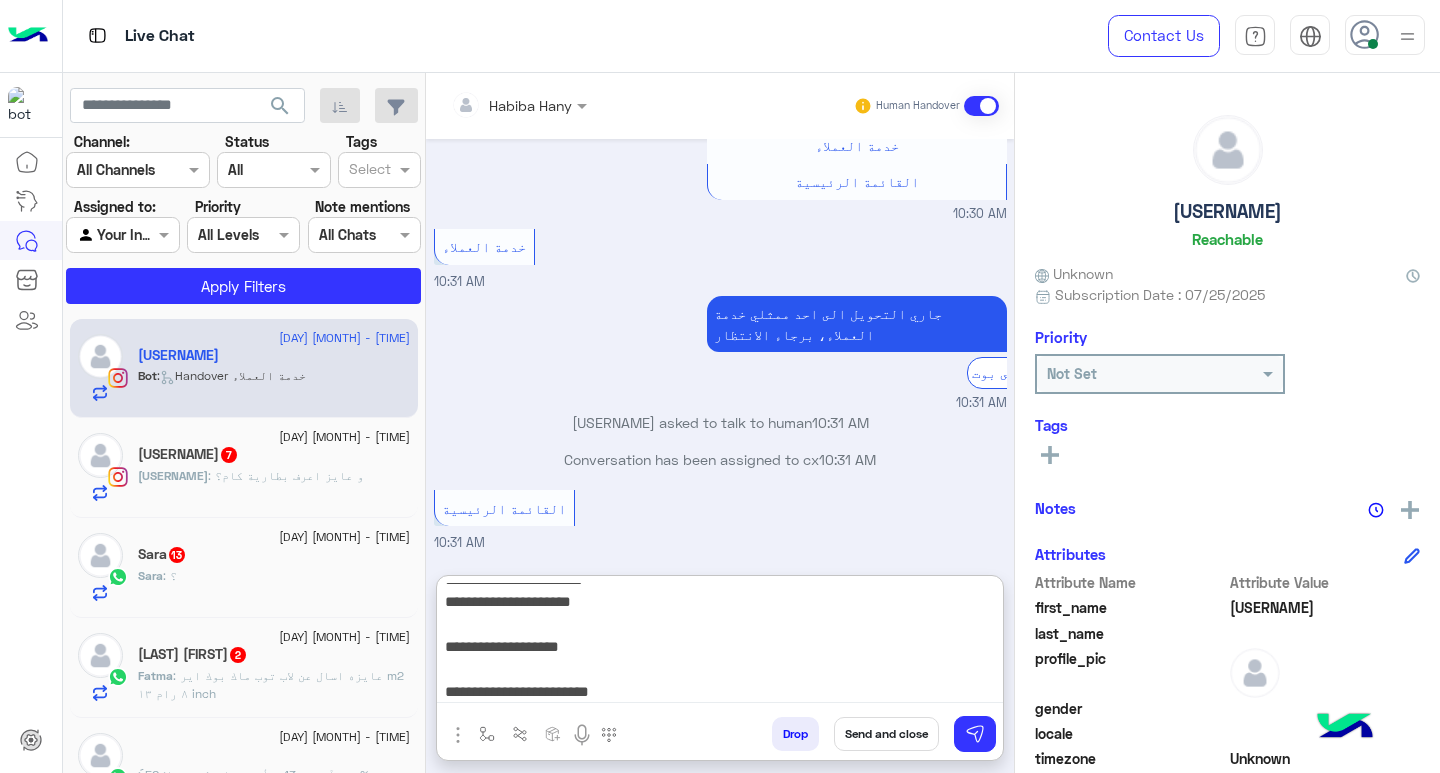 click on "**********" at bounding box center (720, 643) 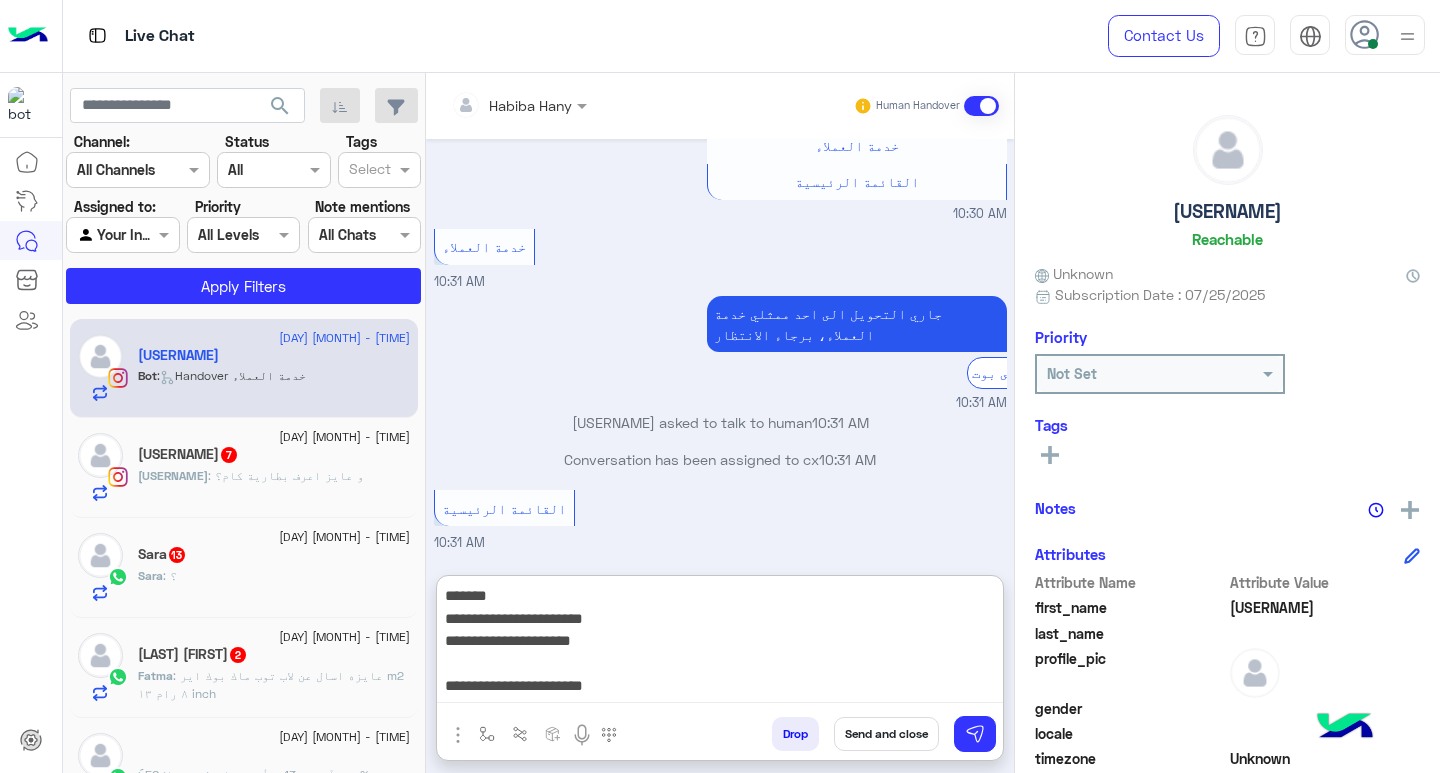 scroll, scrollTop: 84, scrollLeft: 0, axis: vertical 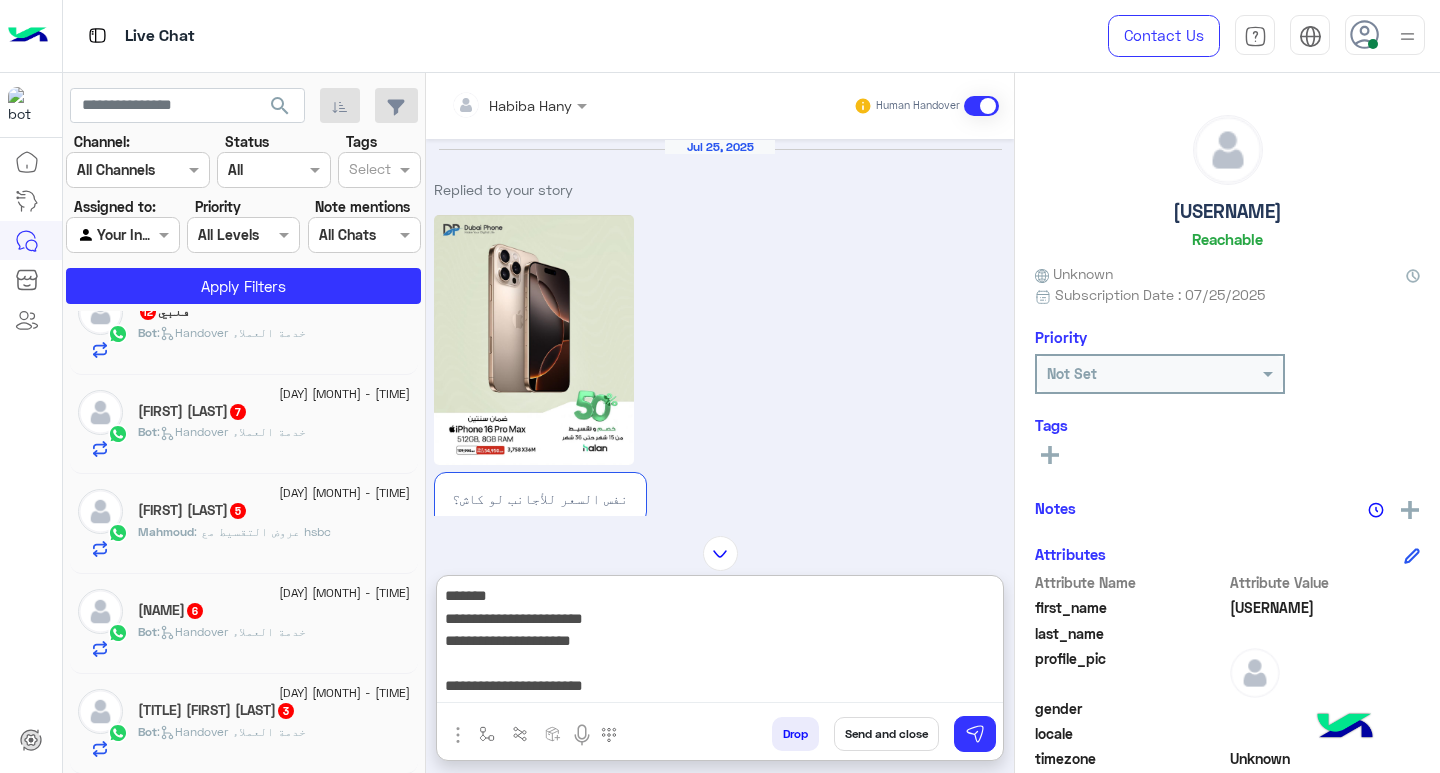 type on "**********" 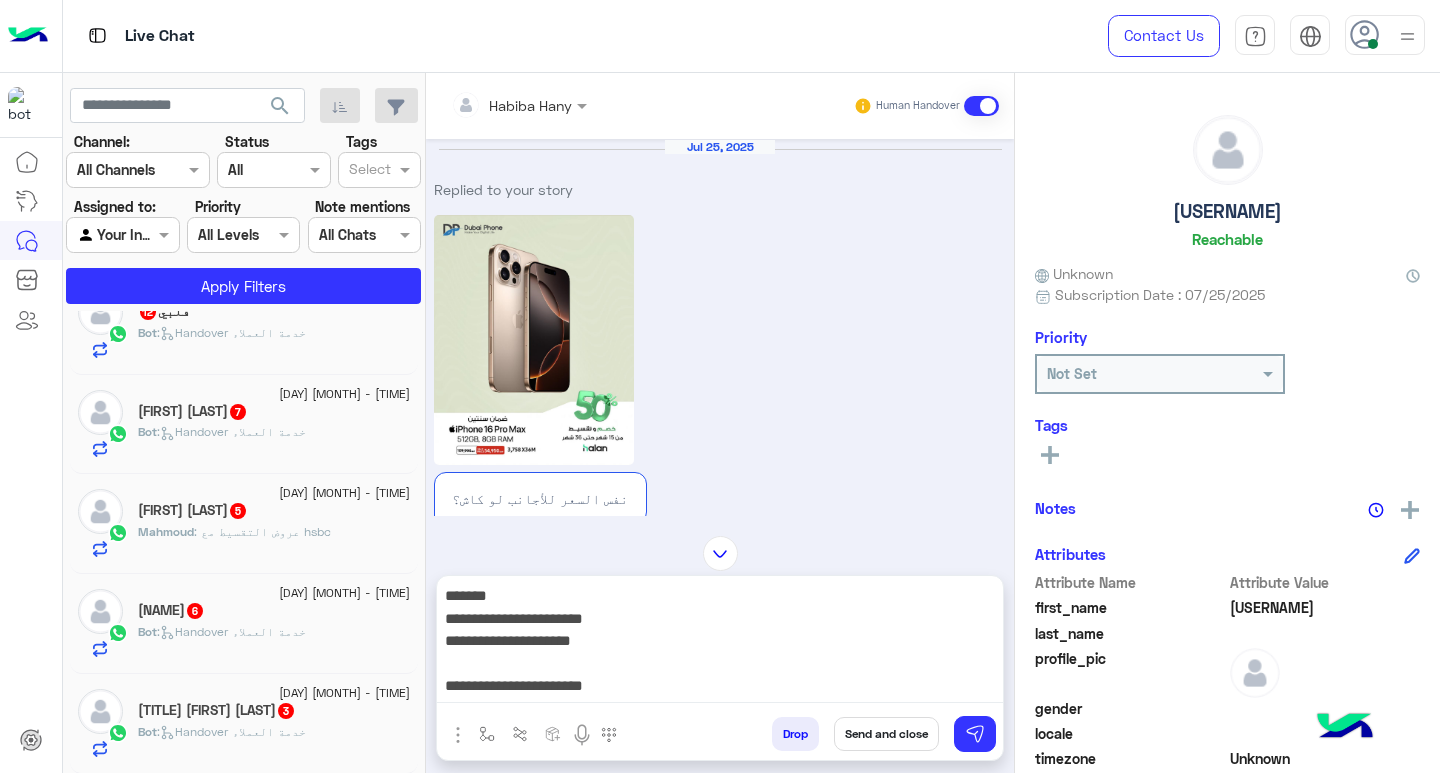 click on "Bot :   Handover خدمة العملاء" 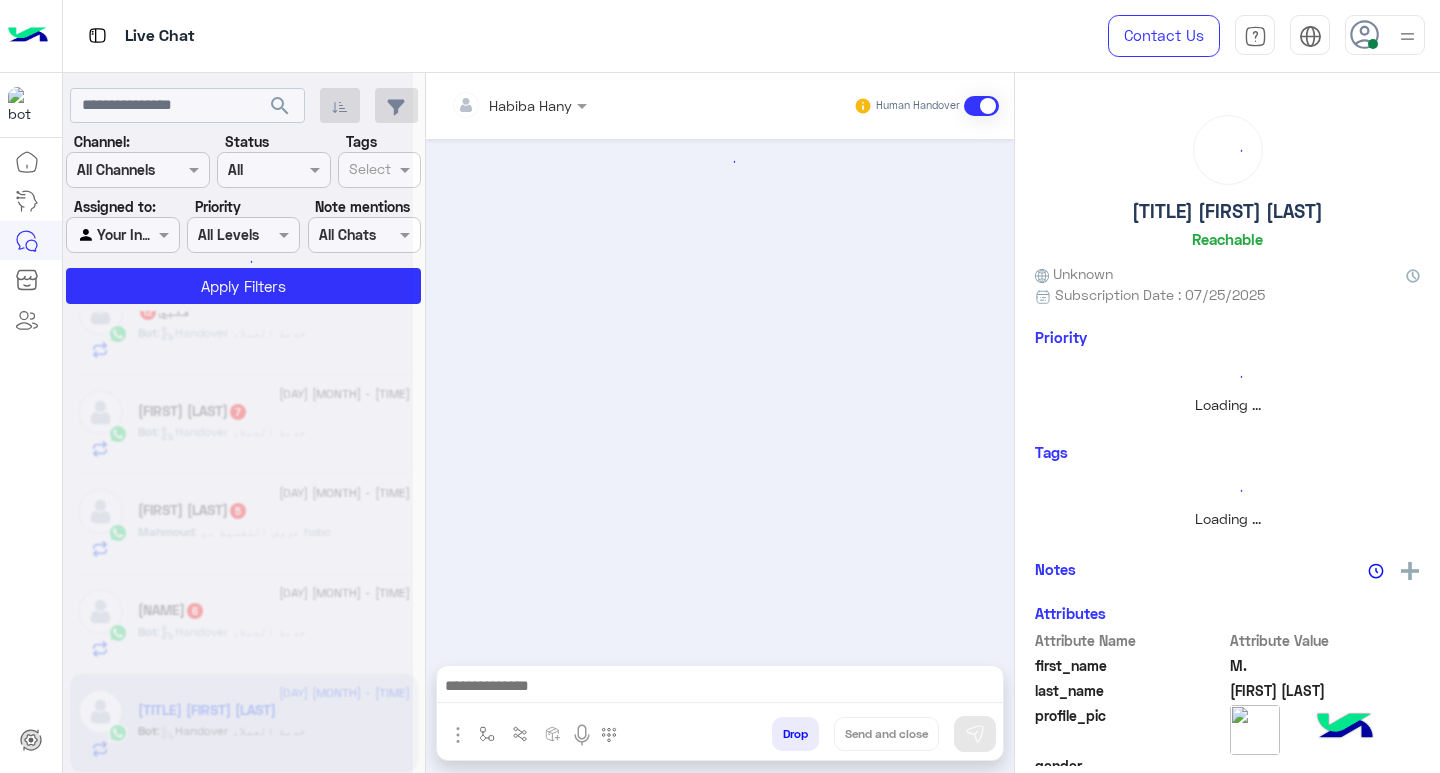 scroll, scrollTop: 0, scrollLeft: 0, axis: both 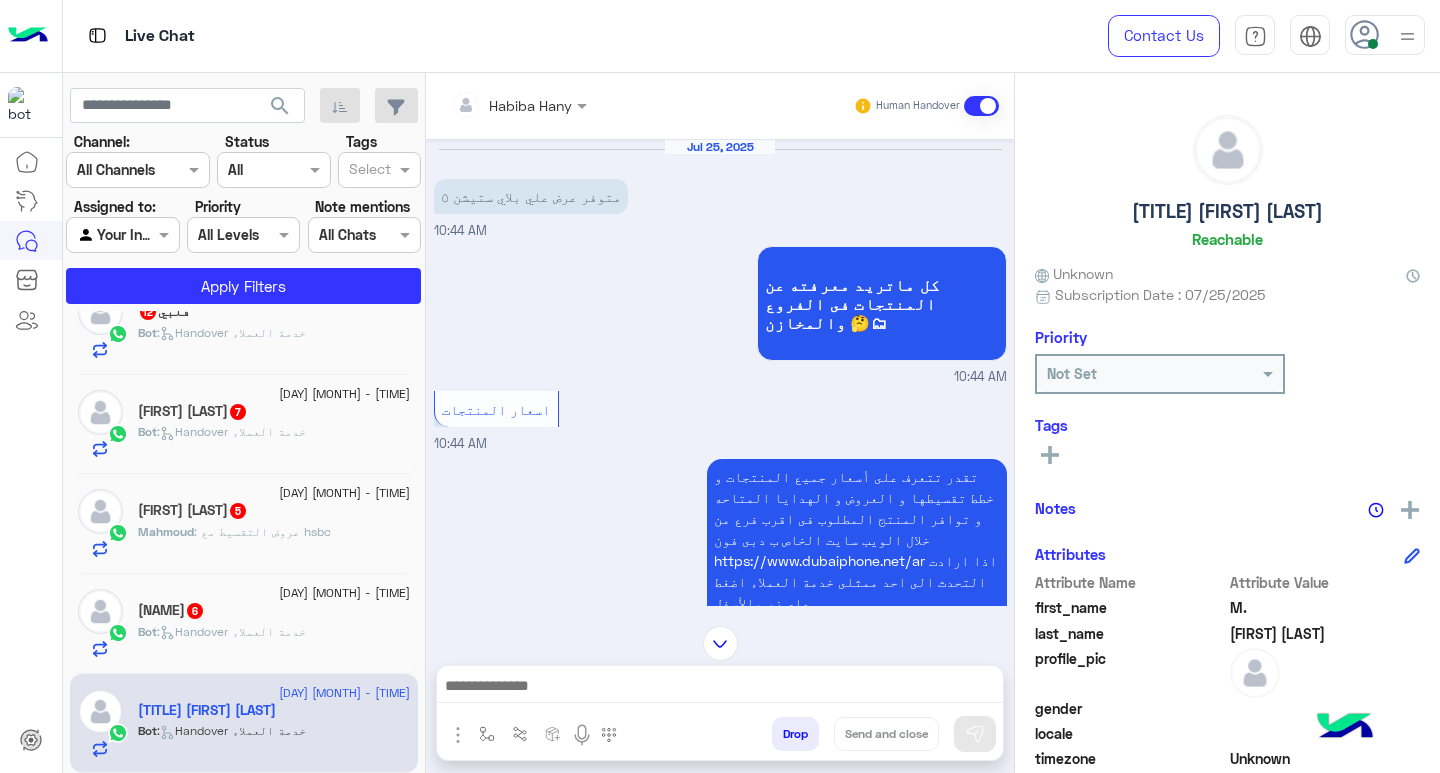 click on "Bot :   Handover خدمة العملاء" 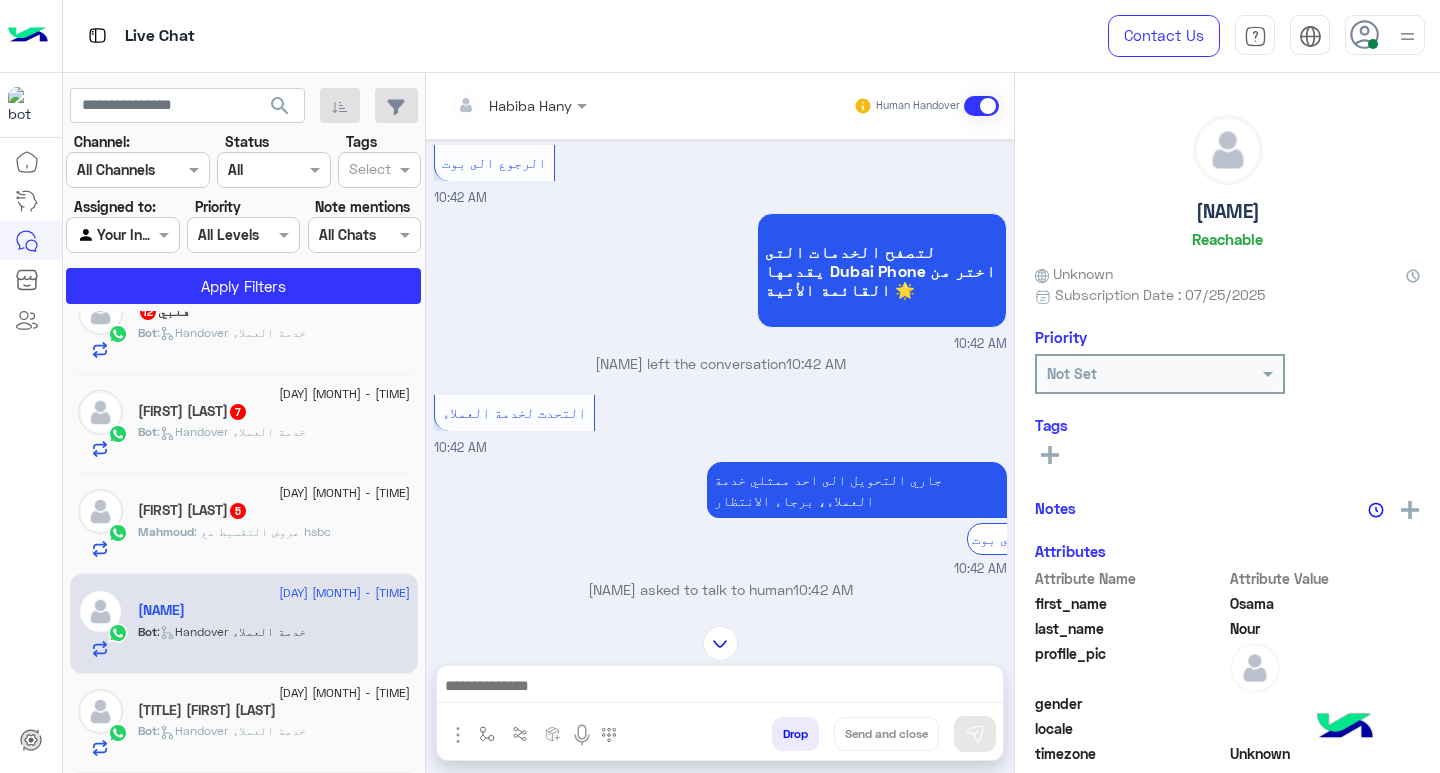 scroll, scrollTop: 0, scrollLeft: 0, axis: both 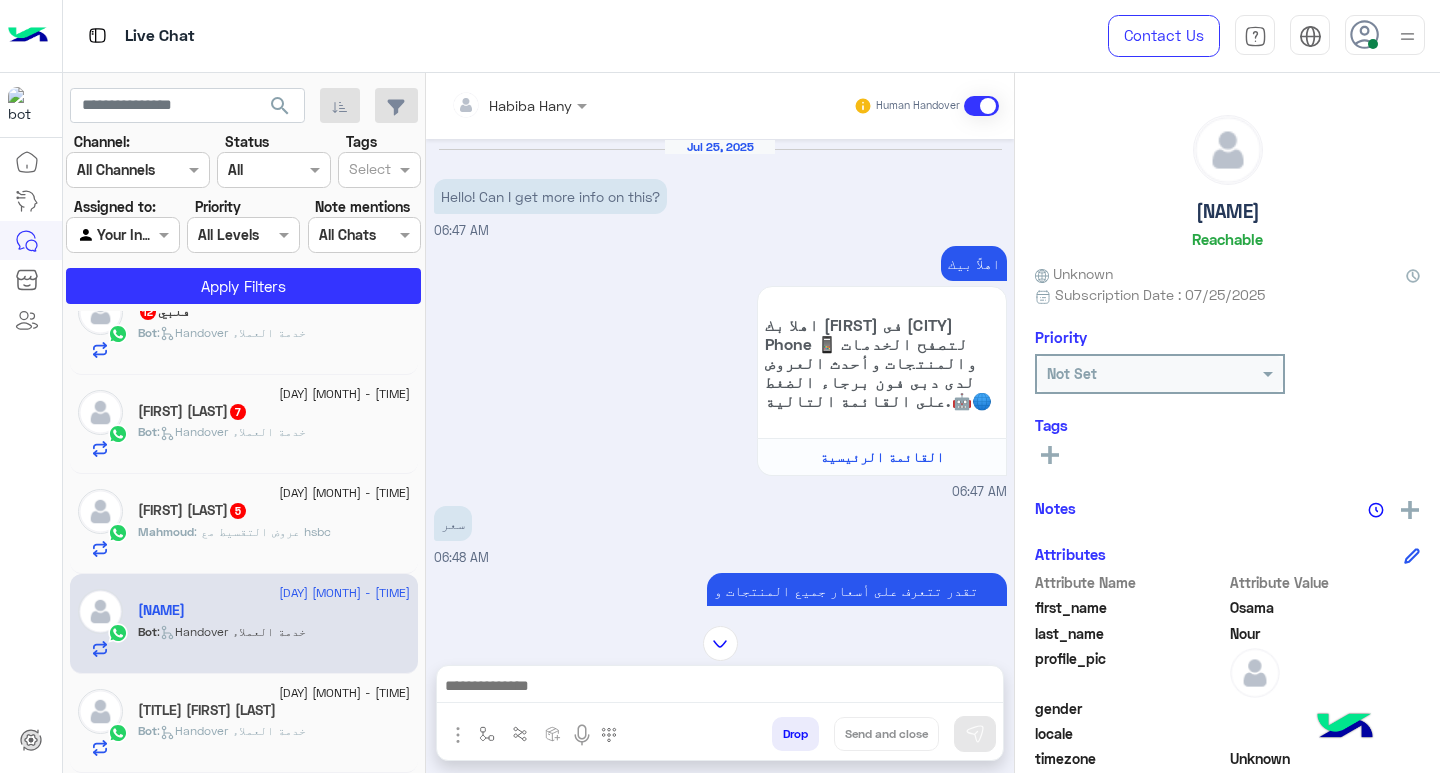 click at bounding box center (720, 691) 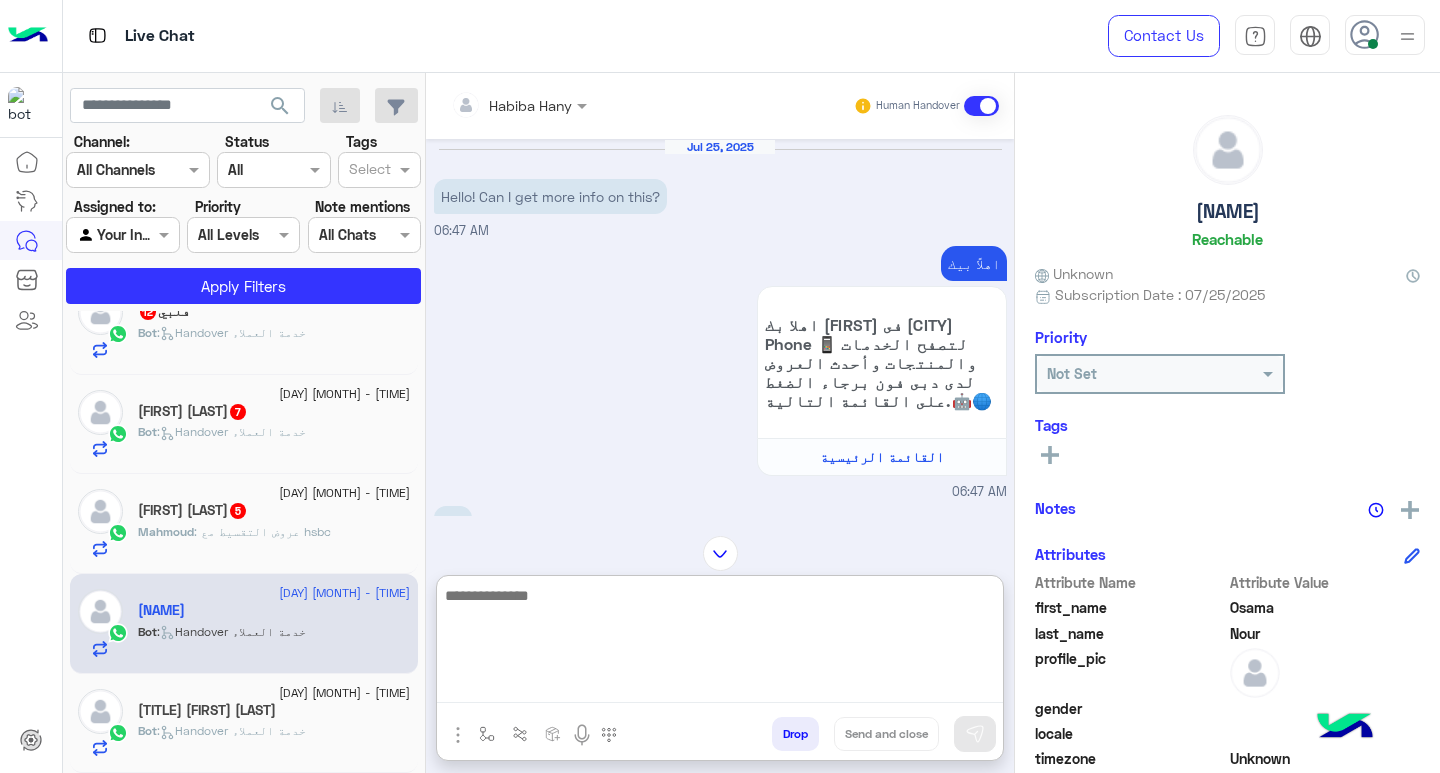 paste on "**********" 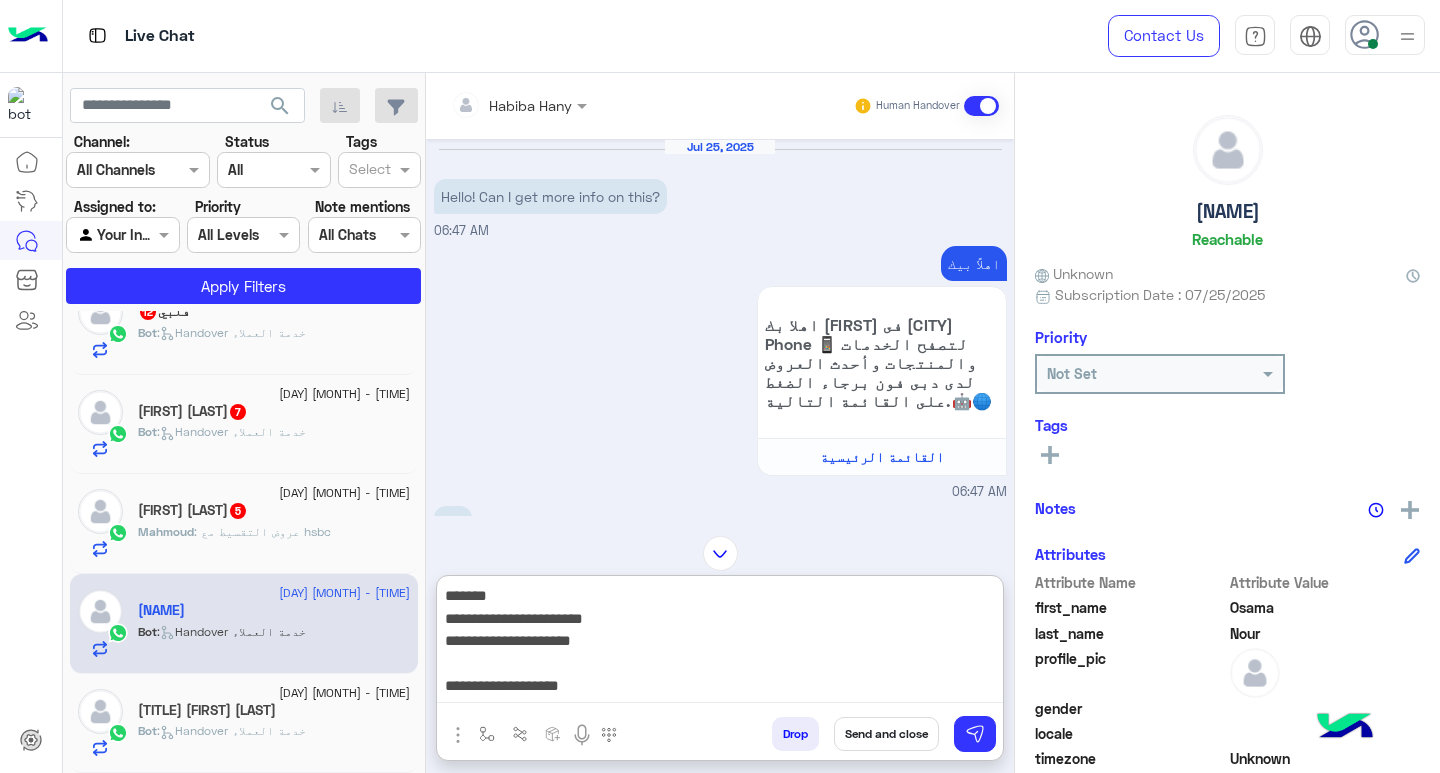 scroll, scrollTop: 39, scrollLeft: 0, axis: vertical 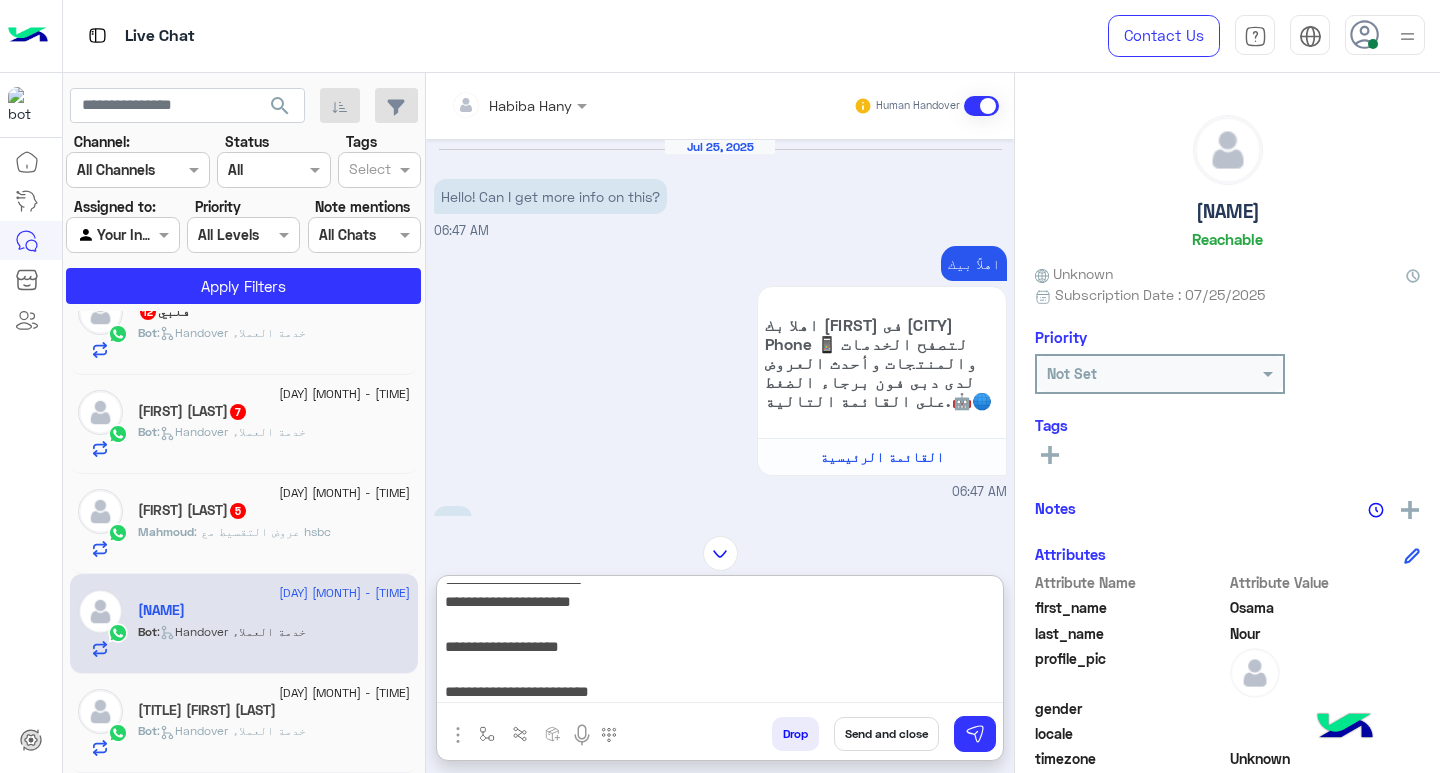 click on "**********" at bounding box center [720, 643] 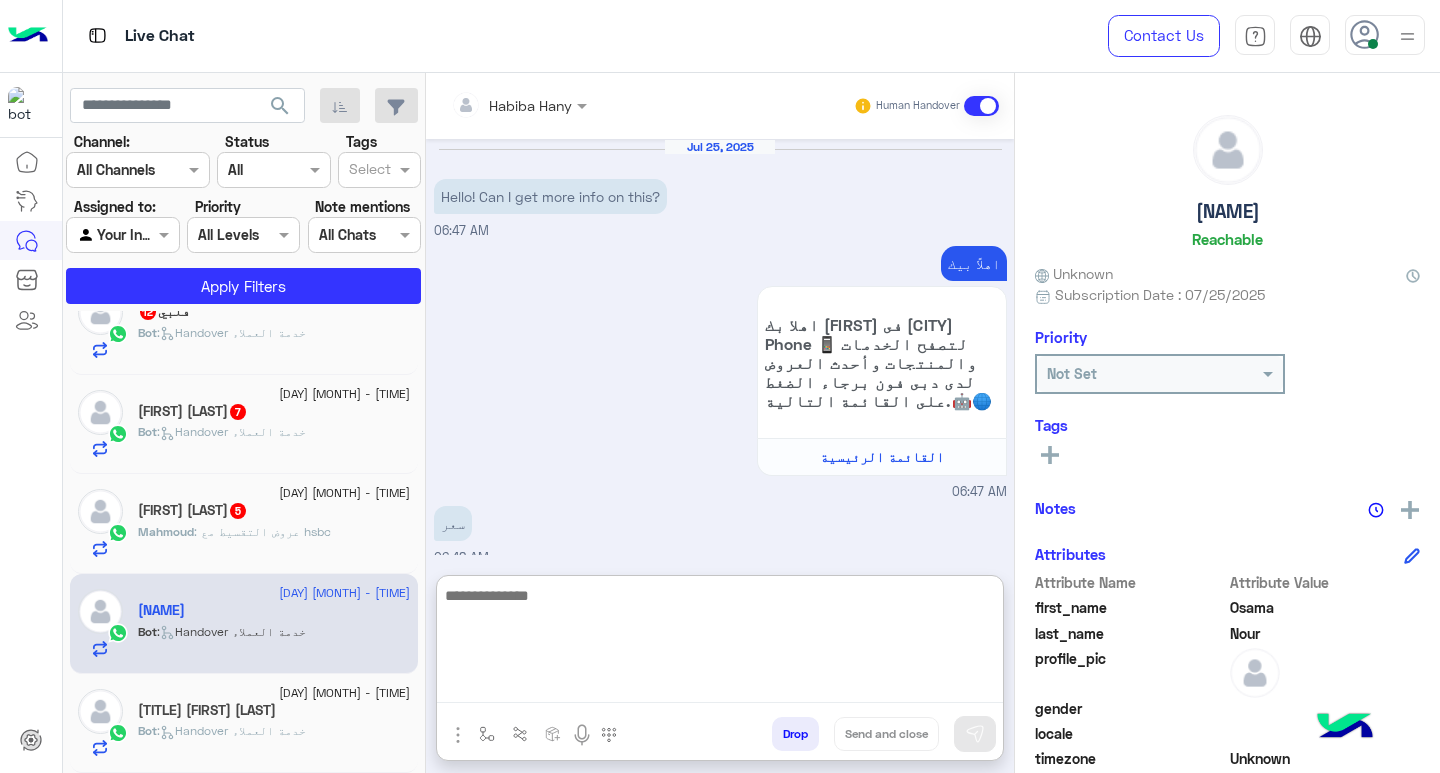 scroll, scrollTop: 0, scrollLeft: 0, axis: both 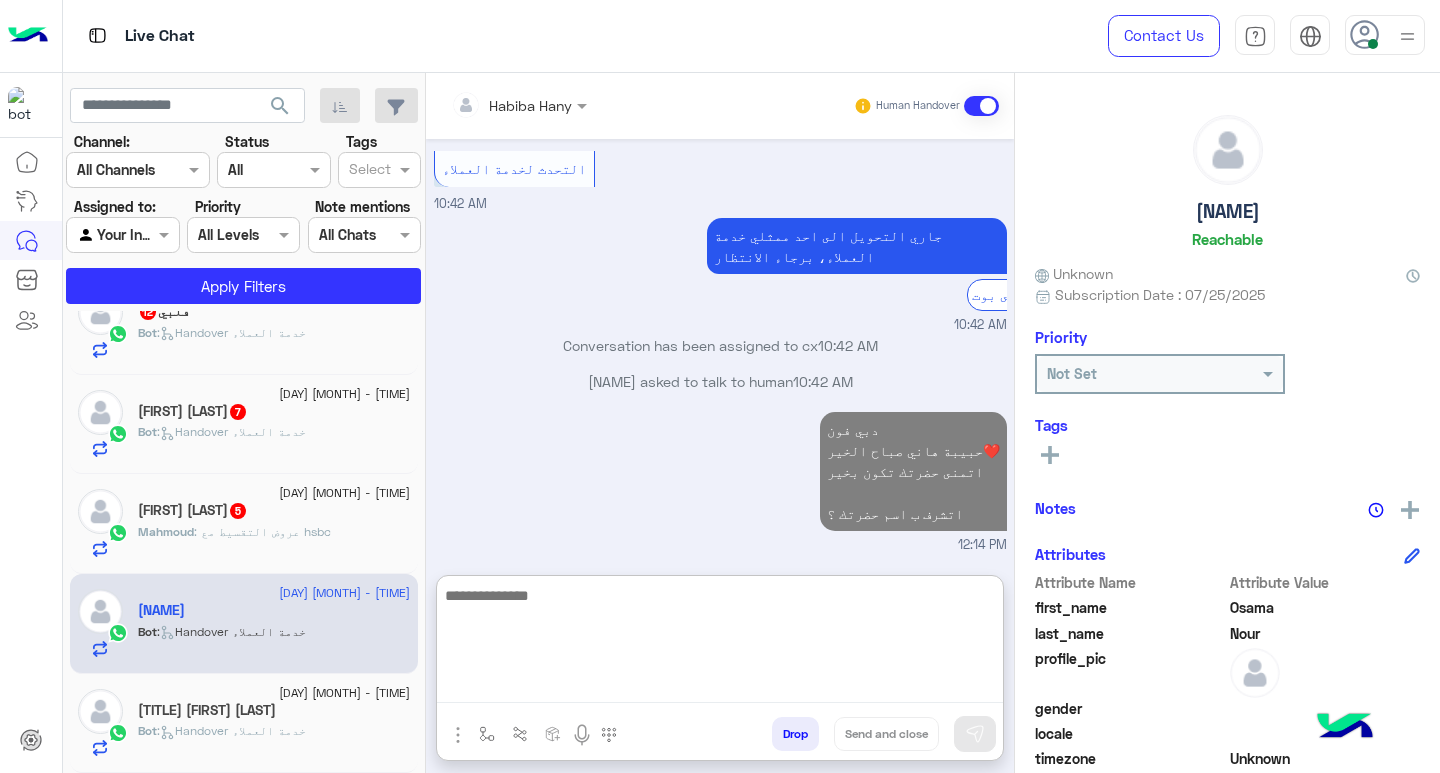 paste on "**********" 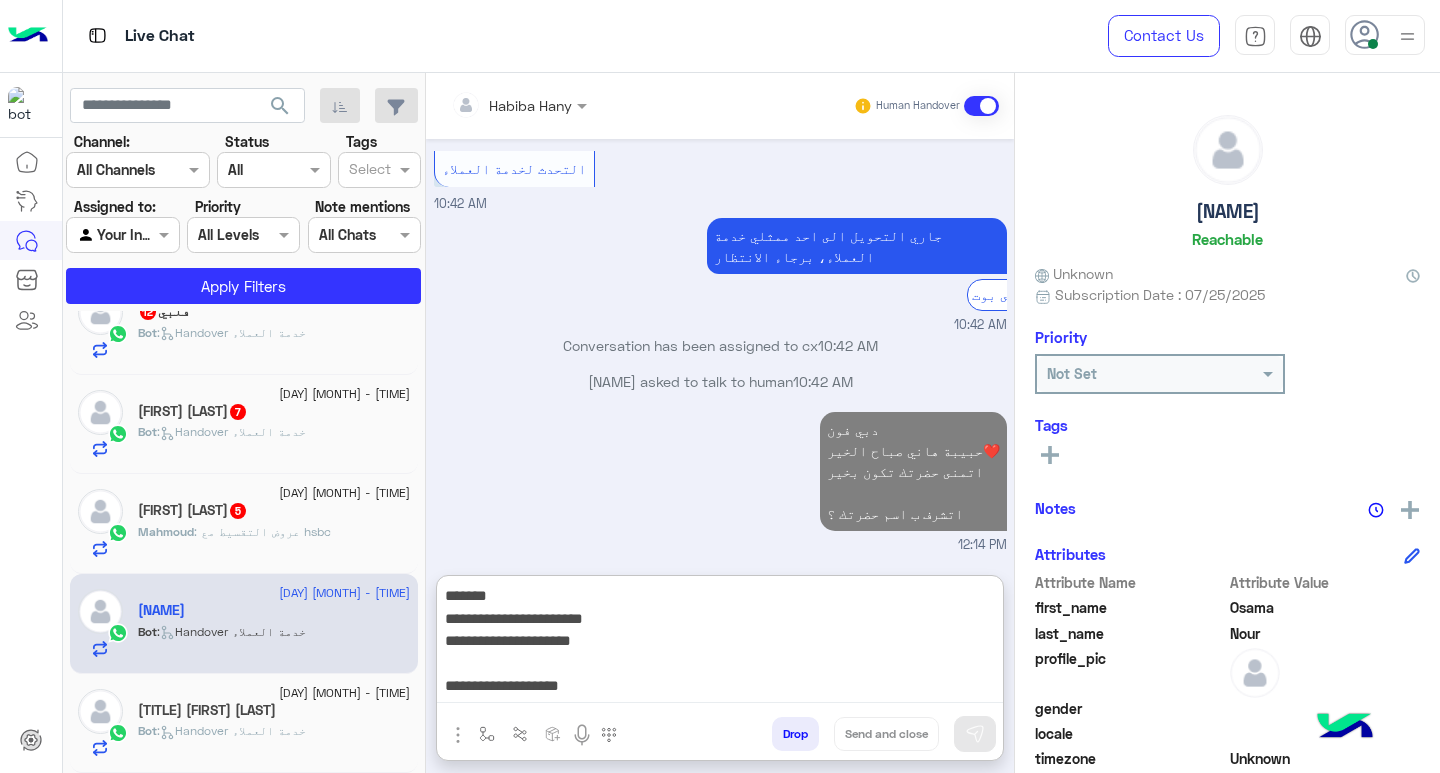scroll, scrollTop: 39, scrollLeft: 0, axis: vertical 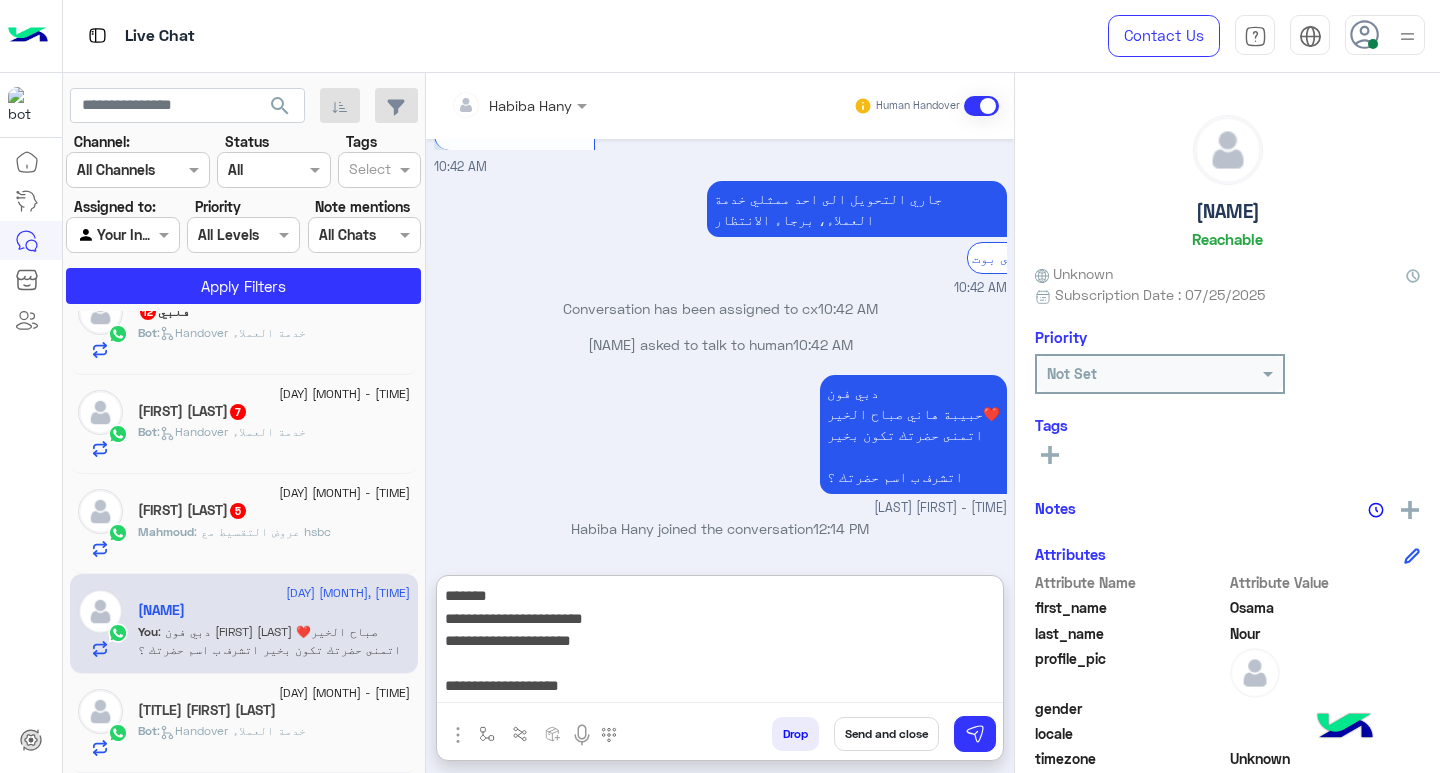 drag, startPoint x: 966, startPoint y: 628, endPoint x: 1033, endPoint y: 543, distance: 108.23123 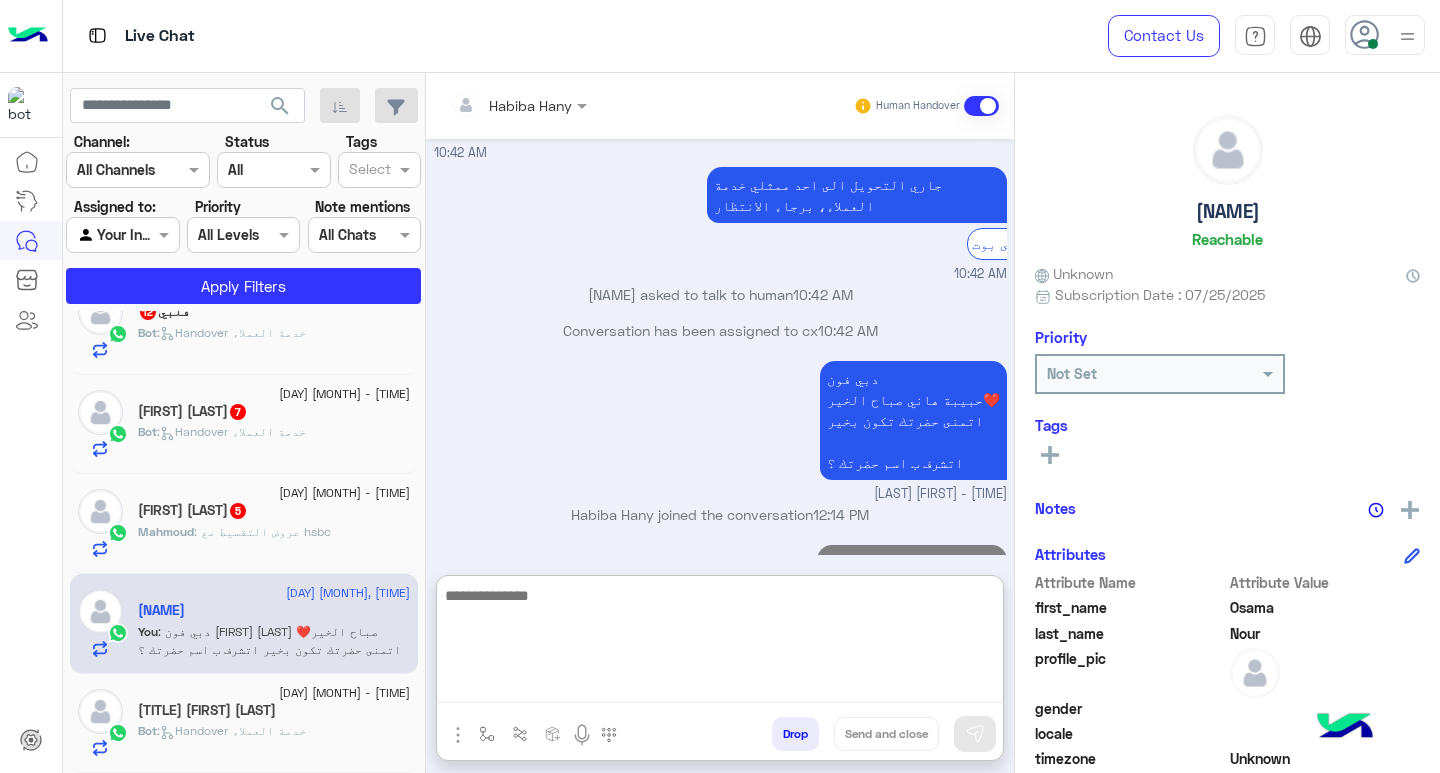 scroll, scrollTop: 1377, scrollLeft: 0, axis: vertical 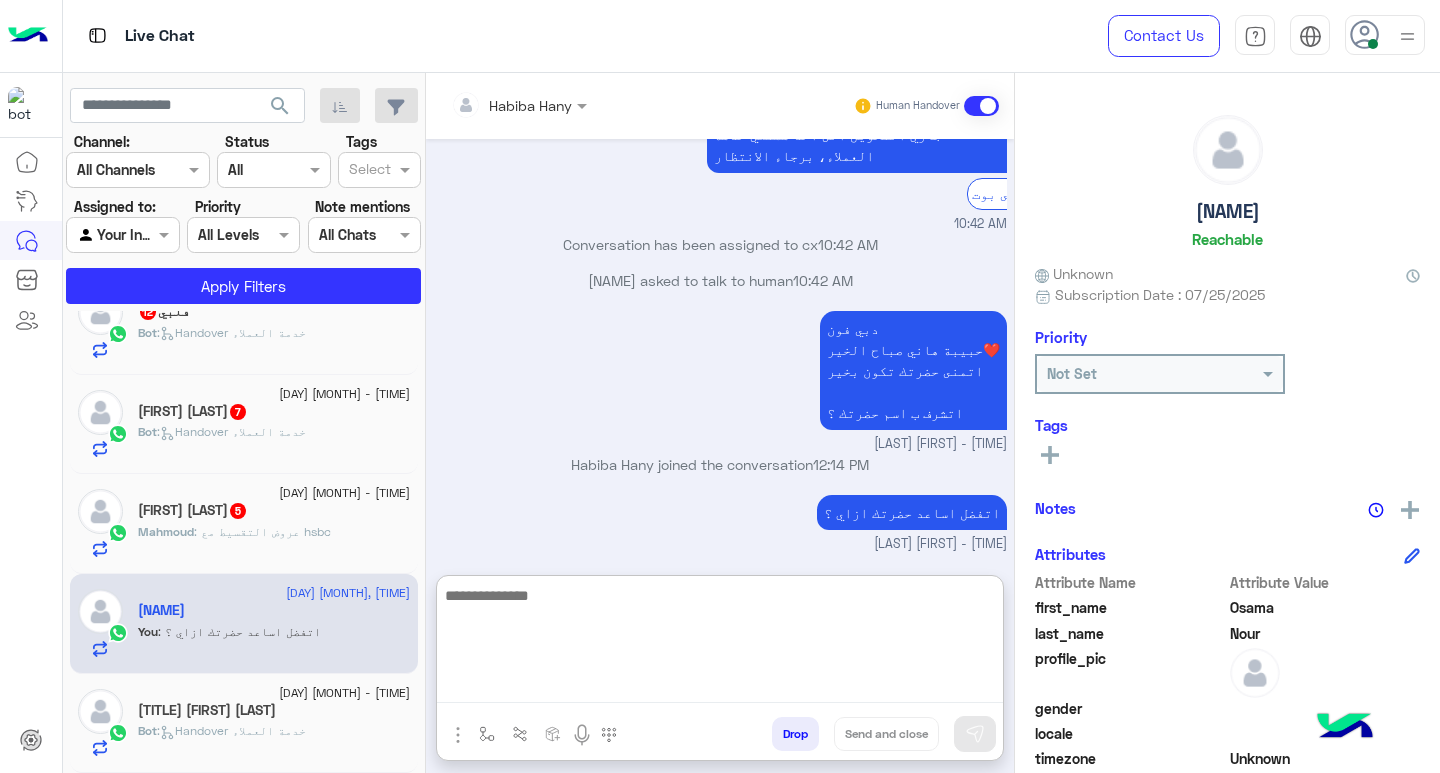 click on "Bot :   Handover خدمة العملاء" 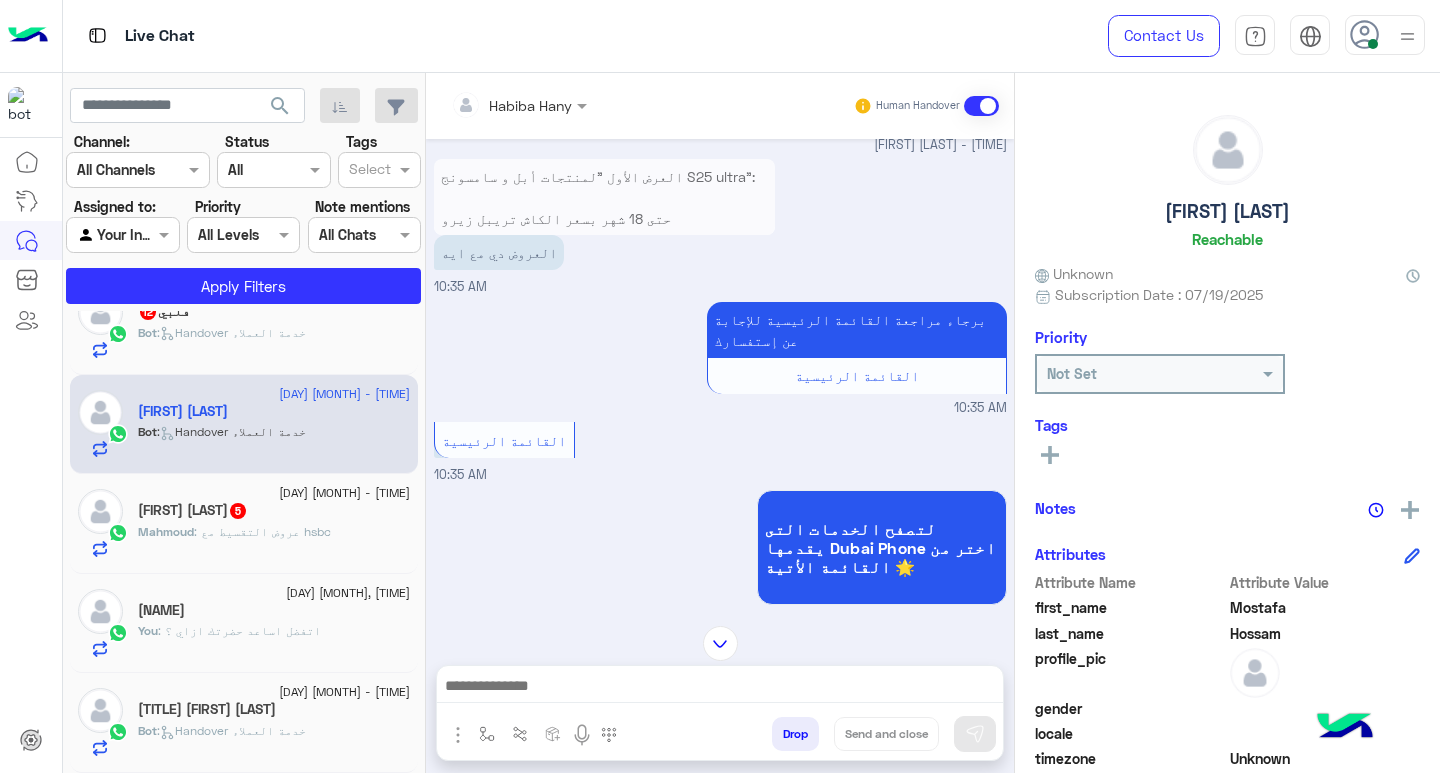 scroll, scrollTop: 467, scrollLeft: 0, axis: vertical 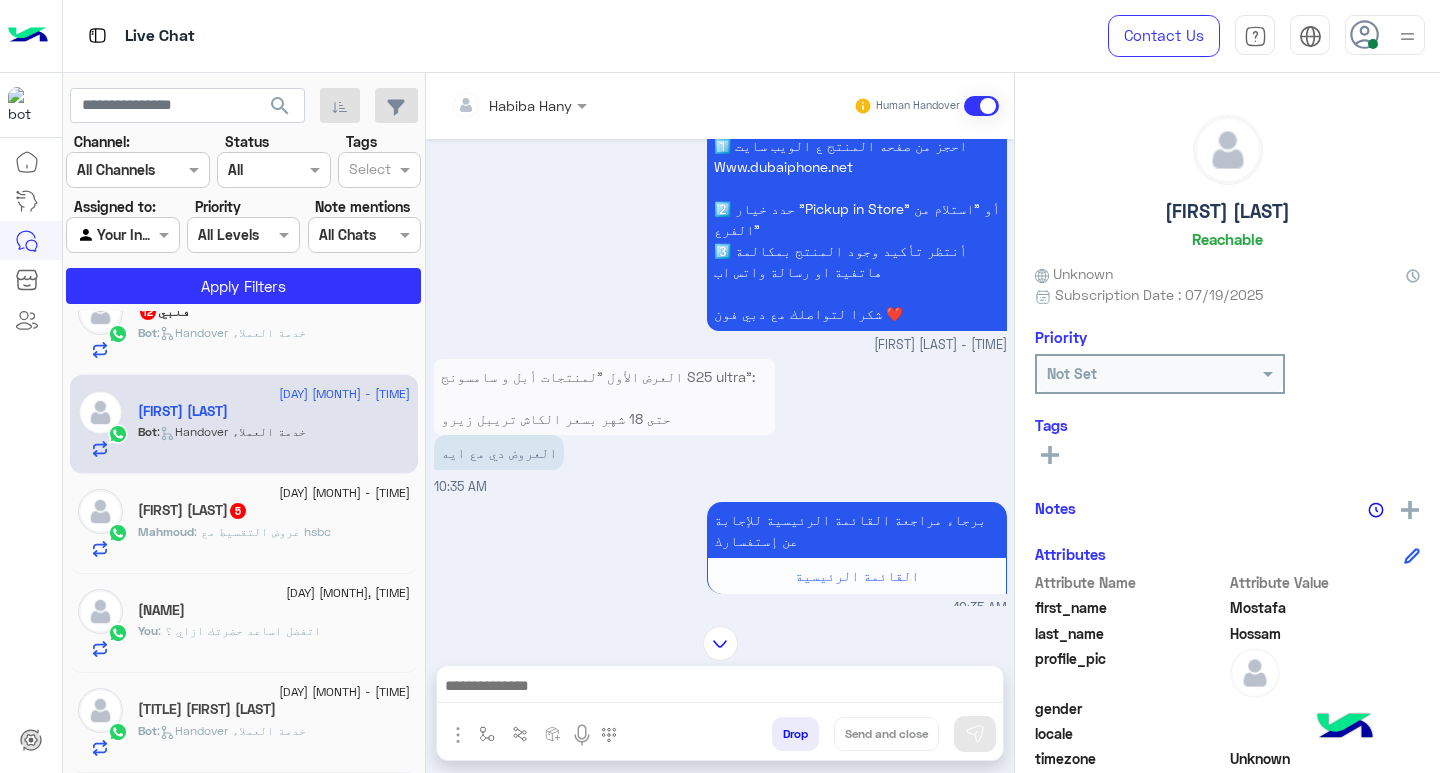 click on "Bot :   Handover خدمة العملاء" 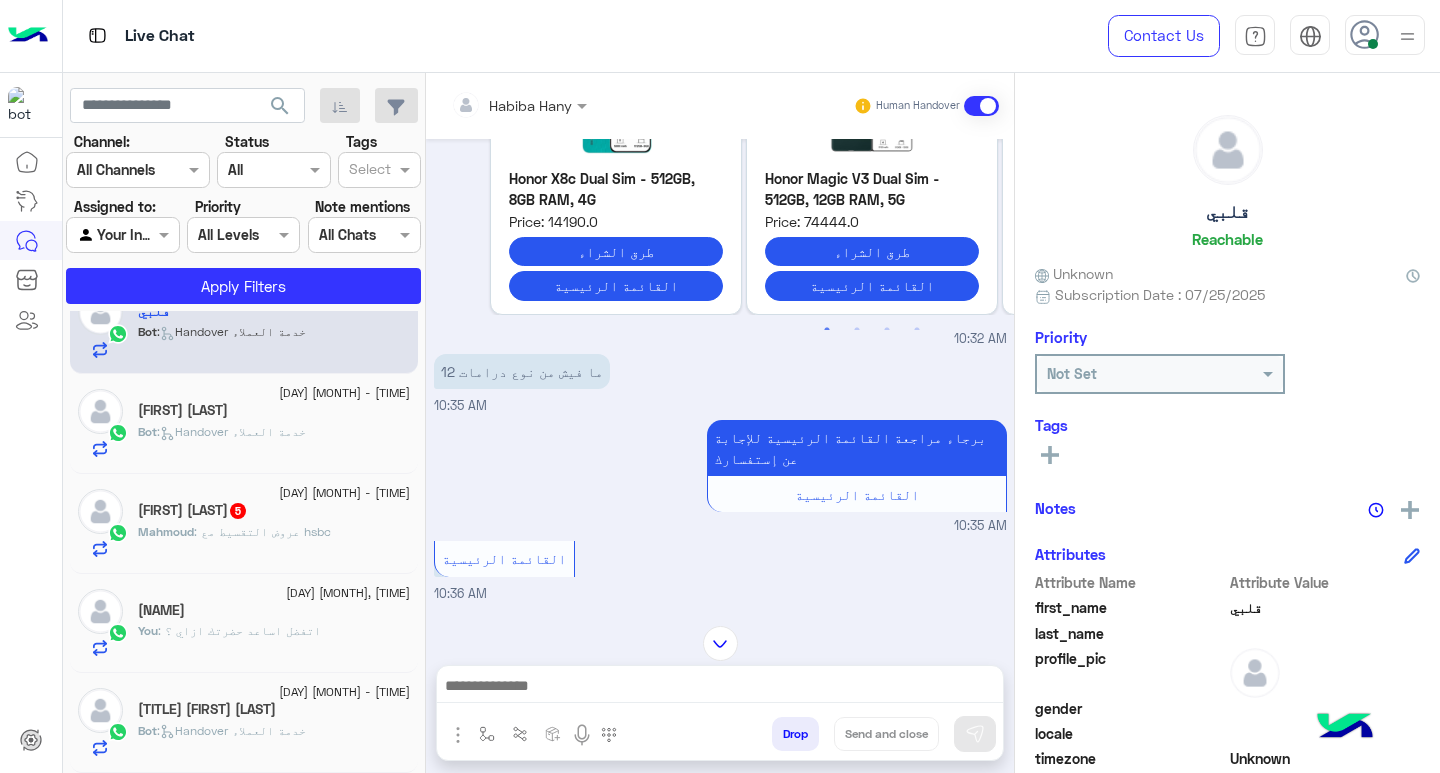scroll, scrollTop: 668, scrollLeft: 0, axis: vertical 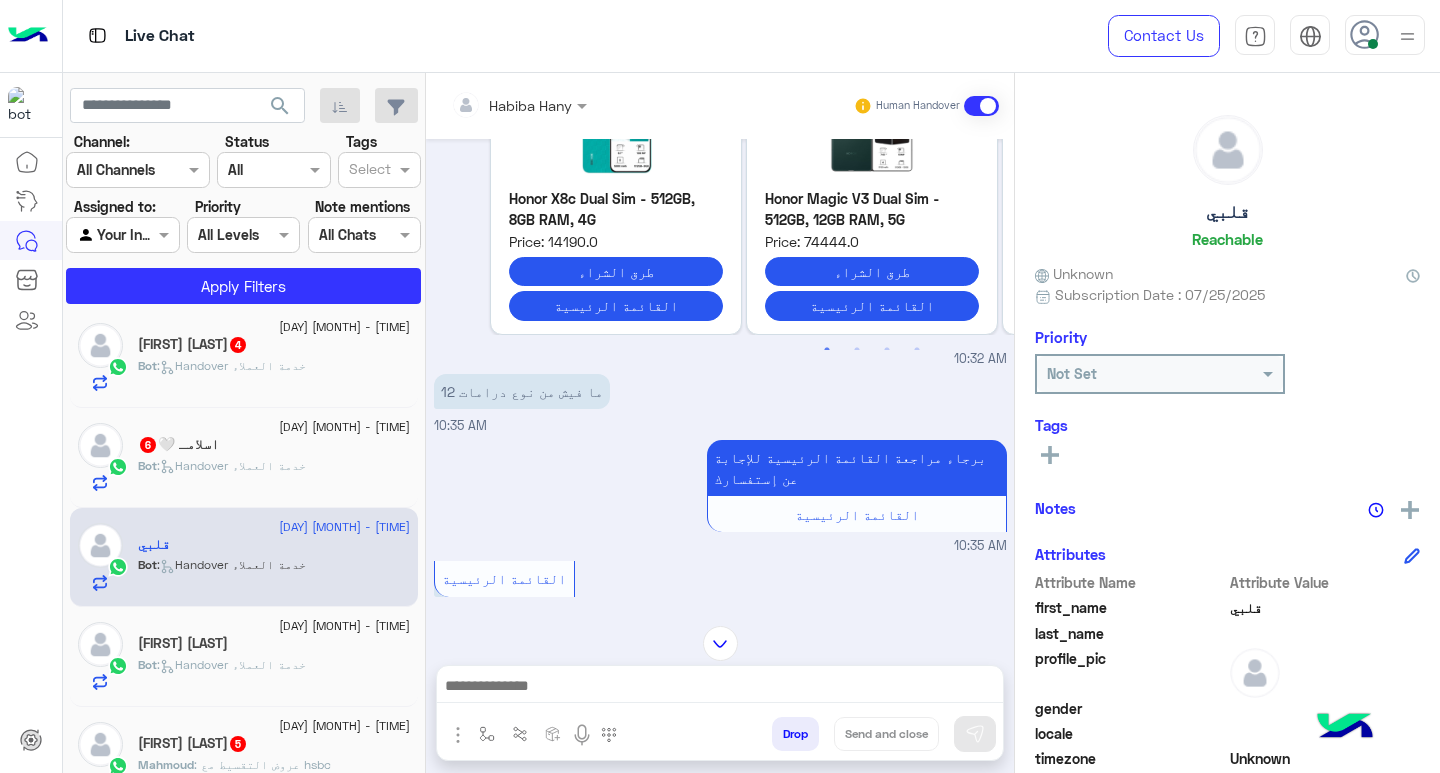click on "[NAME]  [NUMBER]" 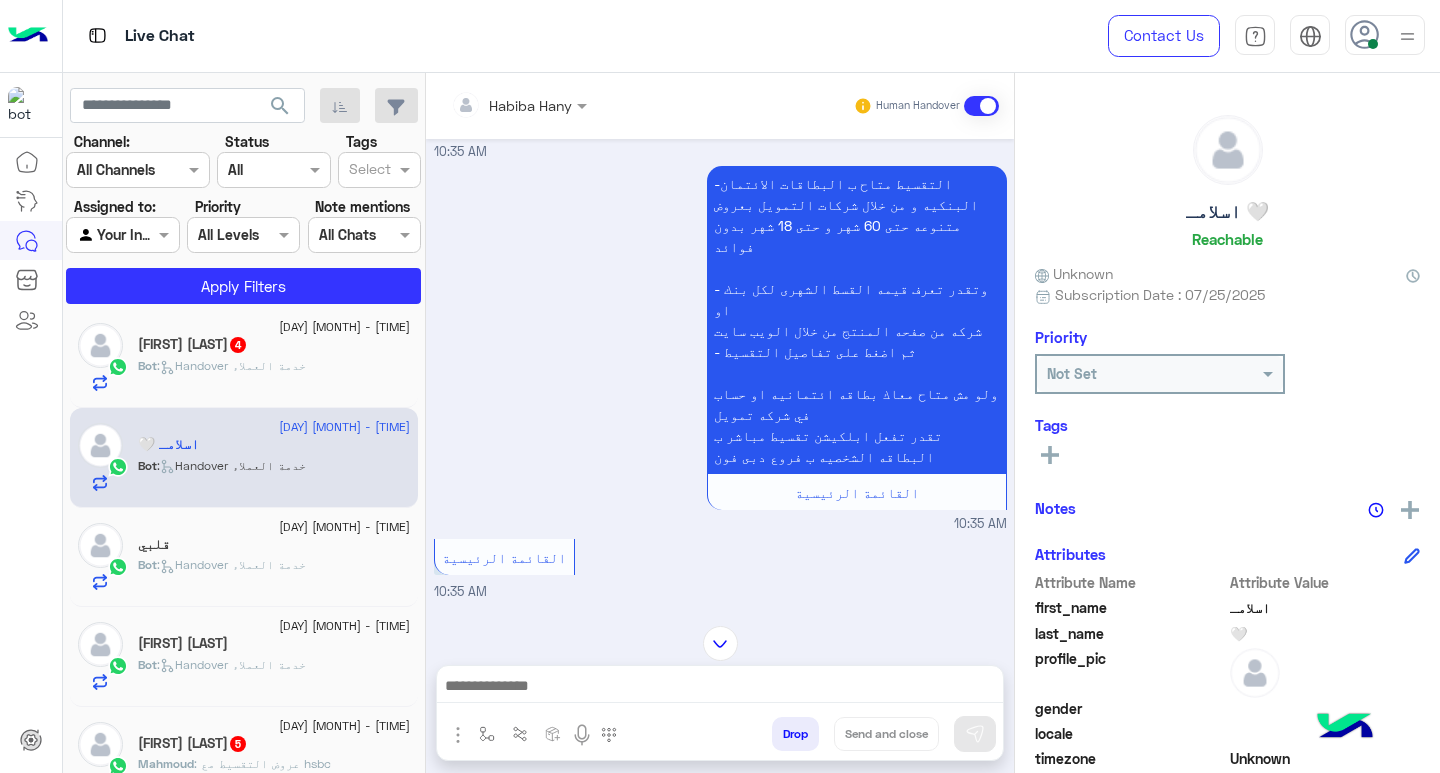 scroll, scrollTop: 0, scrollLeft: 0, axis: both 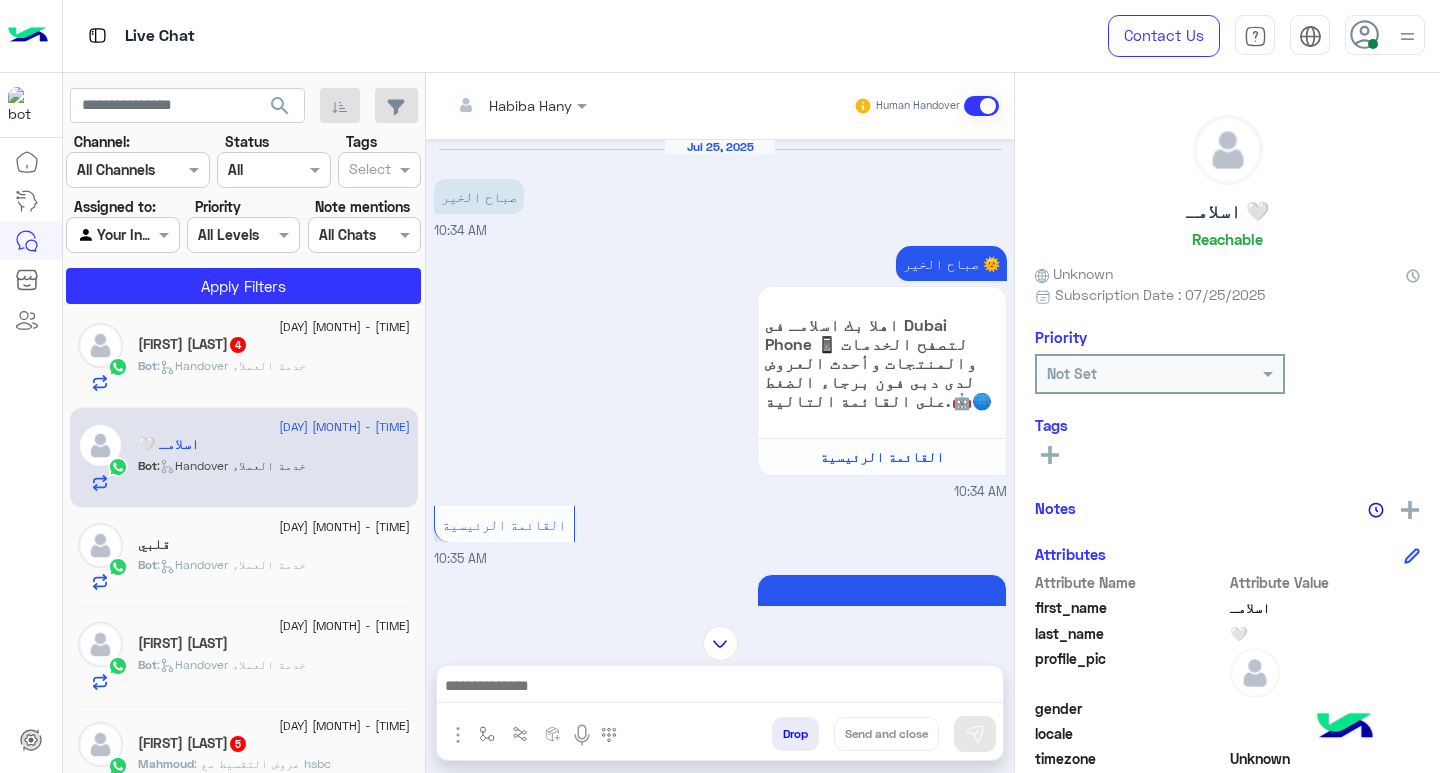 click at bounding box center (720, 688) 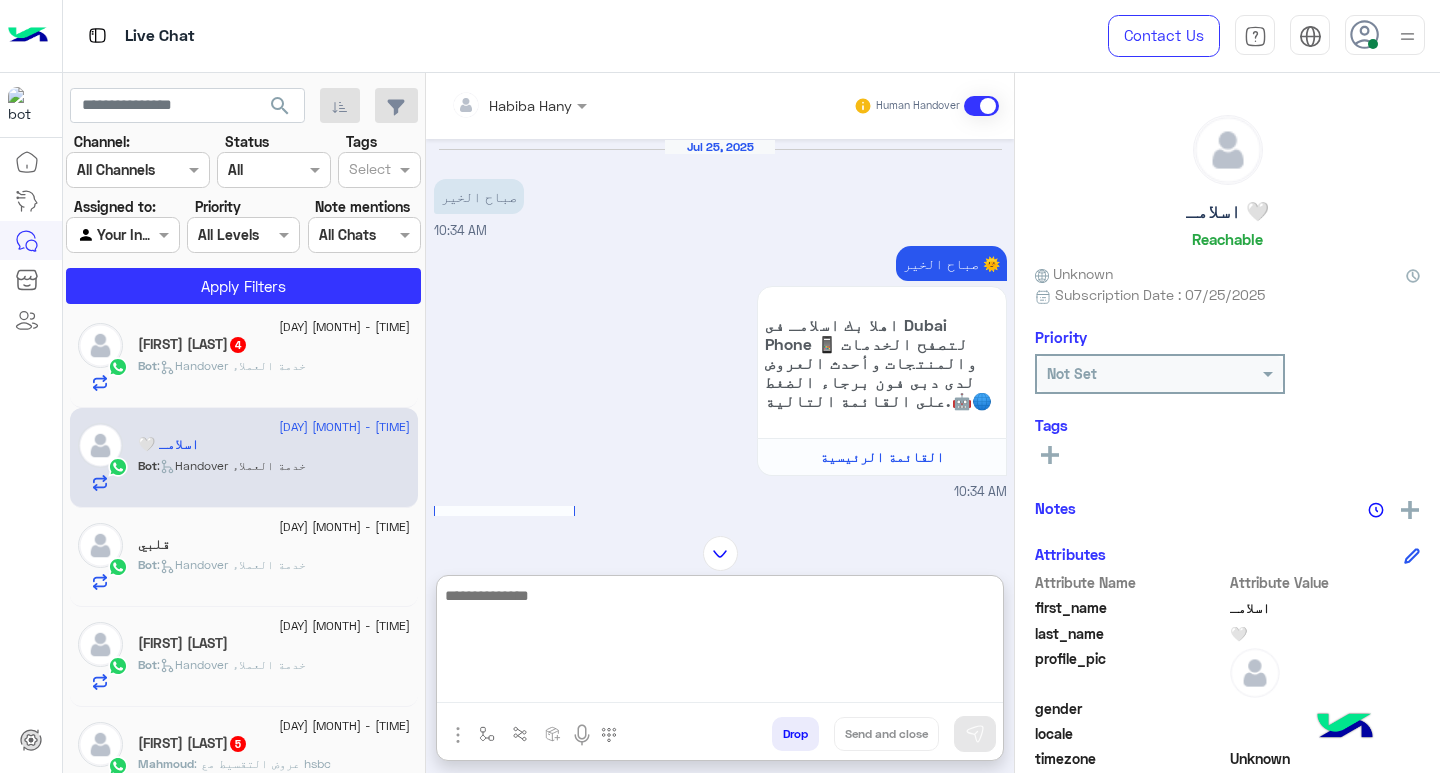 click at bounding box center (720, 643) 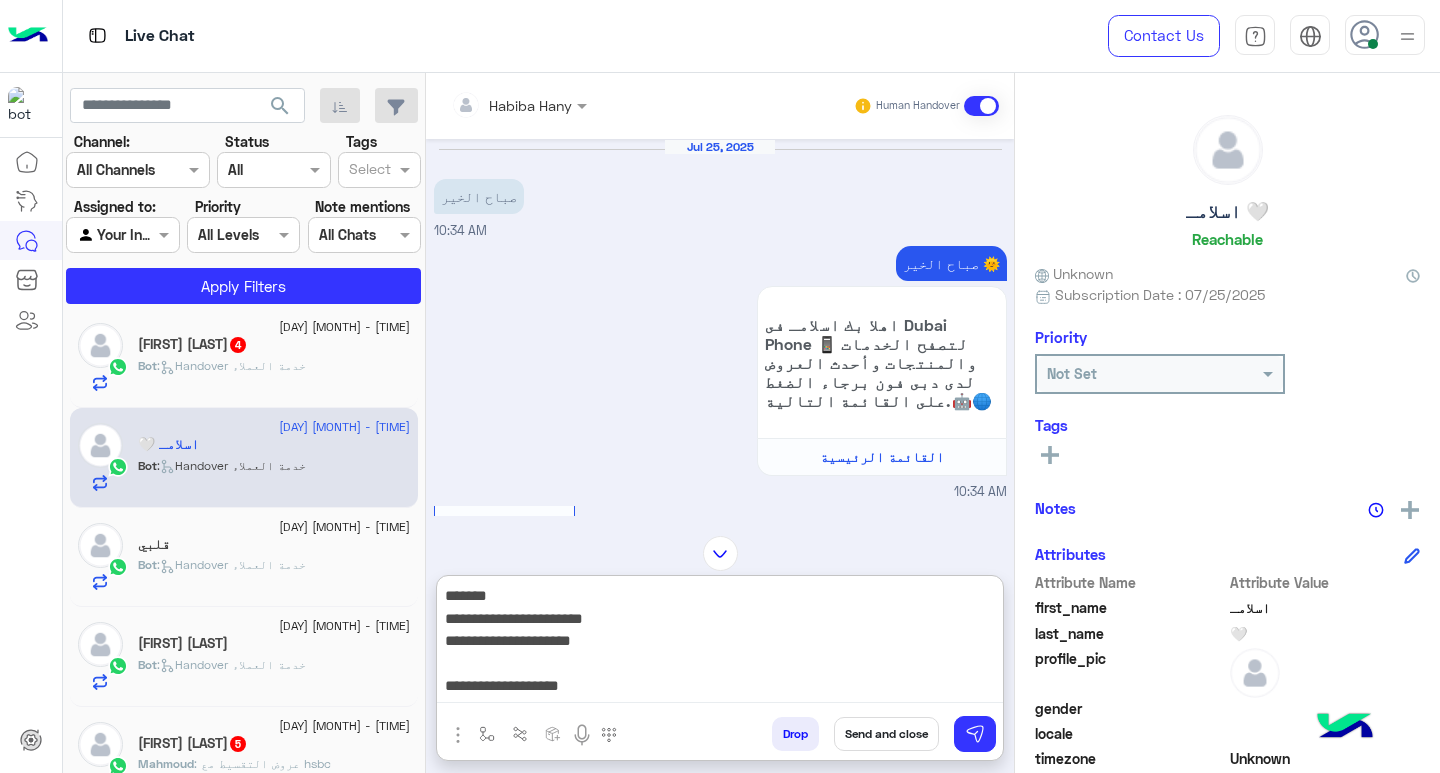 scroll, scrollTop: 39, scrollLeft: 0, axis: vertical 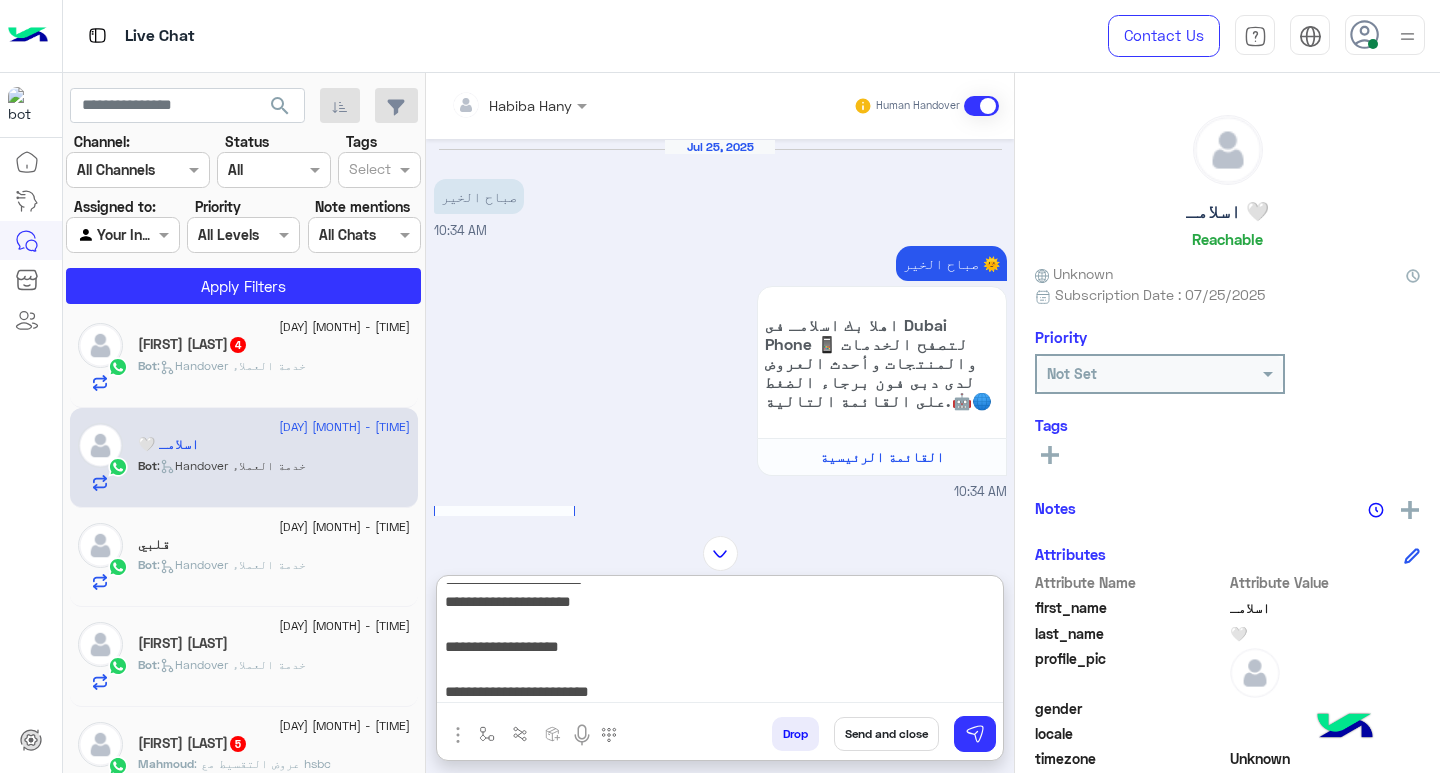 click on "**********" at bounding box center (720, 643) 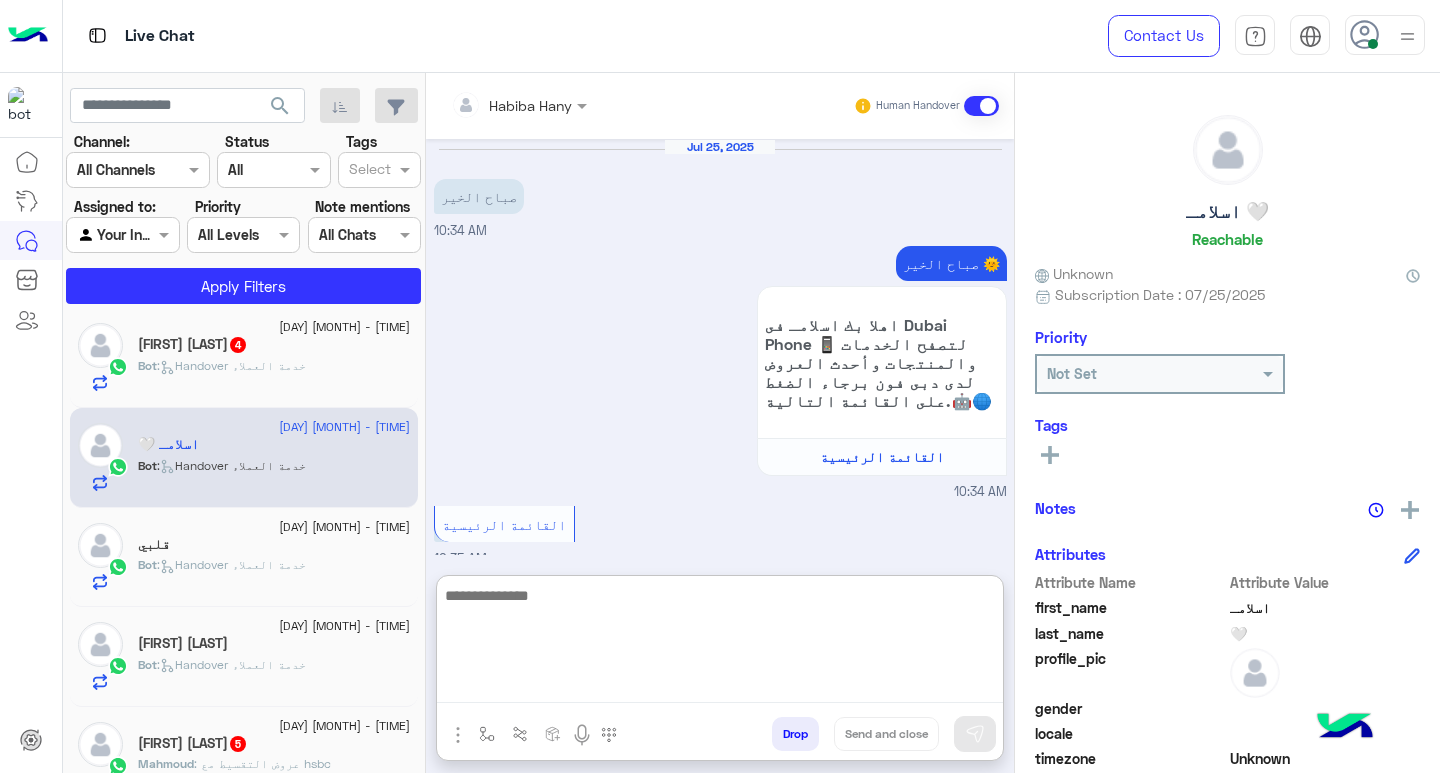 scroll, scrollTop: 0, scrollLeft: 0, axis: both 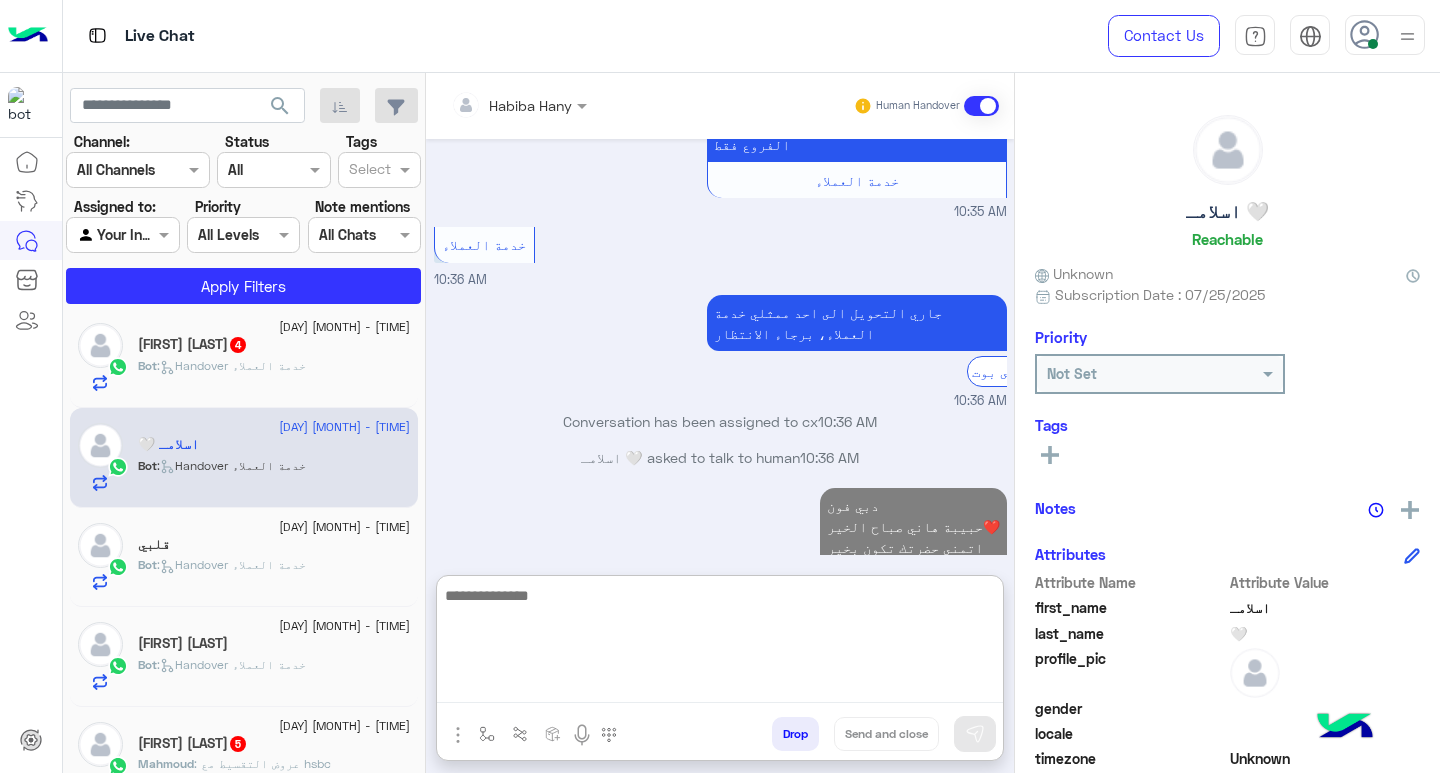 paste on "**********" 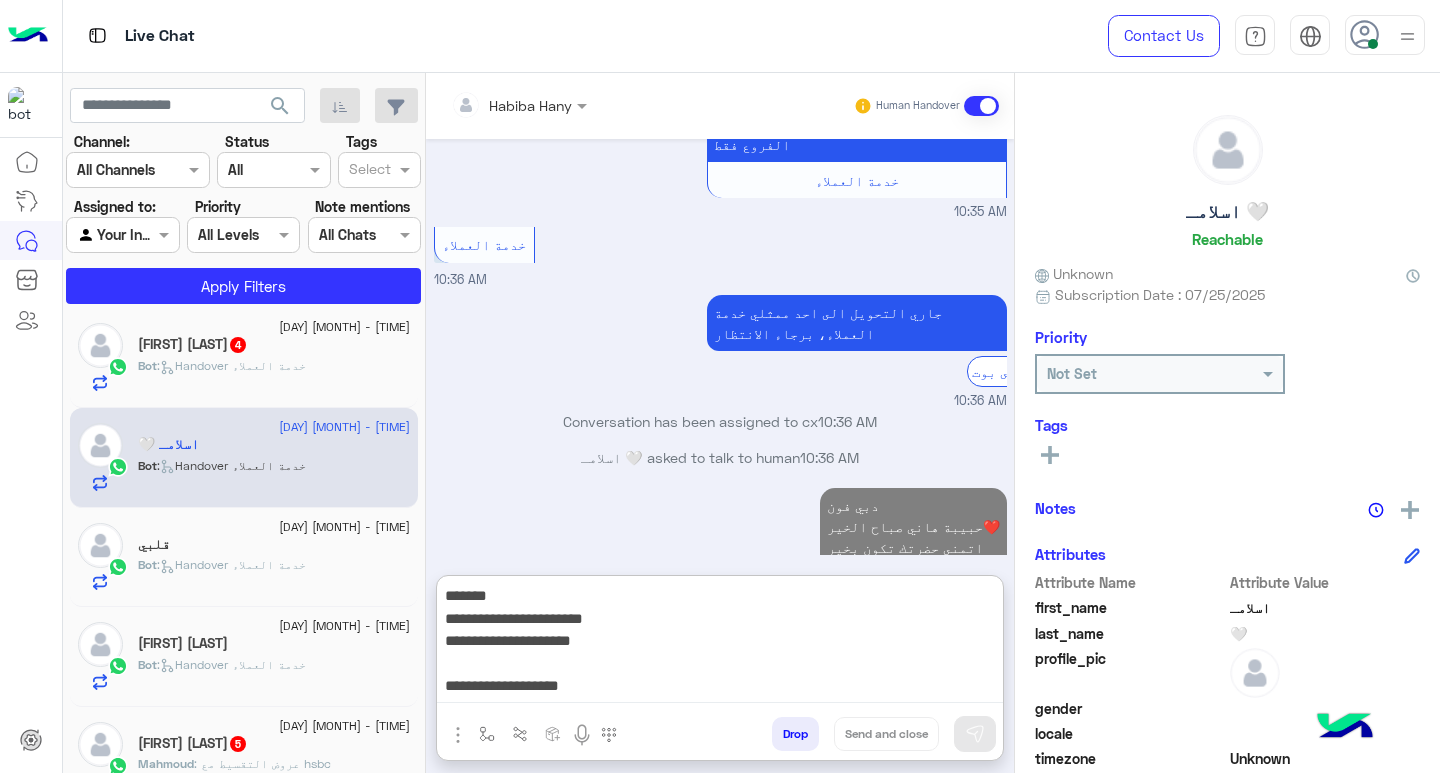 scroll 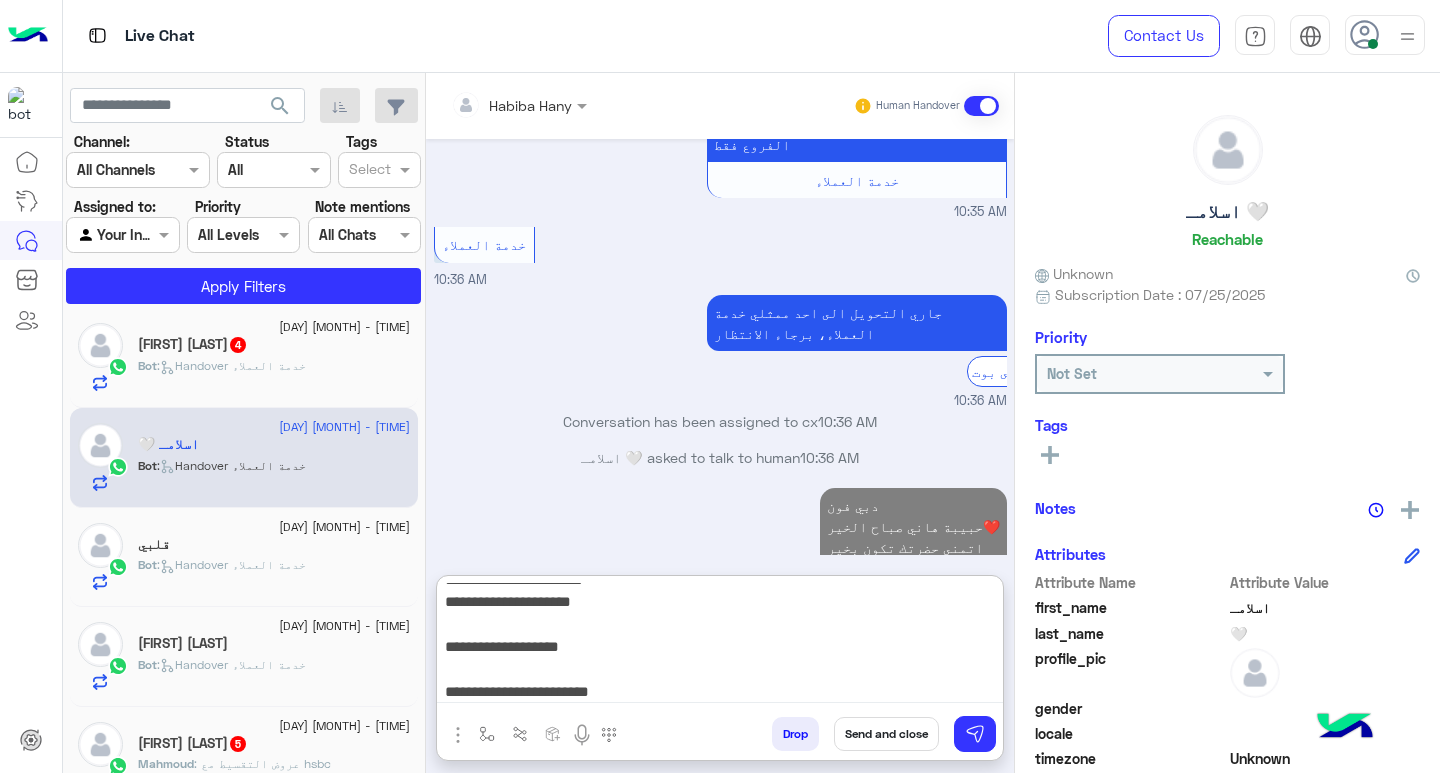 drag, startPoint x: 696, startPoint y: 683, endPoint x: 908, endPoint y: 590, distance: 231.50162 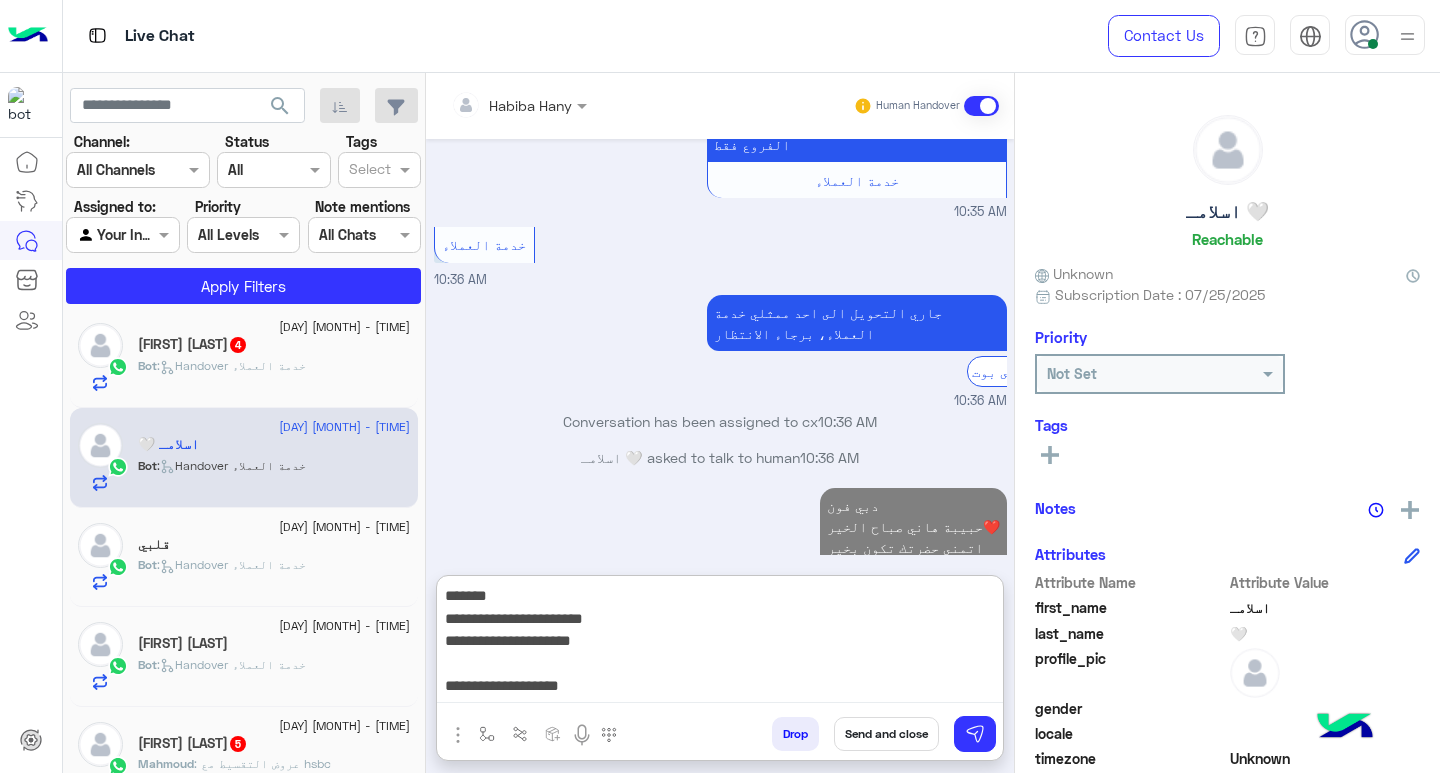 click on "**********" at bounding box center [720, 643] 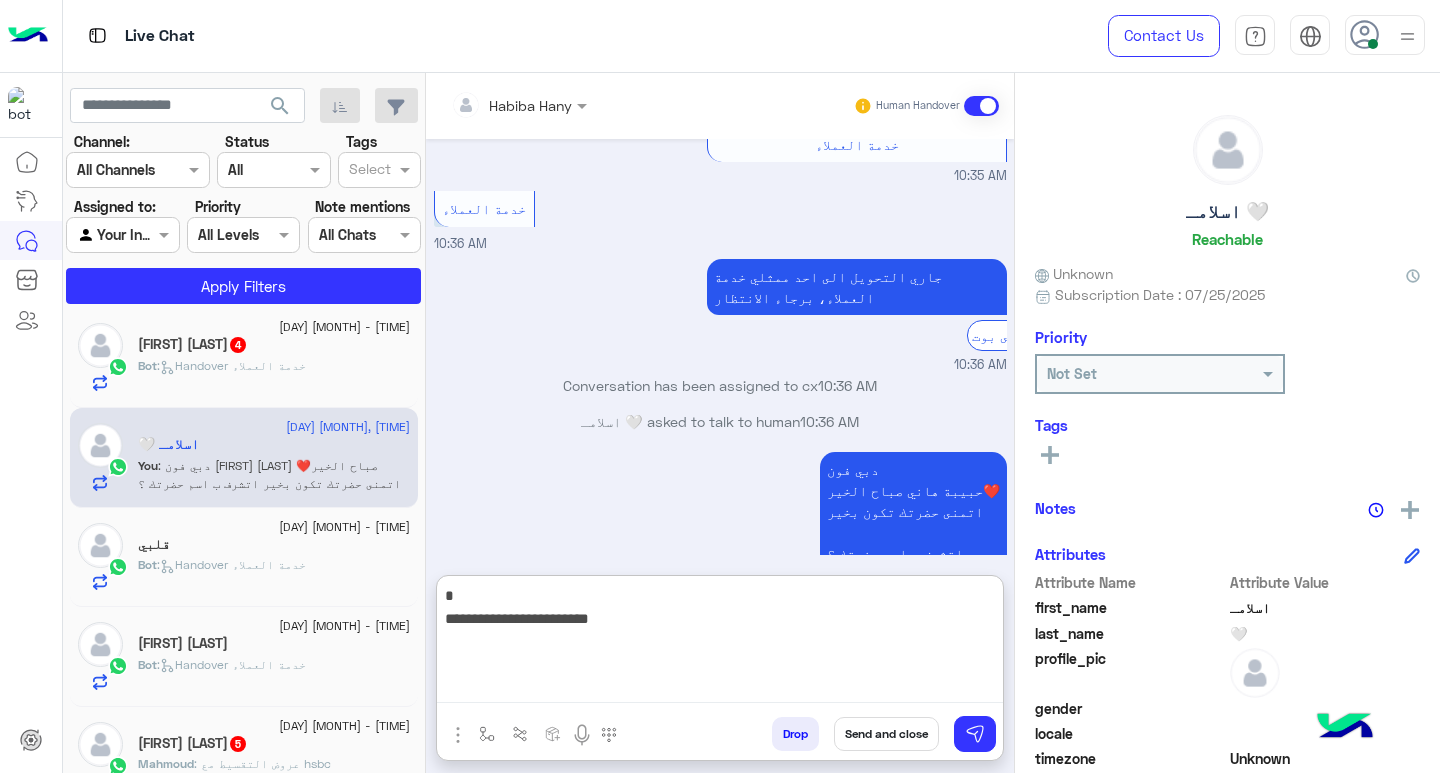 type on "**********" 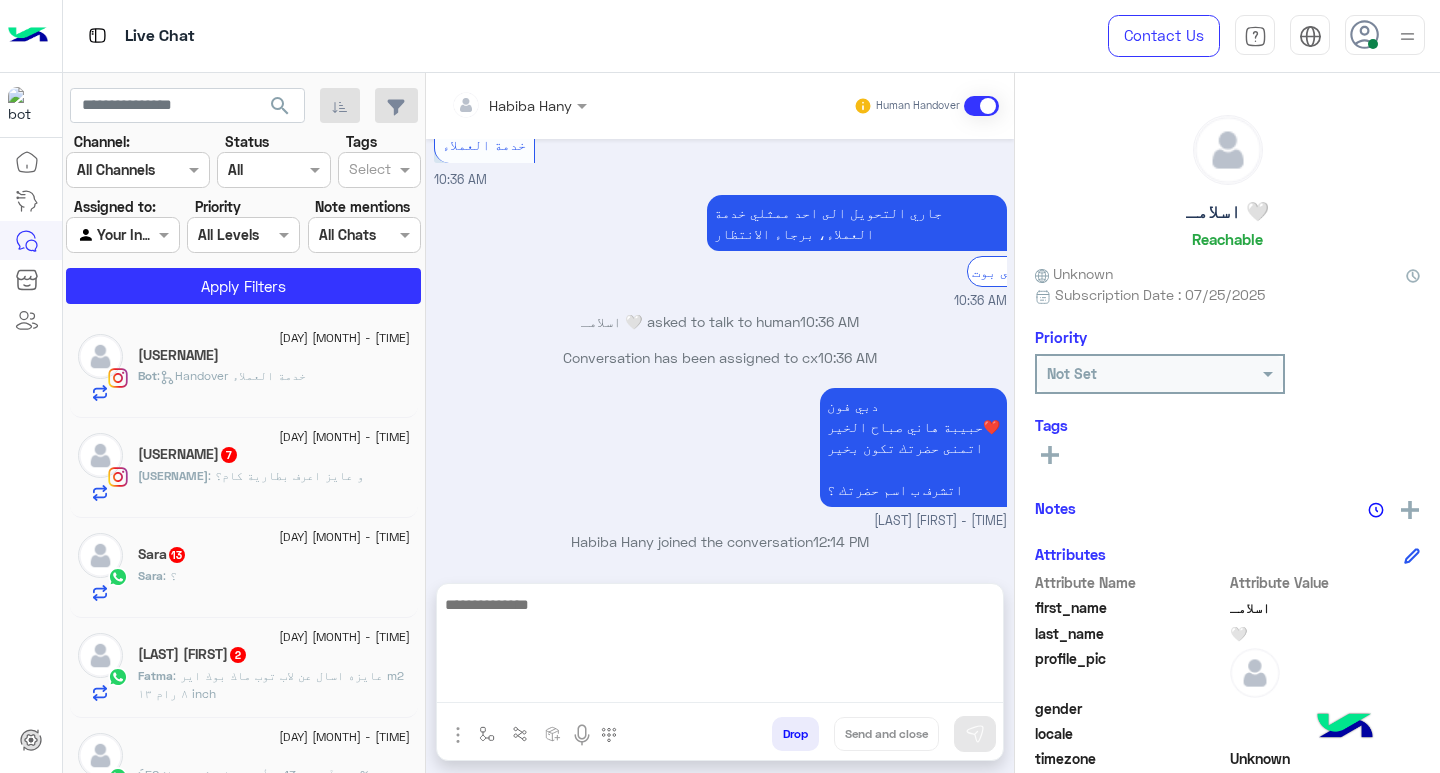 click on "search" 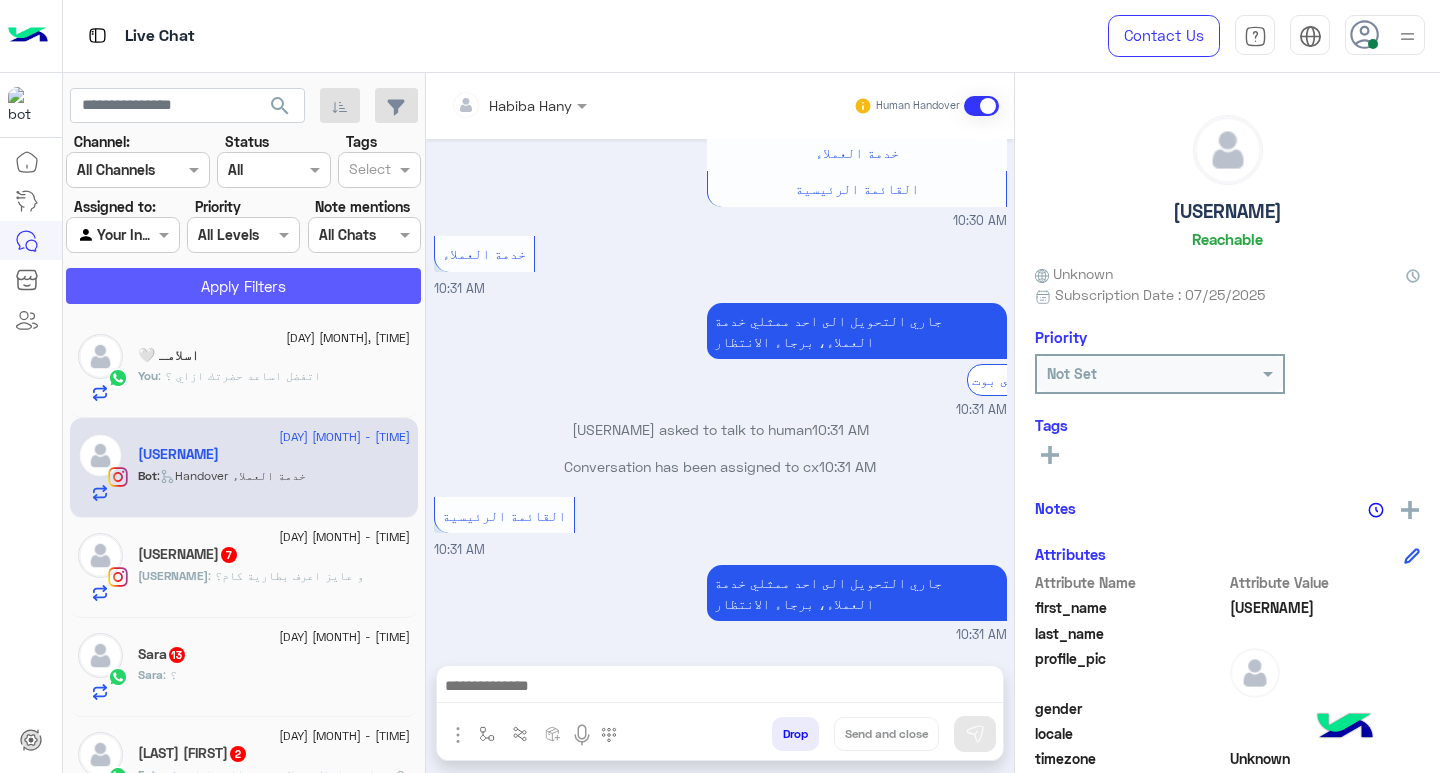 click on "Apply Filters" 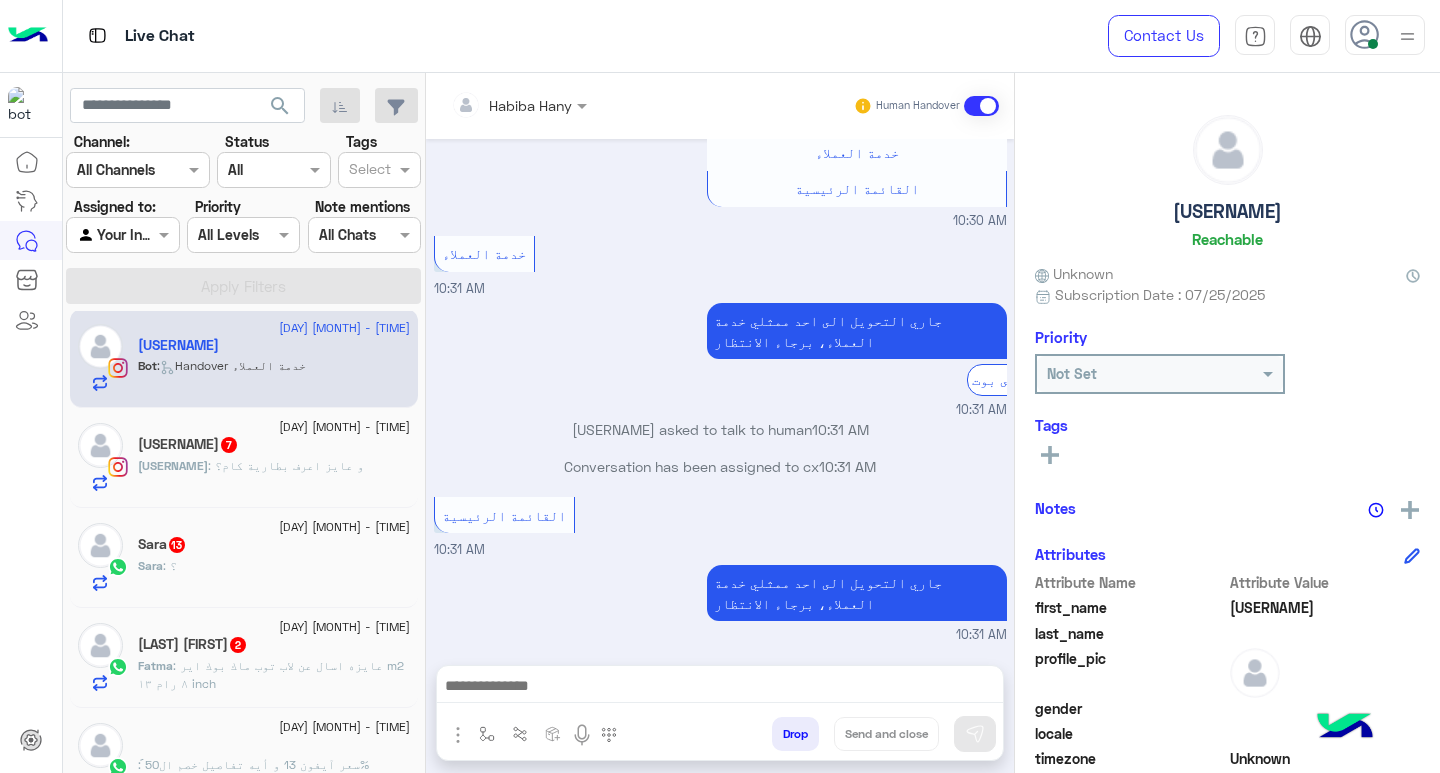 click on "search" 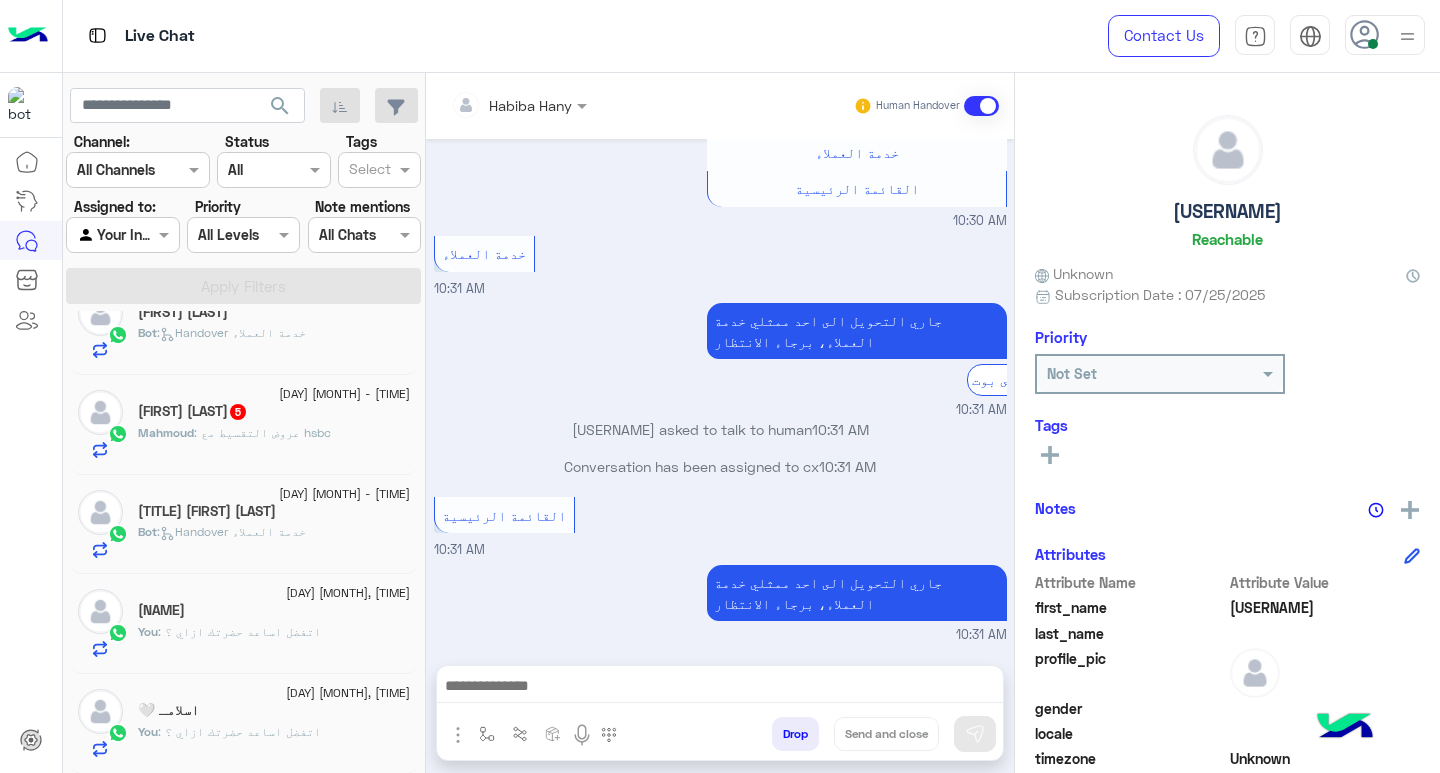 click on "You  :
اتفضل اساعد حضرتك ازاي ؟" 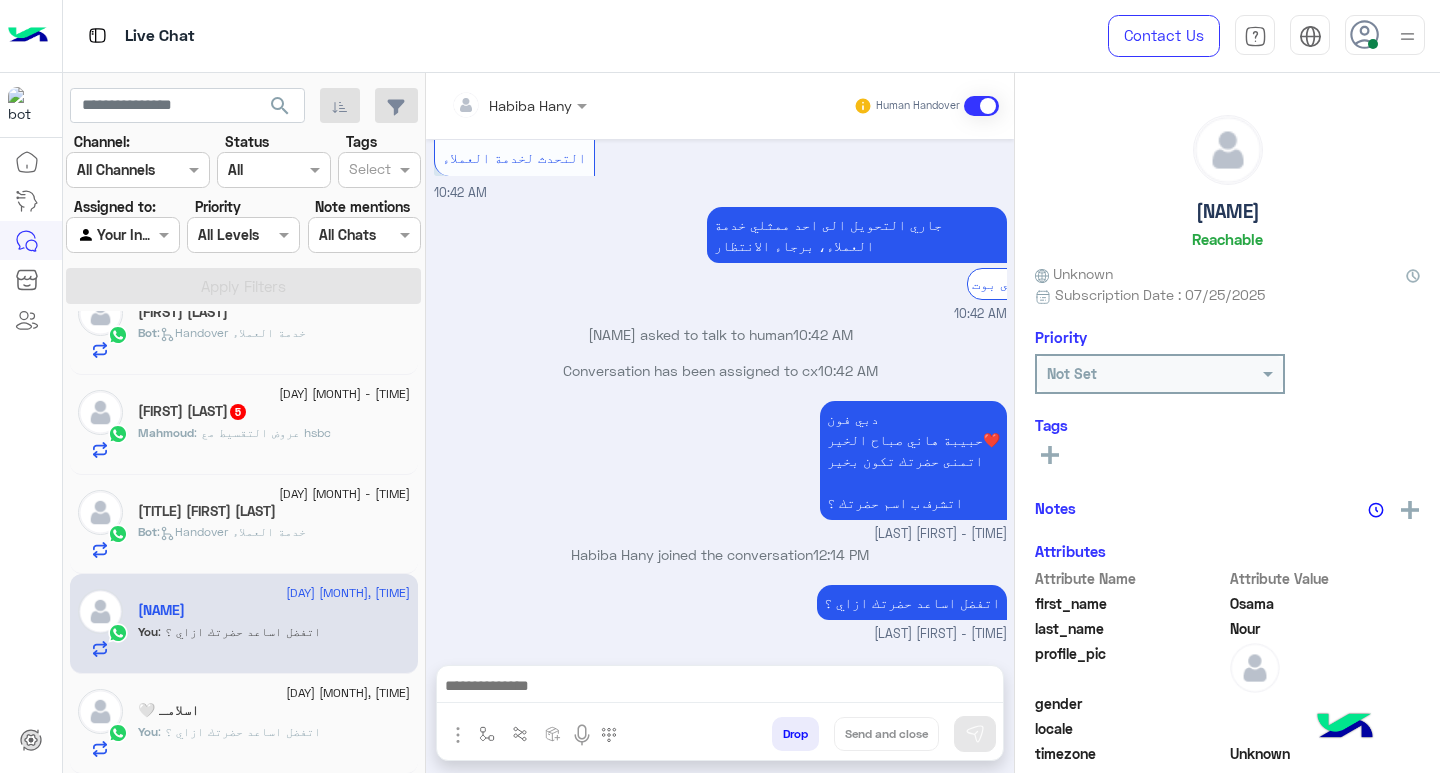 click at bounding box center [720, 688] 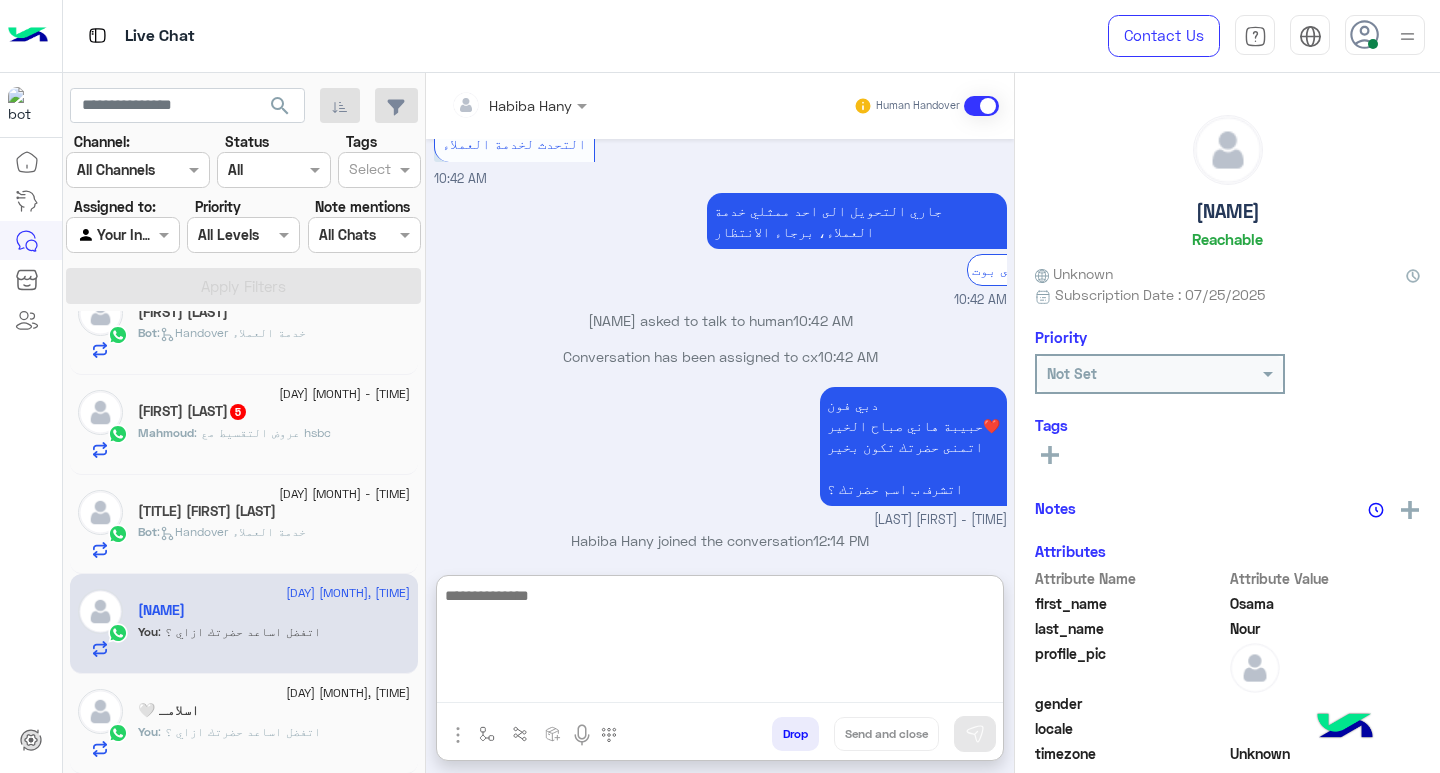 paste on "**********" 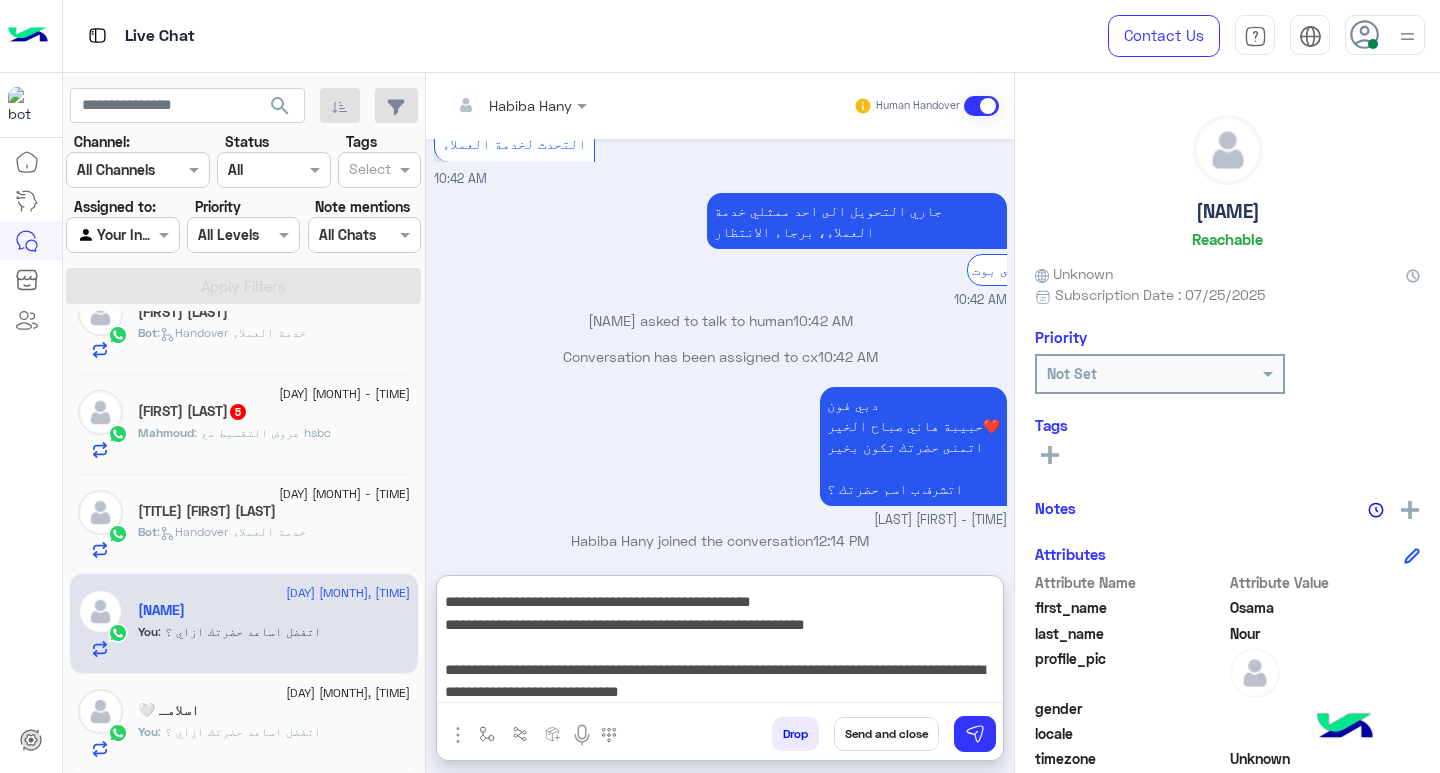 type on "**********" 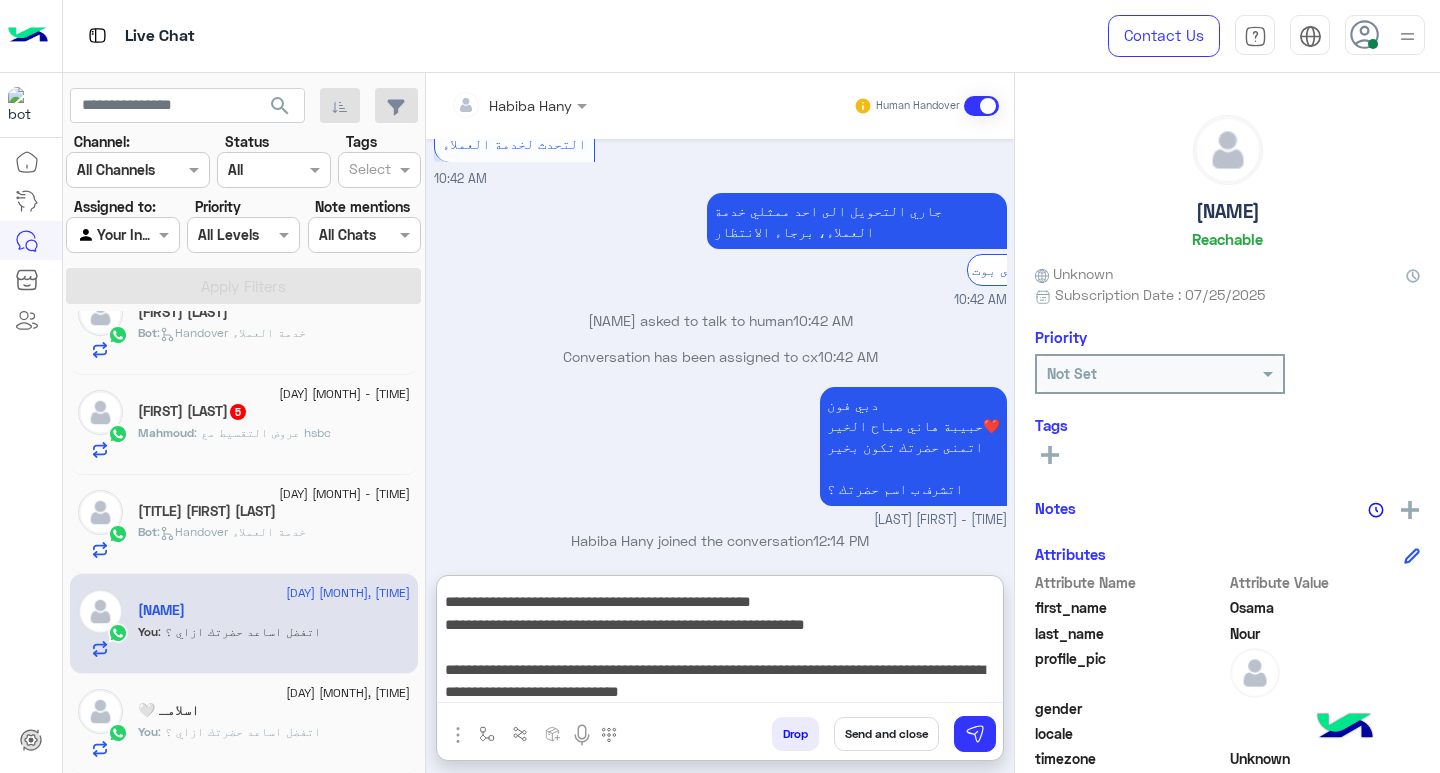click on "Send and close" at bounding box center [886, 734] 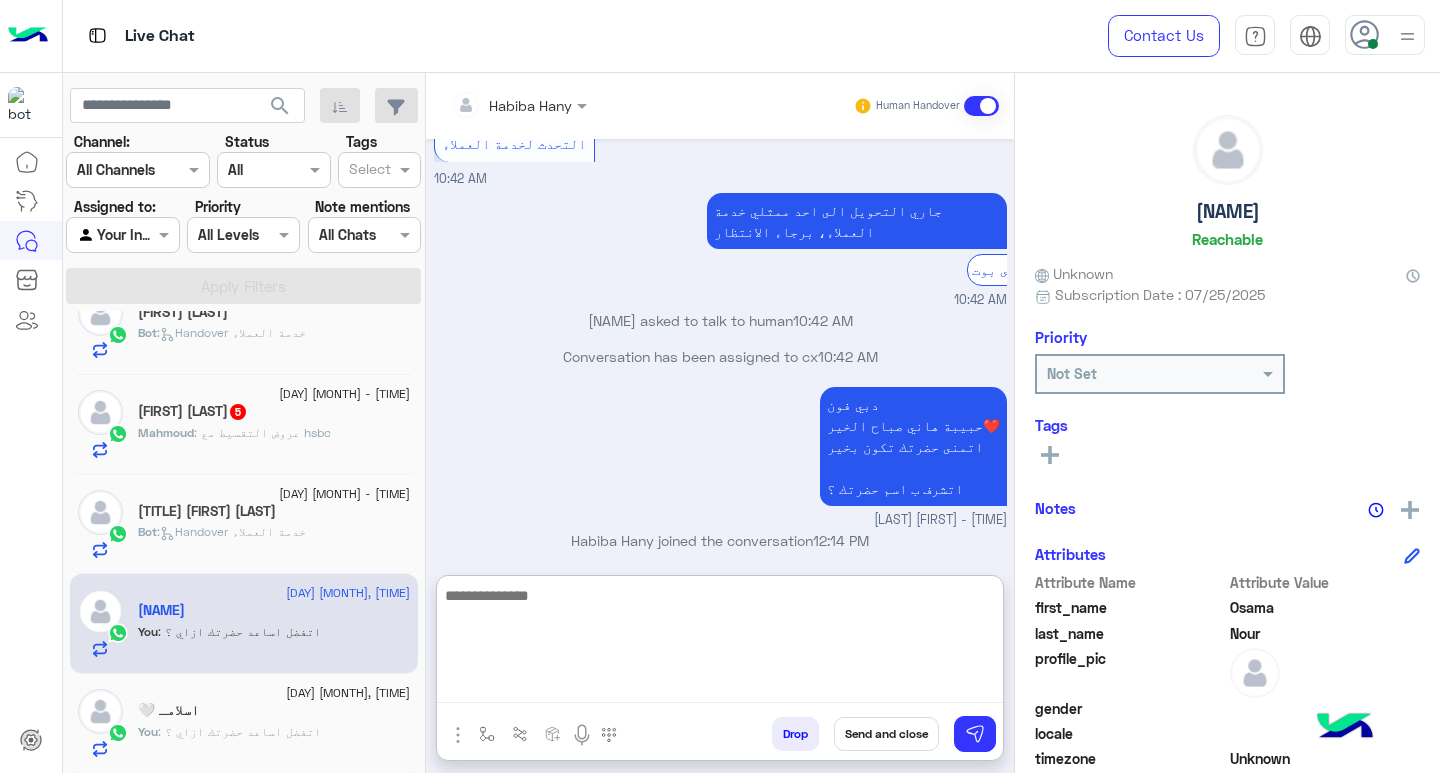 scroll, scrollTop: 0, scrollLeft: 0, axis: both 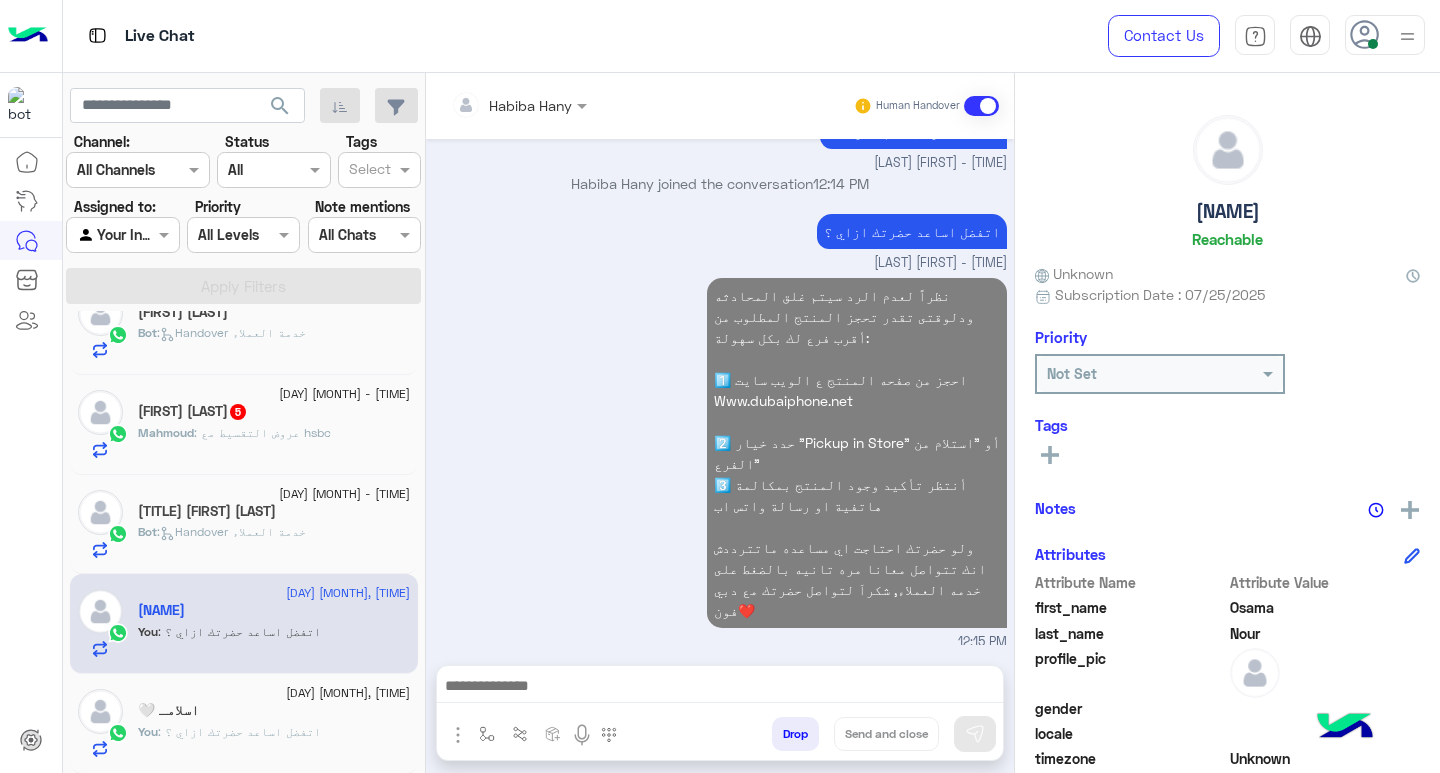 click on "You  :
اتفضل اساعد حضرتك ازاي ؟" 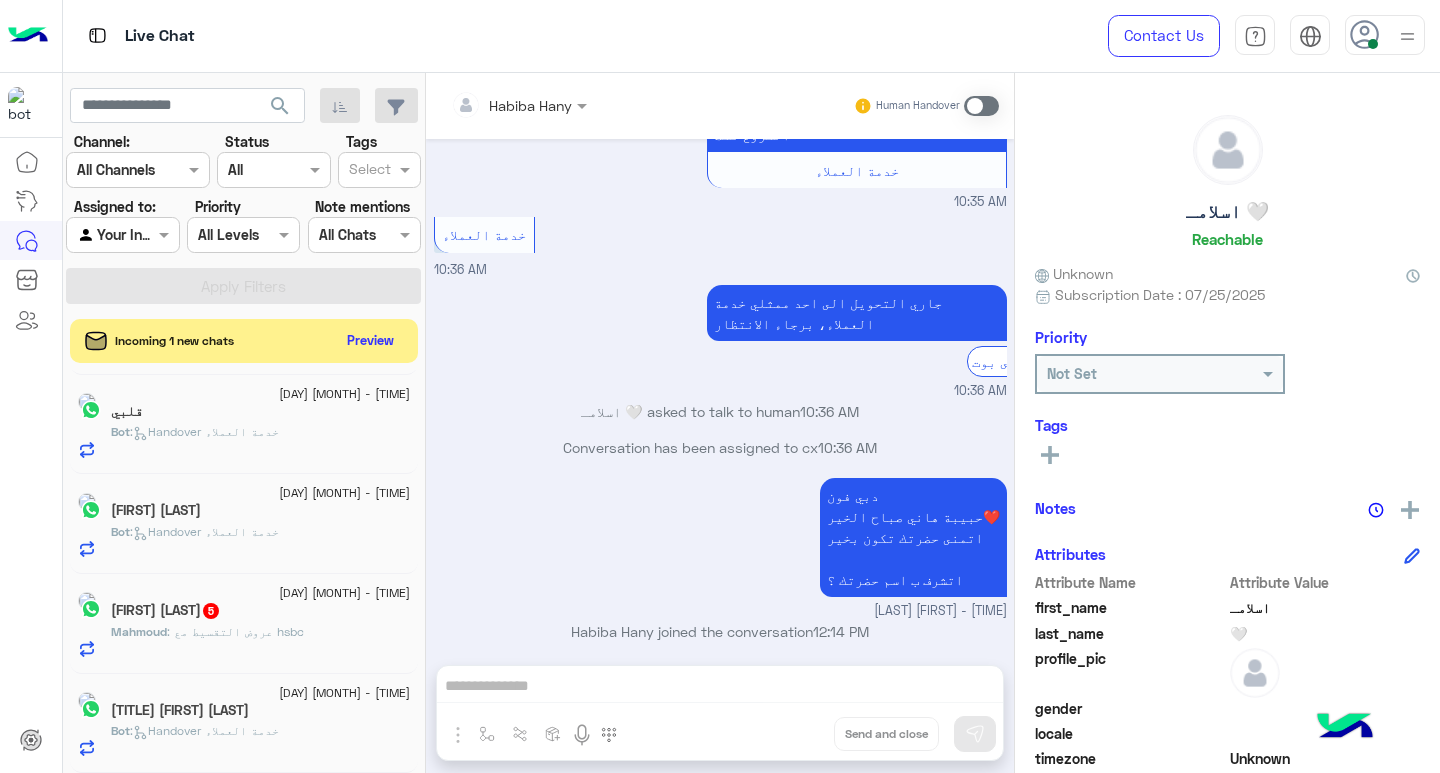 click on "[FIRST] [LAST]  [NUMBER]" 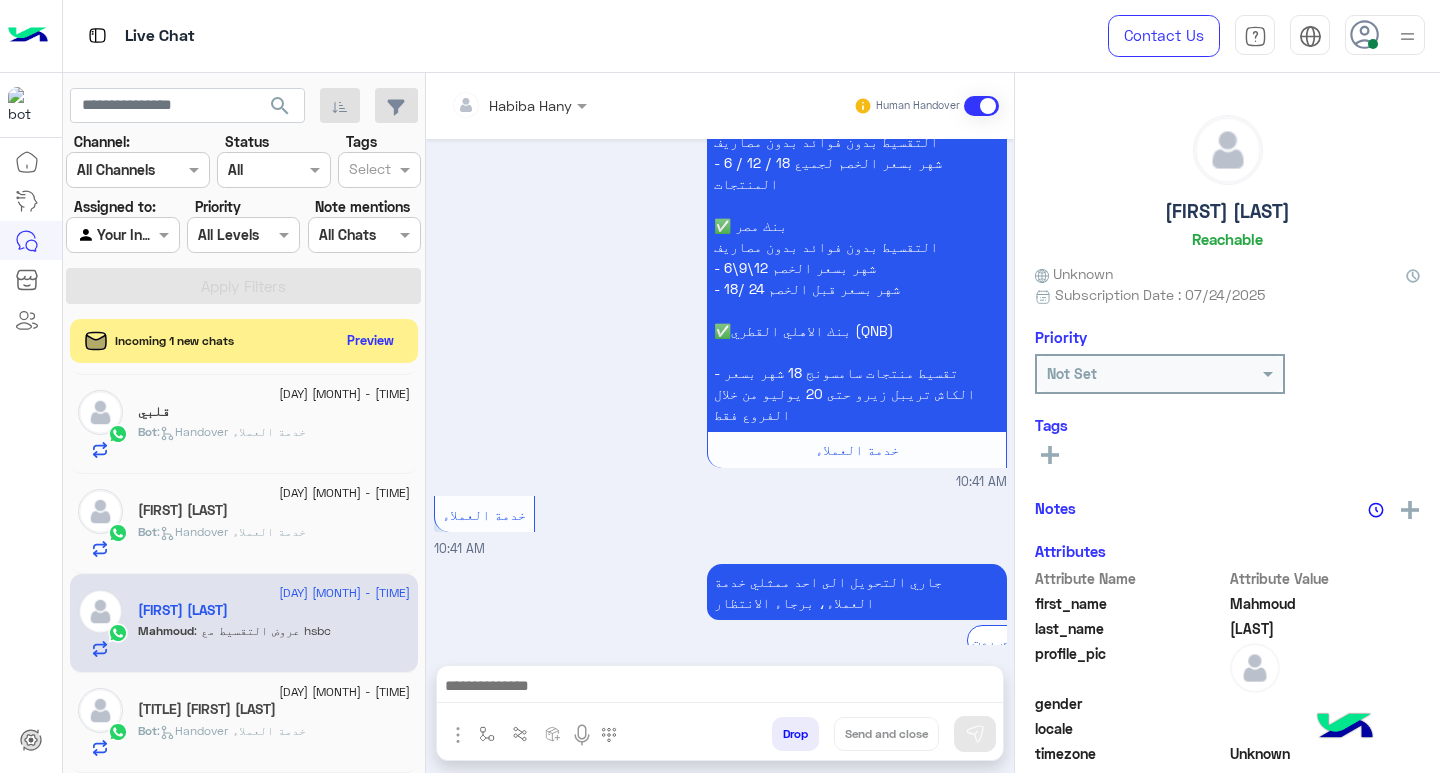 click on "[TITLE] [FIRST] [LAST]" 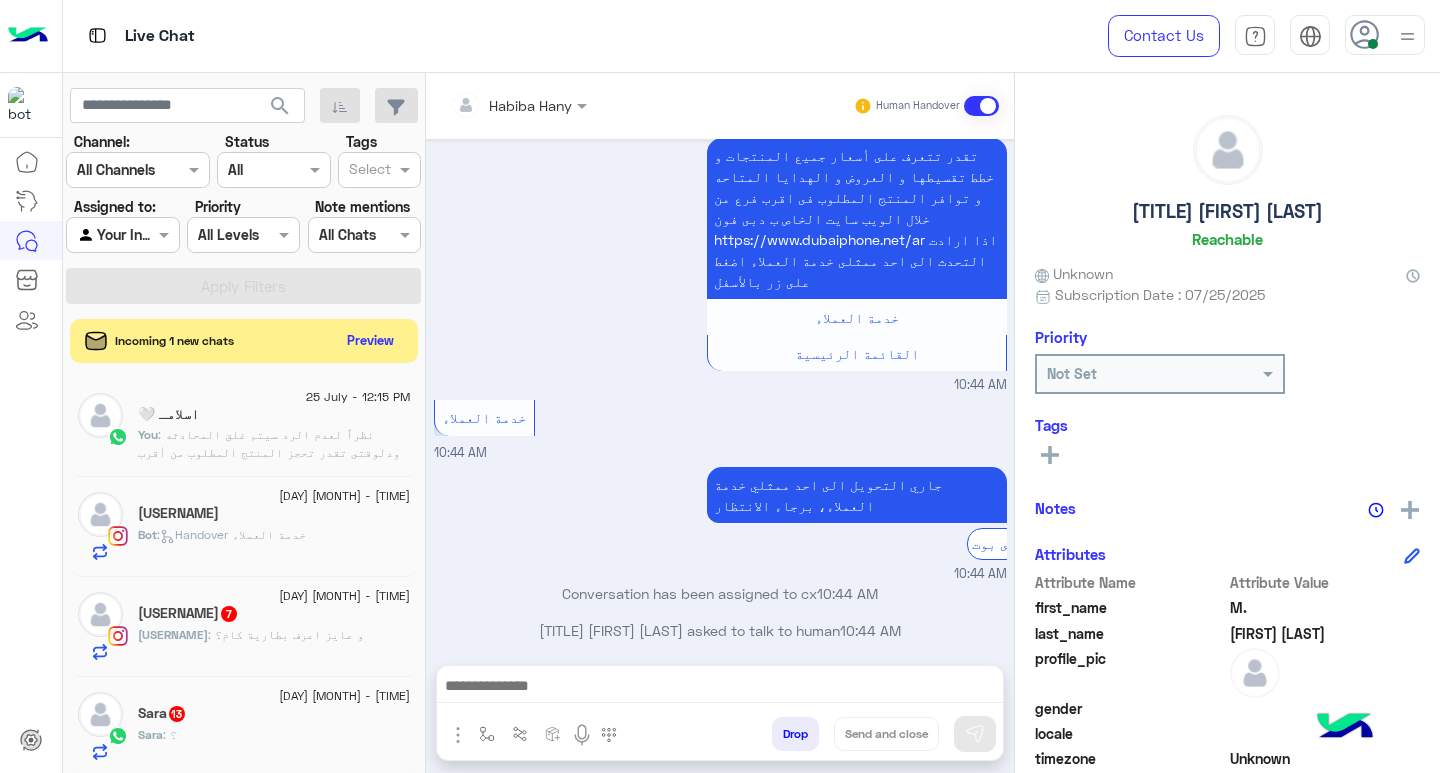 click on "You  : نظراً لعدم الرد سيتم غلق المحادثه
ودلوقتى تقدر تحجز المنتج المطلوب من أقرب فرع لك بكل سهولة:
1️⃣ احجز من صفحه المنتج ع الويب سايت
Www.dubaiphone.net
2️⃣ حدد خيار "Pickup in Store" أو "استلام من الفرع"
3️⃣ أنتظر تأكيد وجود المنتج  بمكالمة هاتفية او رسالة واتس اب
ولو حضرتك احتاجت اي مساعده ماتترددش انك تتواصل معانا مره تانيه بالضغط على خدمه العملاء, شكراَ لتواصل حضرتك مع دبي فون❤️" 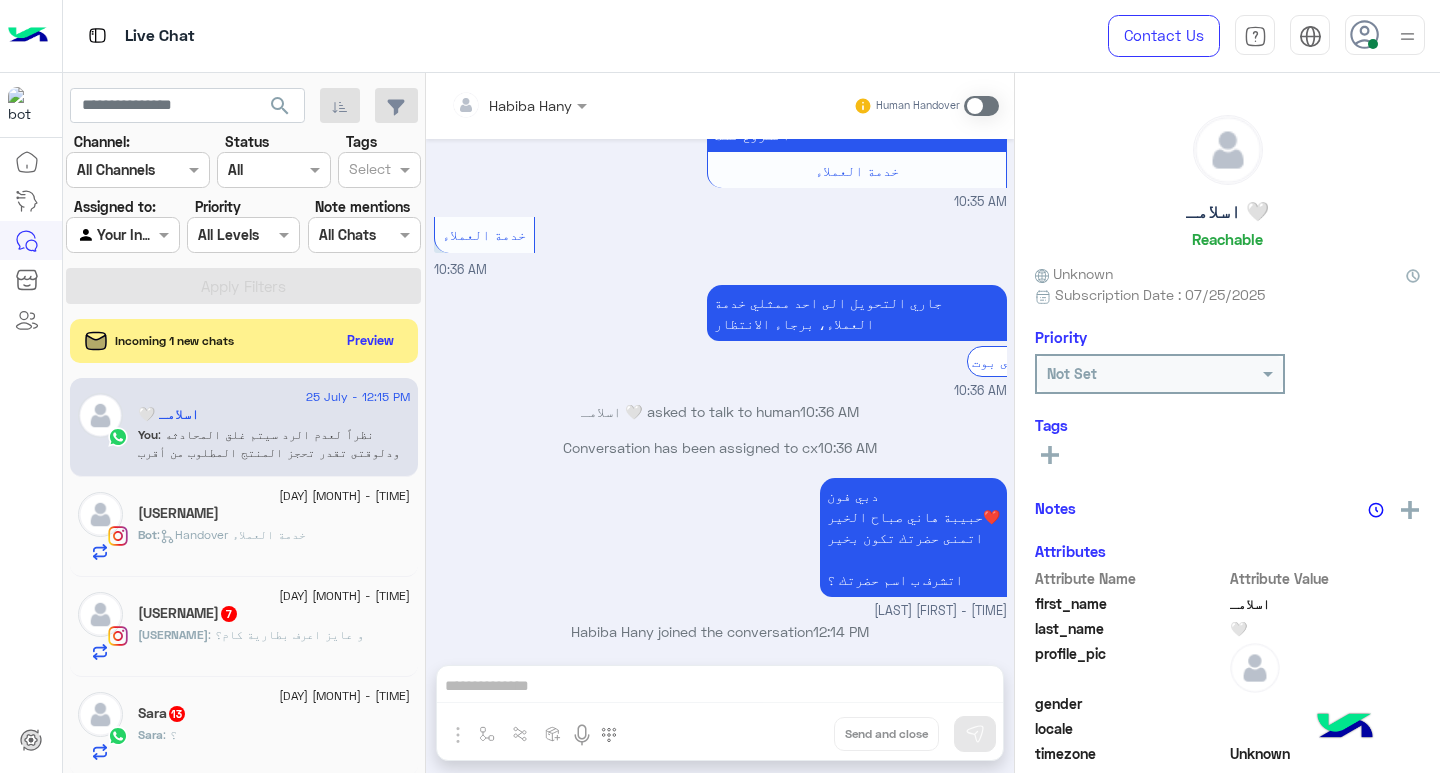 click on "[FIRST] [LAST] Human Handover     [MONTH] [DAY], [YEAR]  صباح الخير   [TIME]  صباح الخير 🌞 اهلا بك [NAME] فى Dubai Phone  📱
لتصفح الخدمات والمنتجات وأحدث العروض لدى دبى فون
برجاء الضغط على القائمة التالية.🤖🌐  القائمة الرئيسية     [TIME]   القائمة الرئيسية    [TIME]  لتصفح الخدمات التى يقدمها Dubai Phone اختر من القائمة الأتية 🌟    [TIME]   أنظمة التقسيط    [TIME]  -التقسيط متاح ب البطاقات الائتمان البنكيه و من خلال شركات التمويل  بعروض متنوعه حتى 60 شهر و حتى 18 شهر بدون فوائد - وتقدر تعرف قيمه القسط الشهرى  لكل بنك او  شركه من صفحه المنتج من خلال الويب سايت  - ثم اضغط على تفاصيل التقسيط  القائمة الرئيسية     [TIME]    [TIME]" at bounding box center (720, 427) 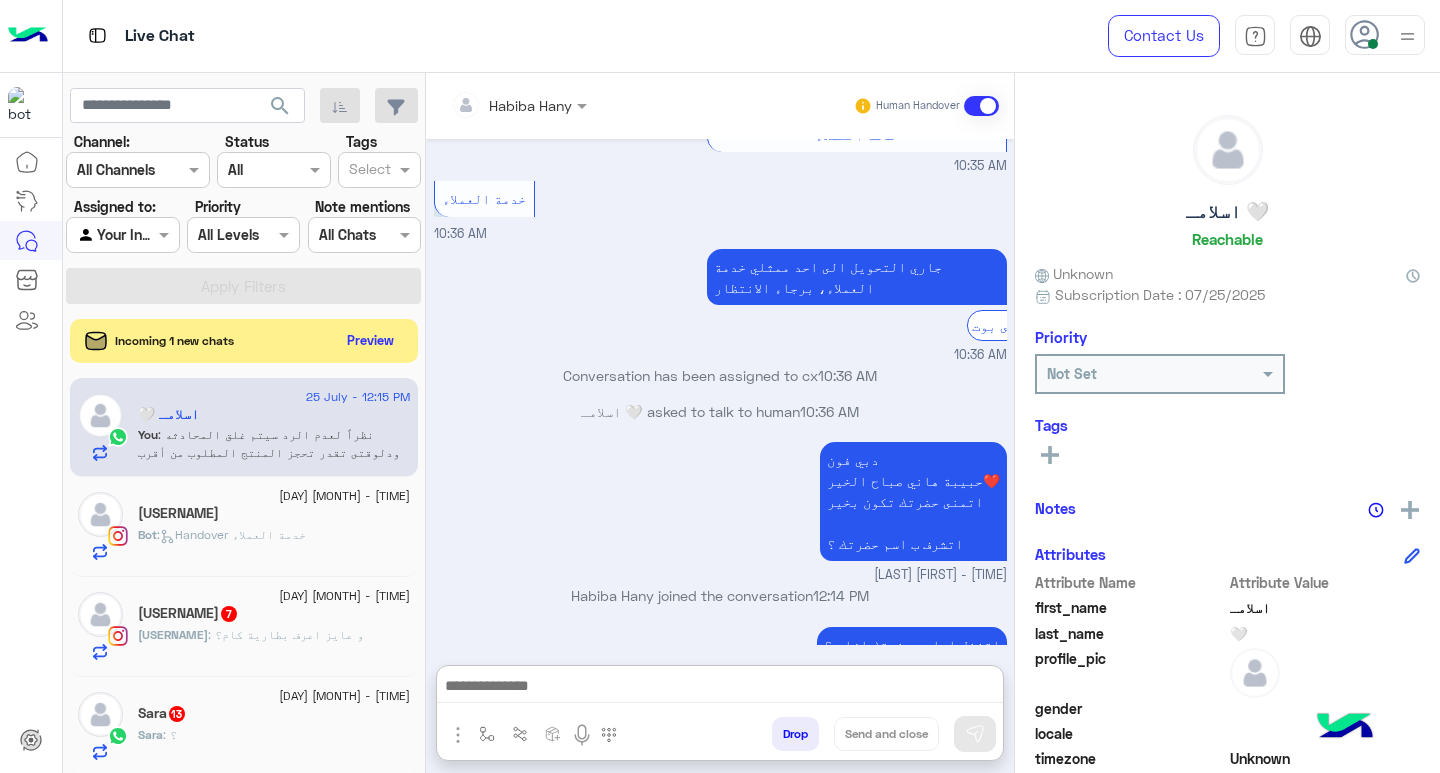 click at bounding box center (720, 688) 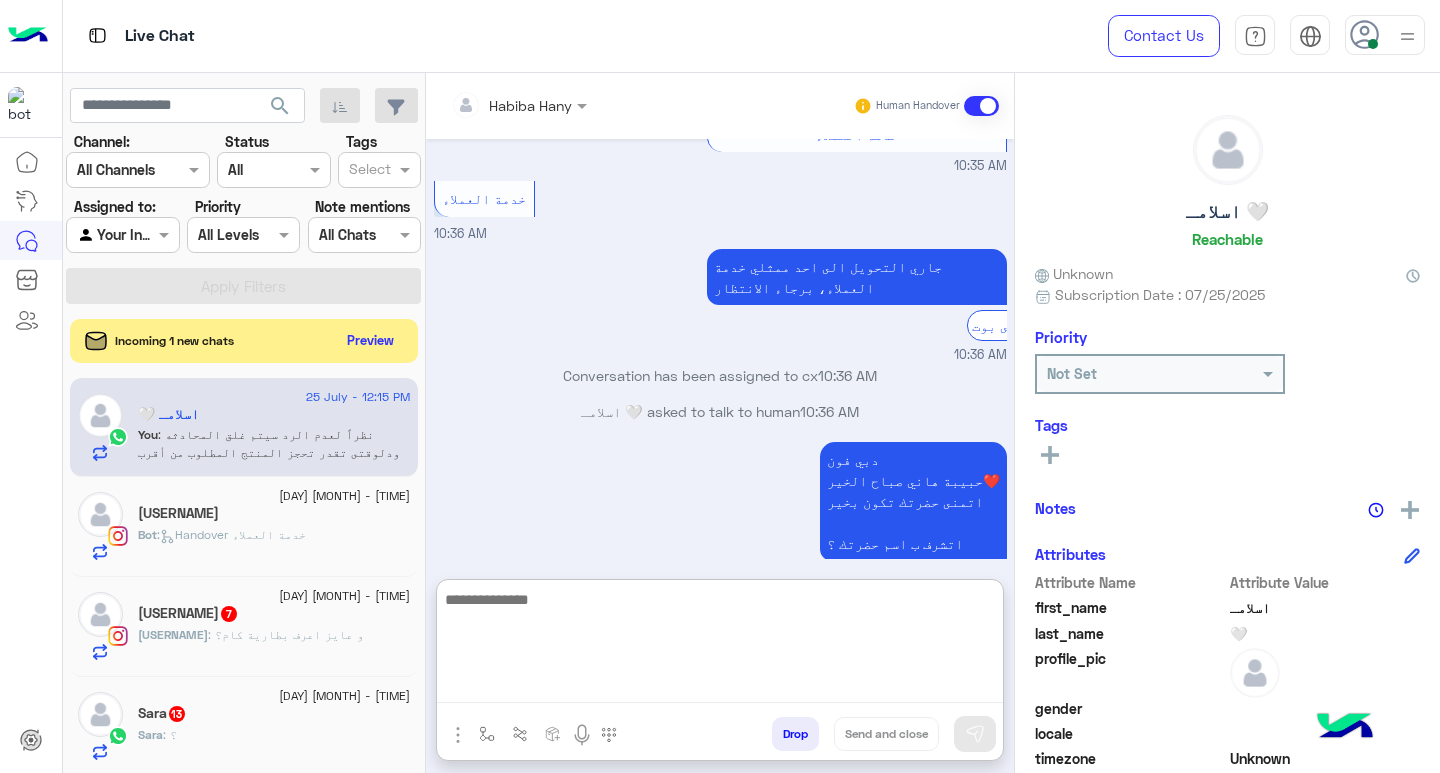 paste on "**********" 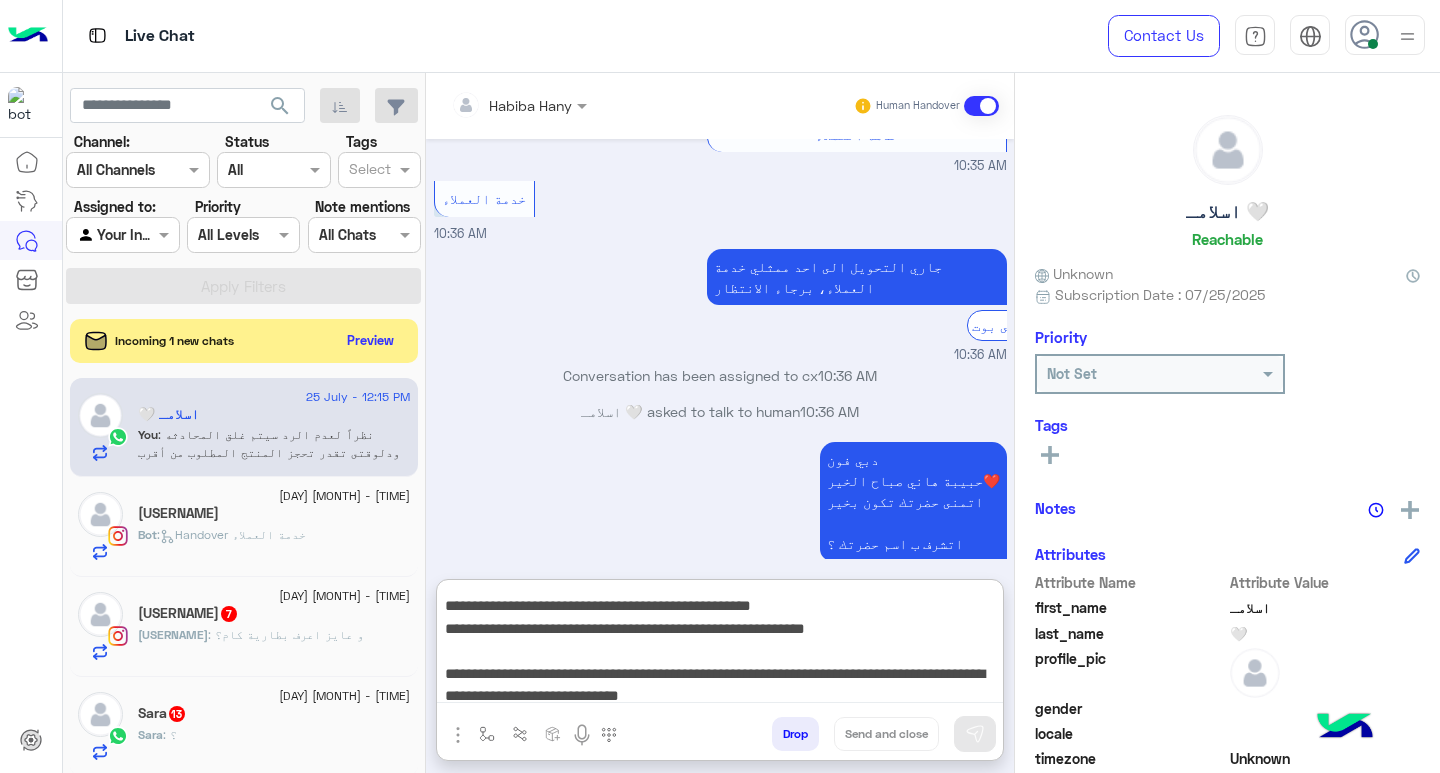 type on "**********" 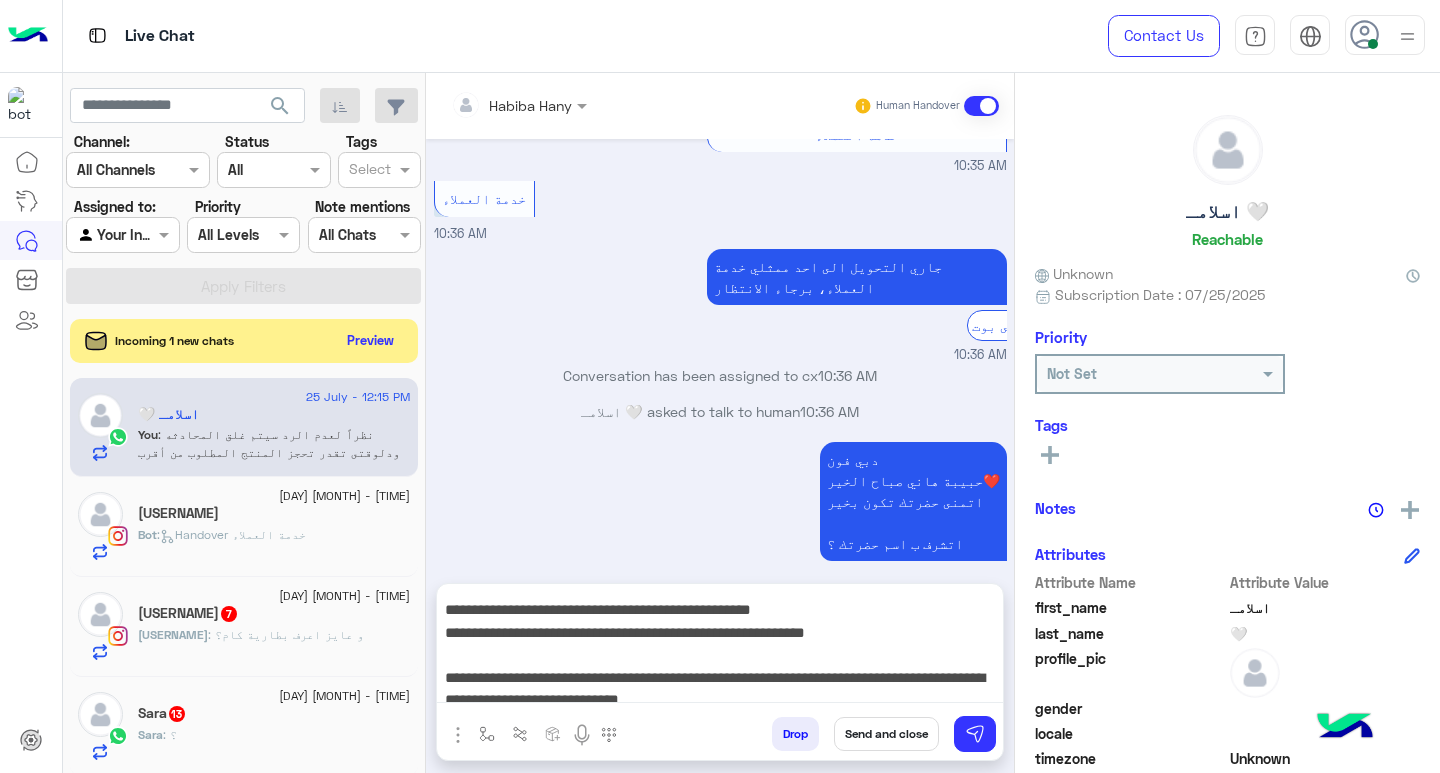click on "Send and close" at bounding box center [886, 734] 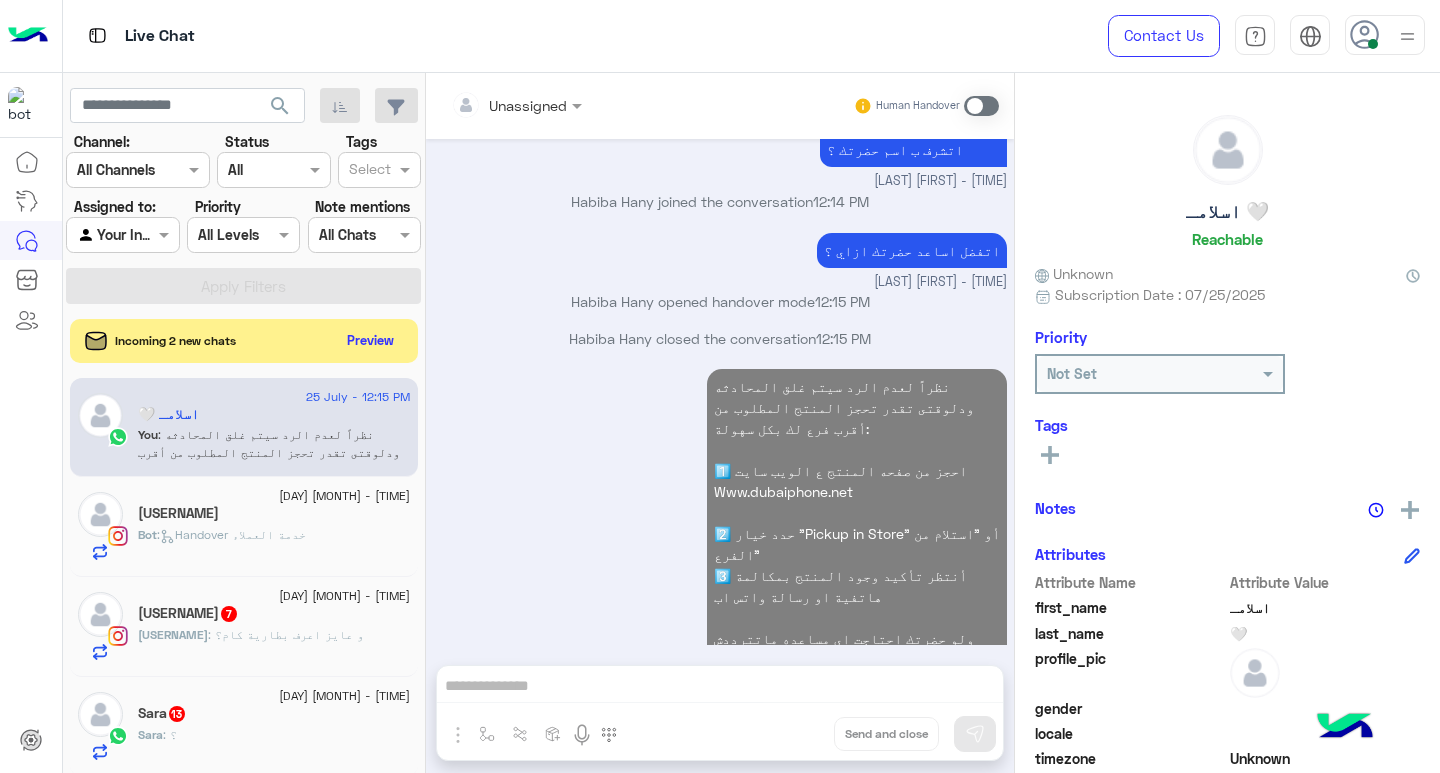 click at bounding box center [1407, 36] 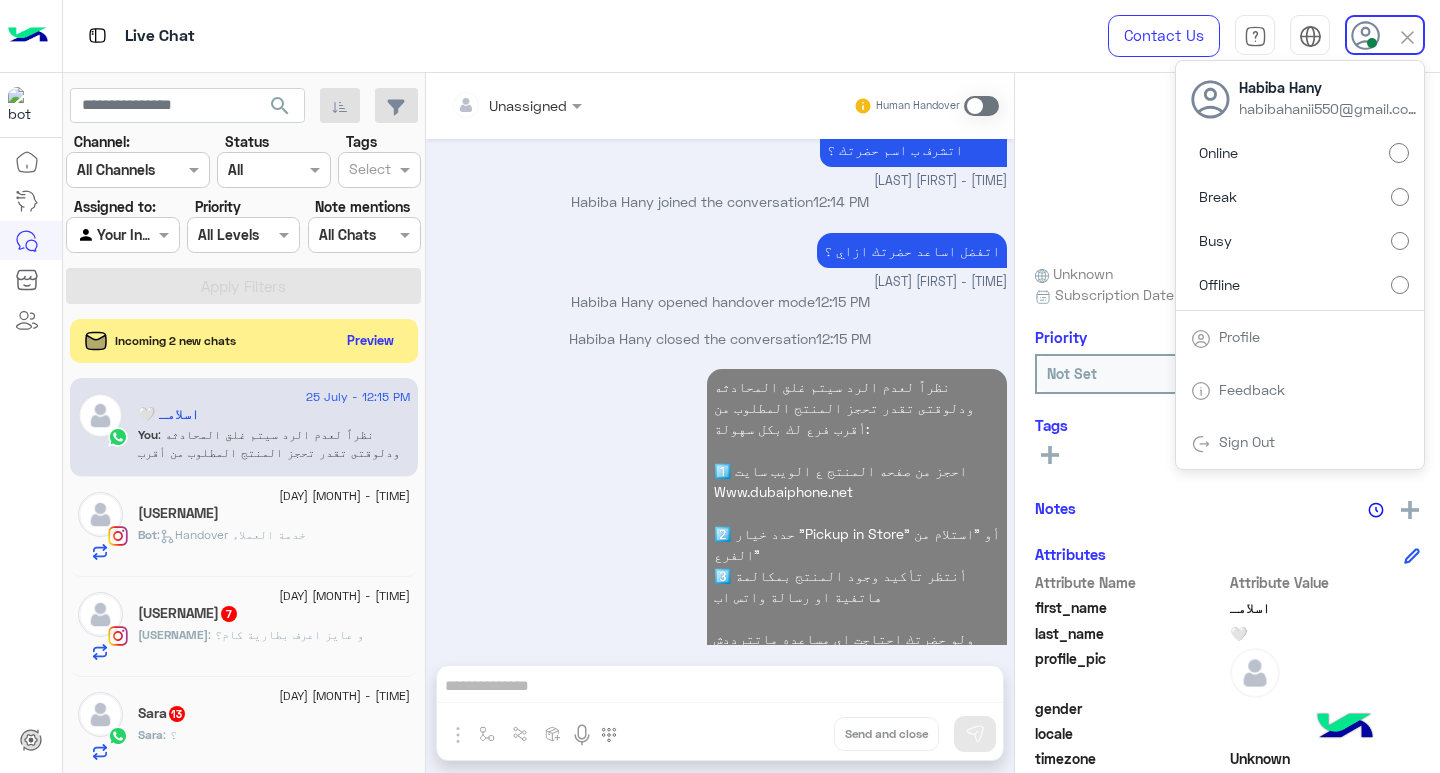 click on "Busy" at bounding box center (1300, 241) 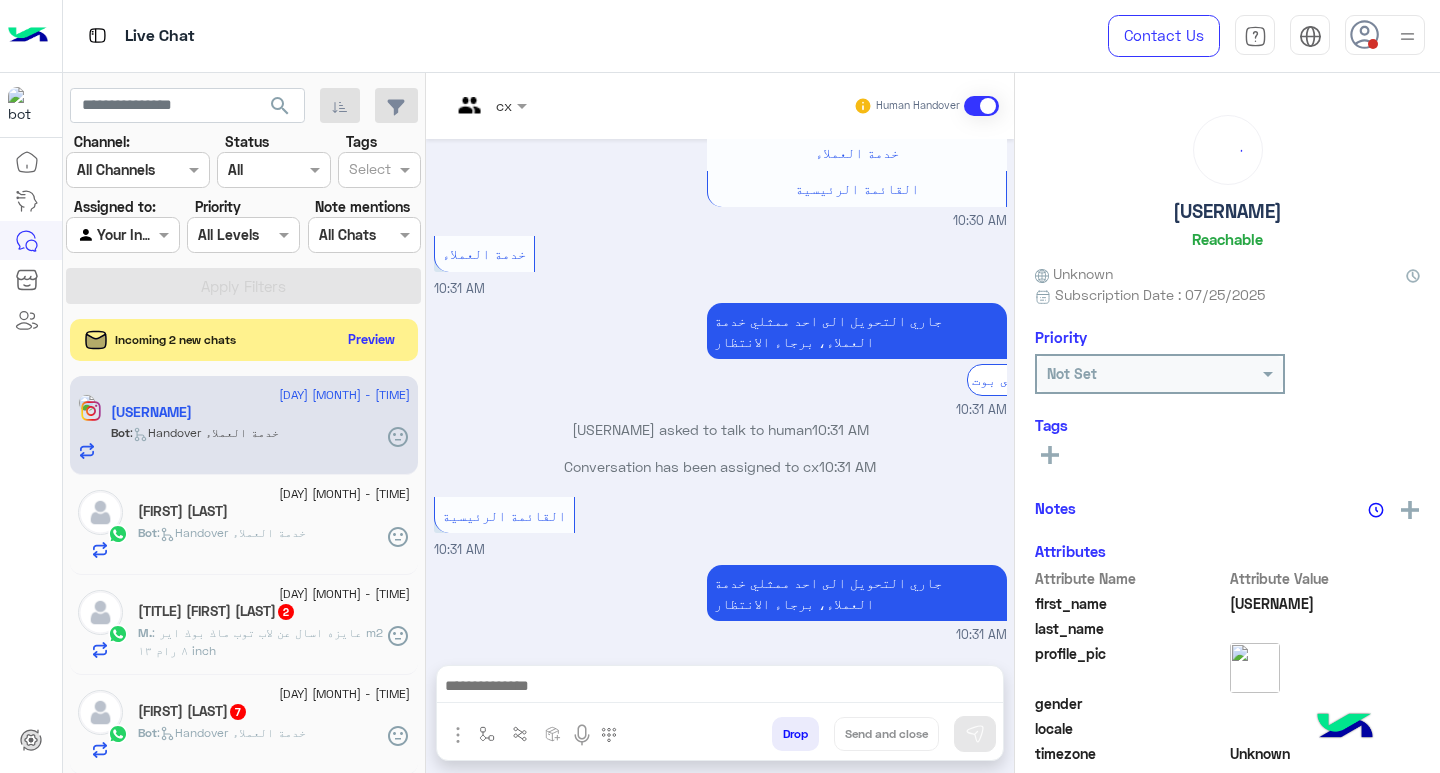 click on "Preview" 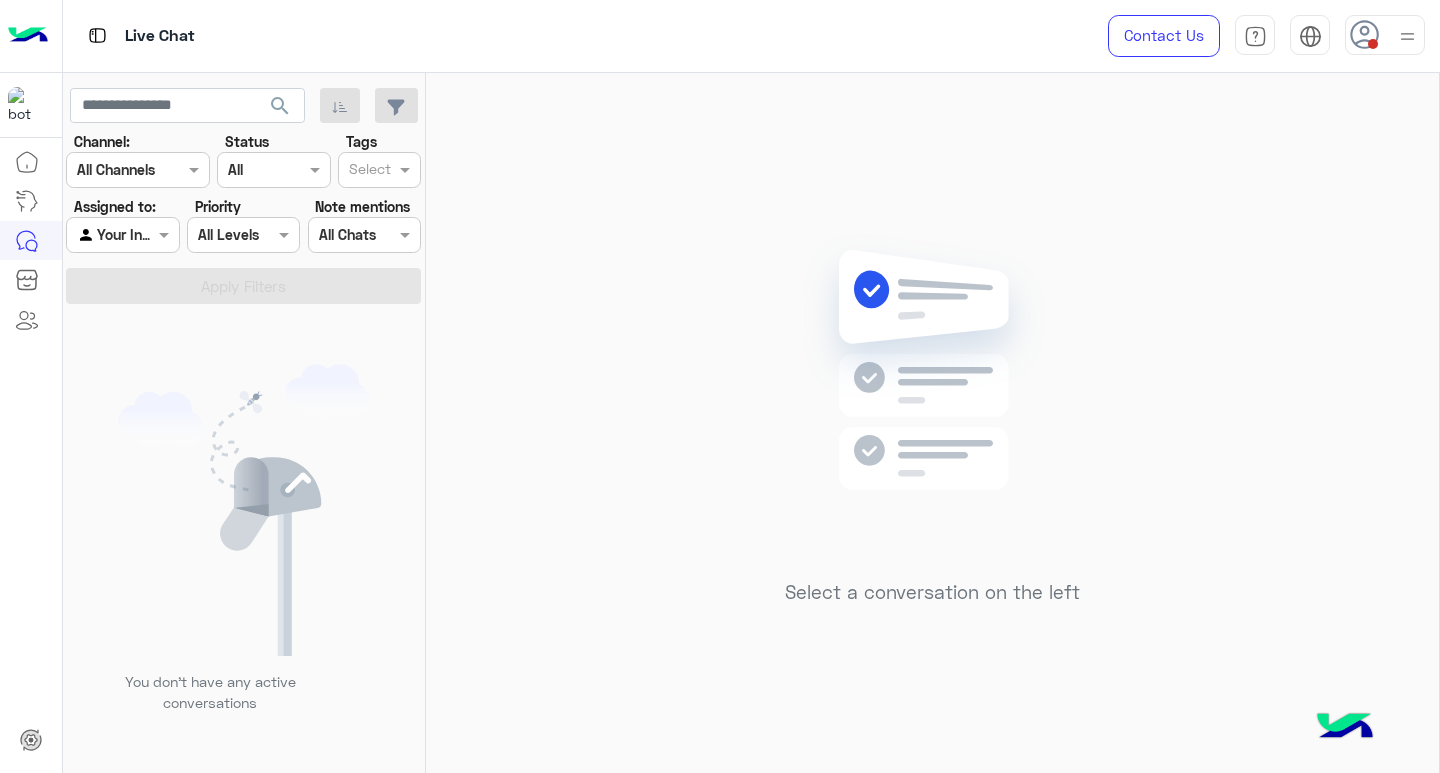 click at bounding box center (1407, 36) 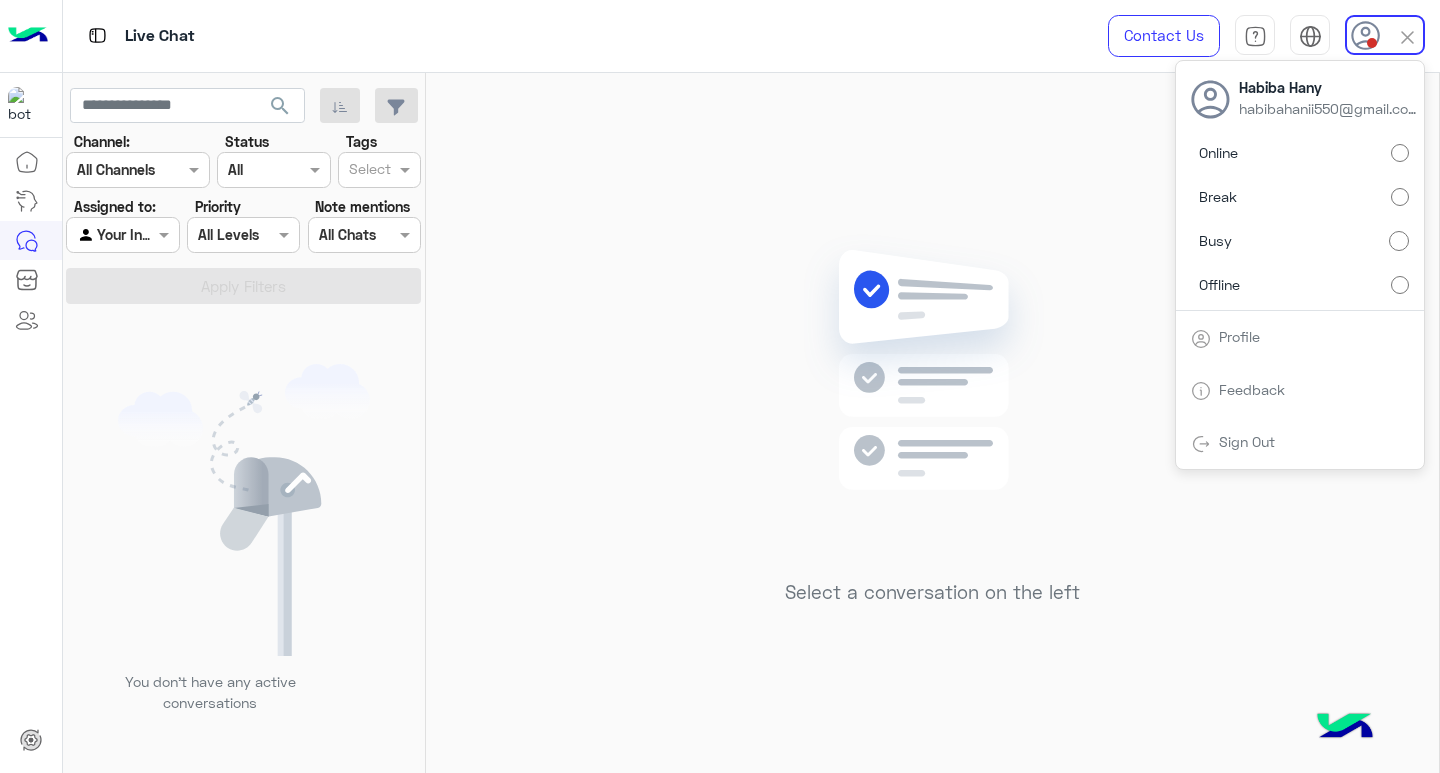 click on "Online" at bounding box center [1300, 153] 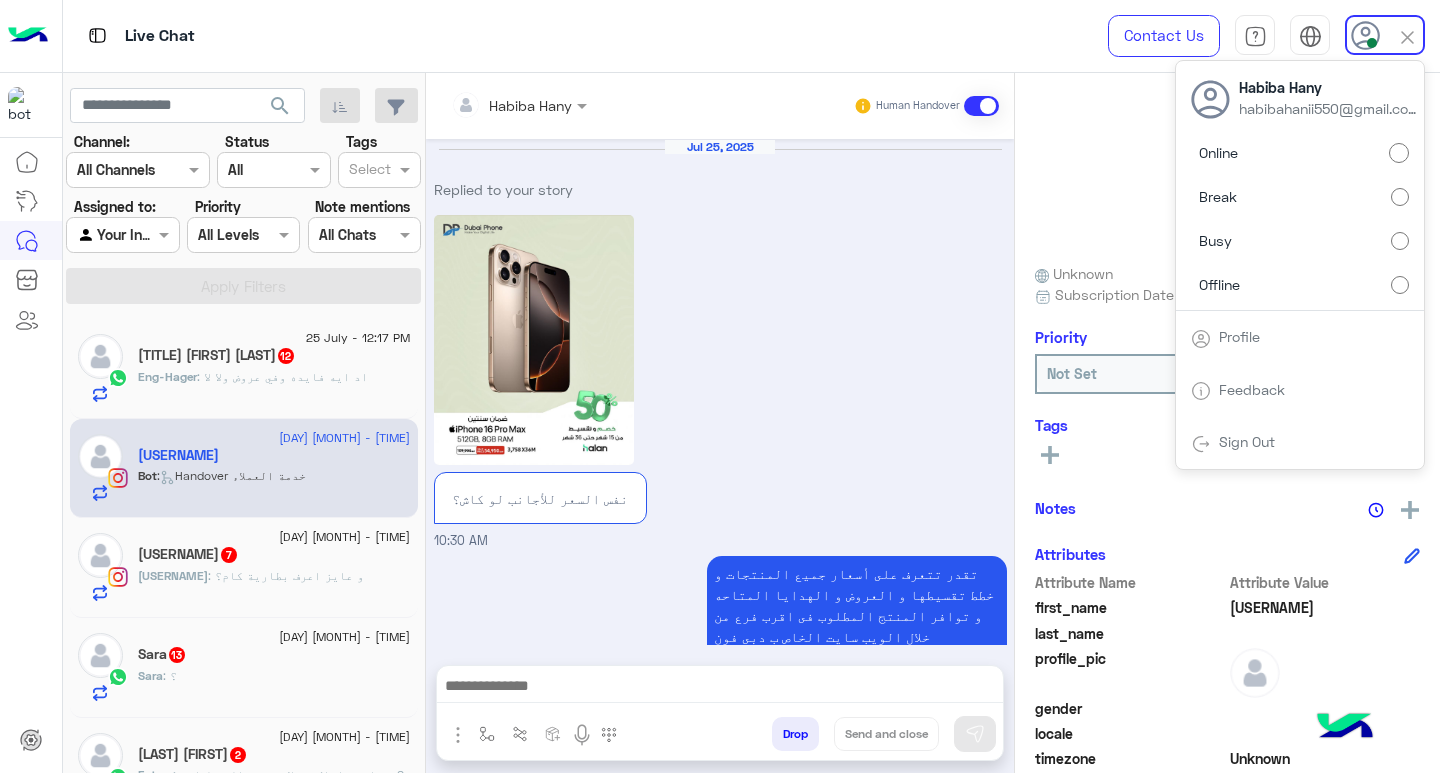 scroll, scrollTop: 589, scrollLeft: 0, axis: vertical 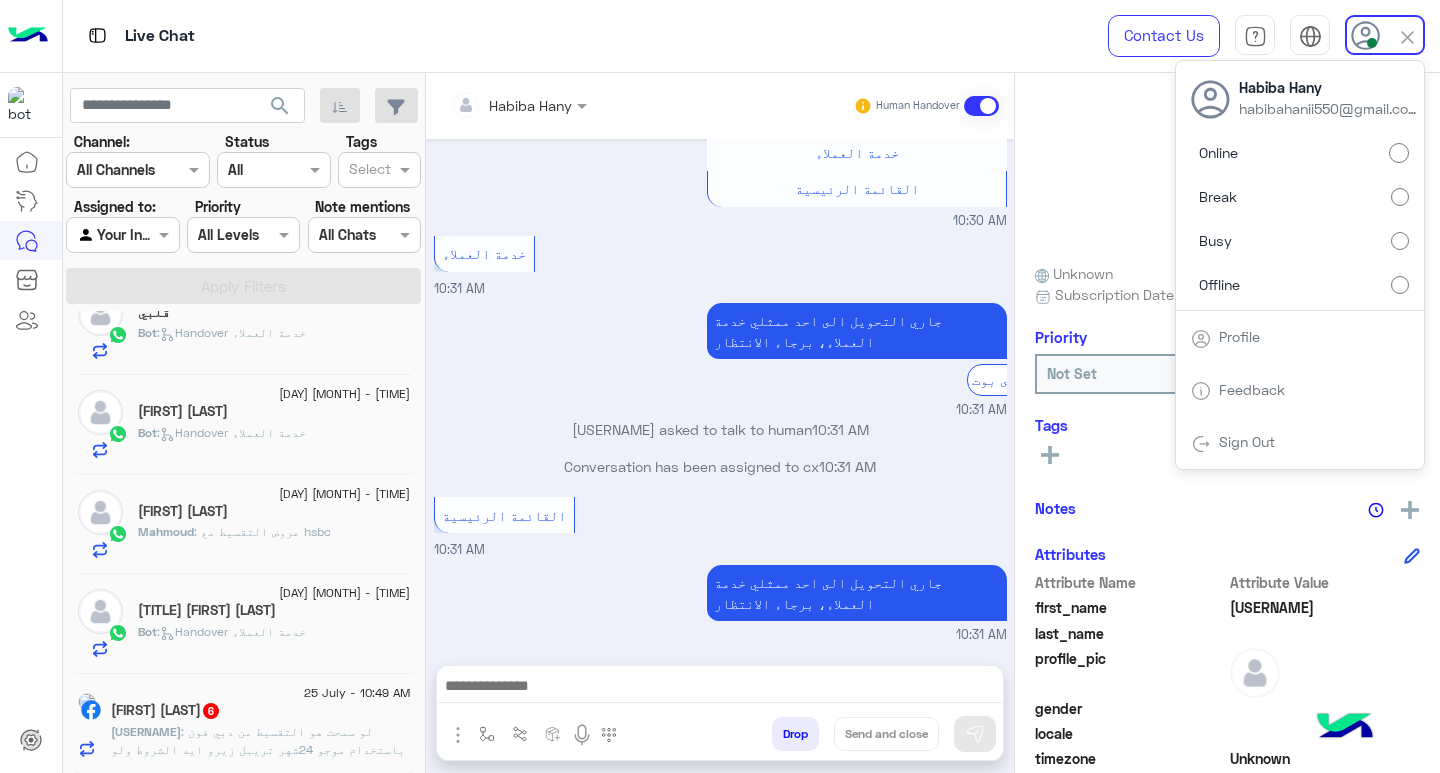 click on "Bot :   Handover خدمة العملاء" 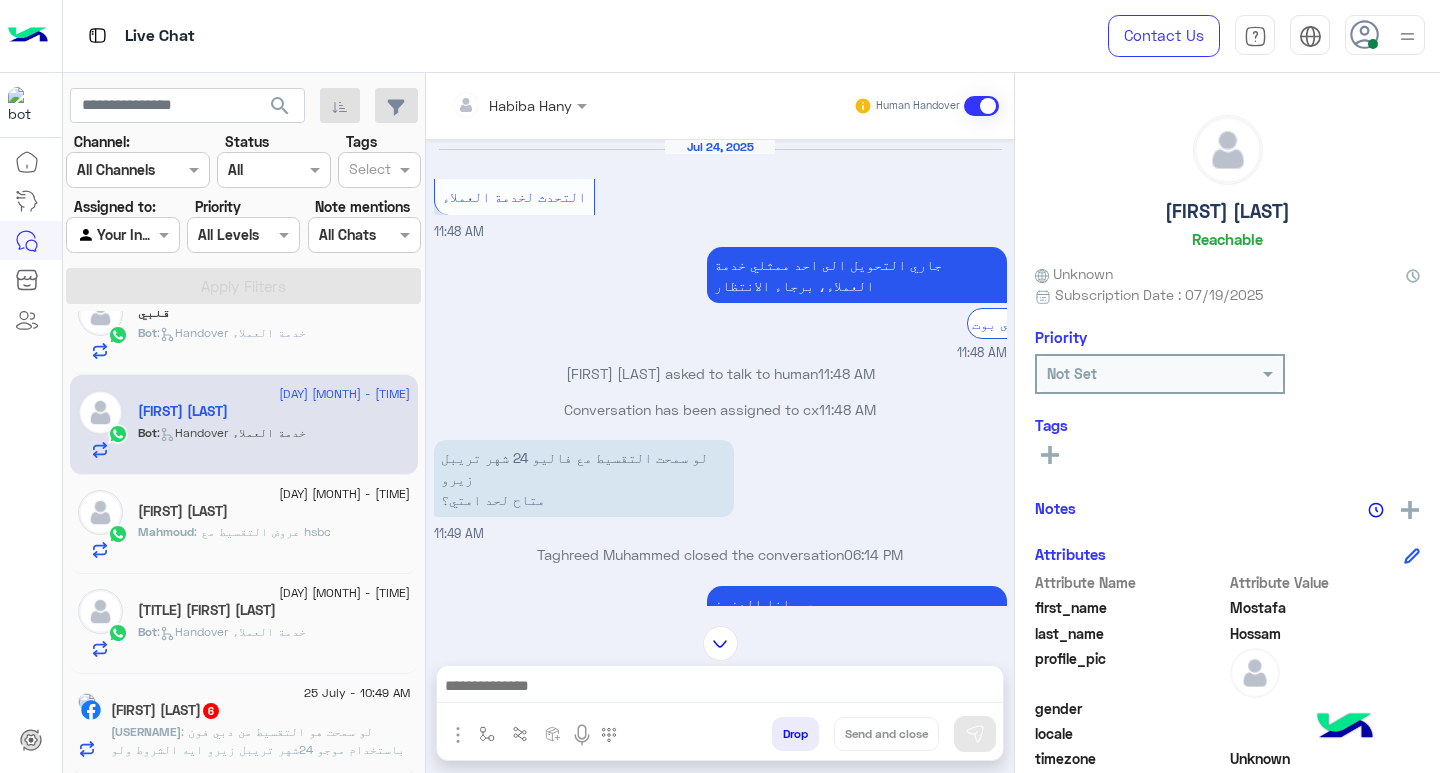 scroll, scrollTop: 1978, scrollLeft: 0, axis: vertical 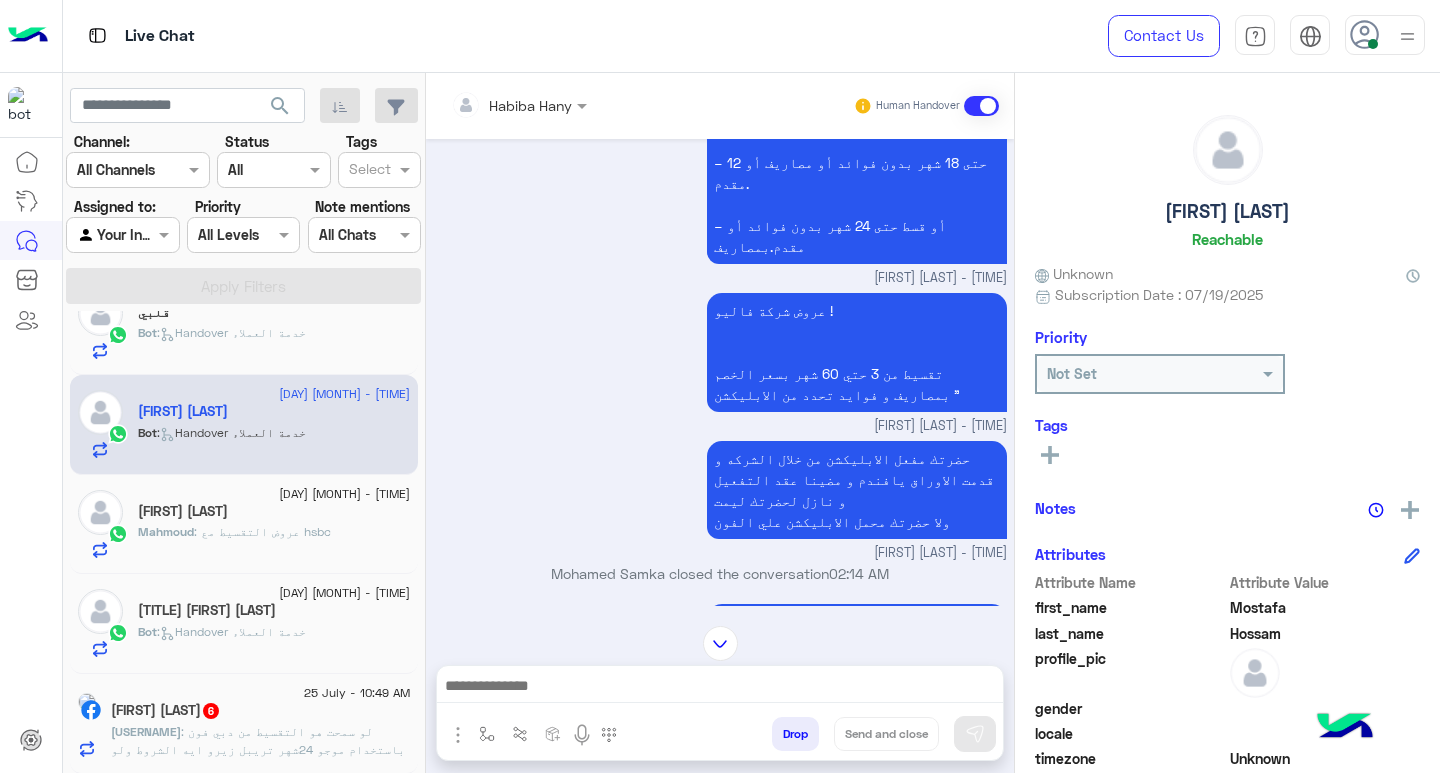click at bounding box center [1407, 36] 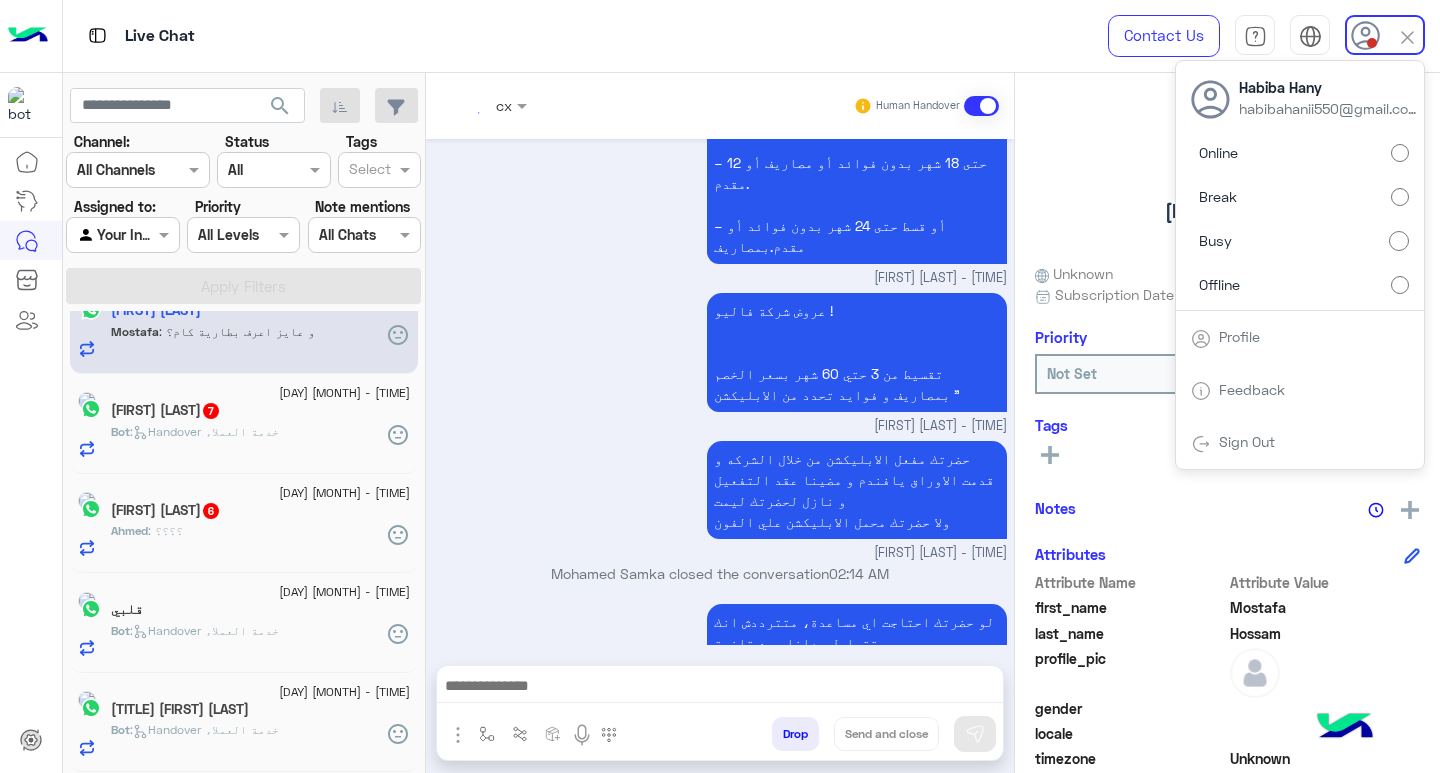 scroll, scrollTop: 144, scrollLeft: 0, axis: vertical 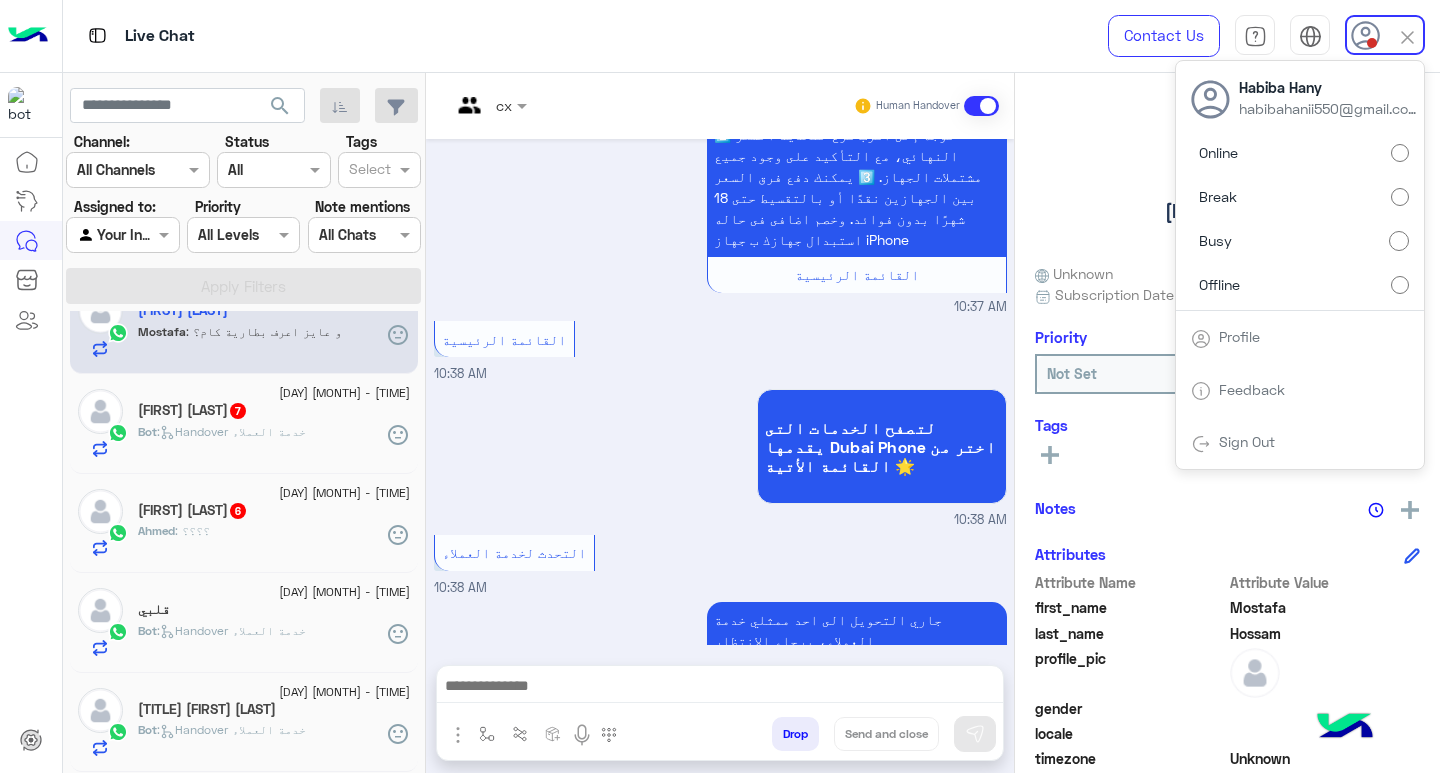 click on "search" 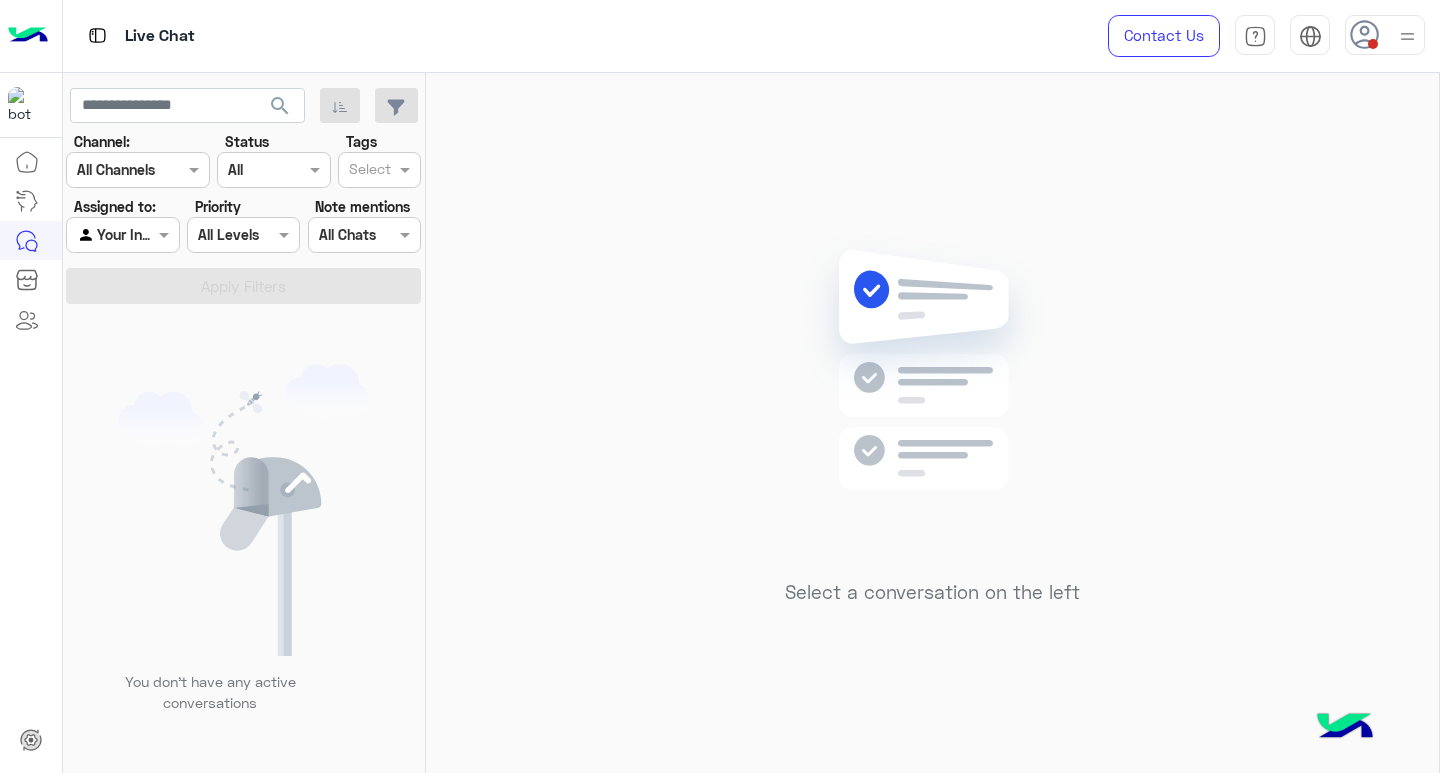 click 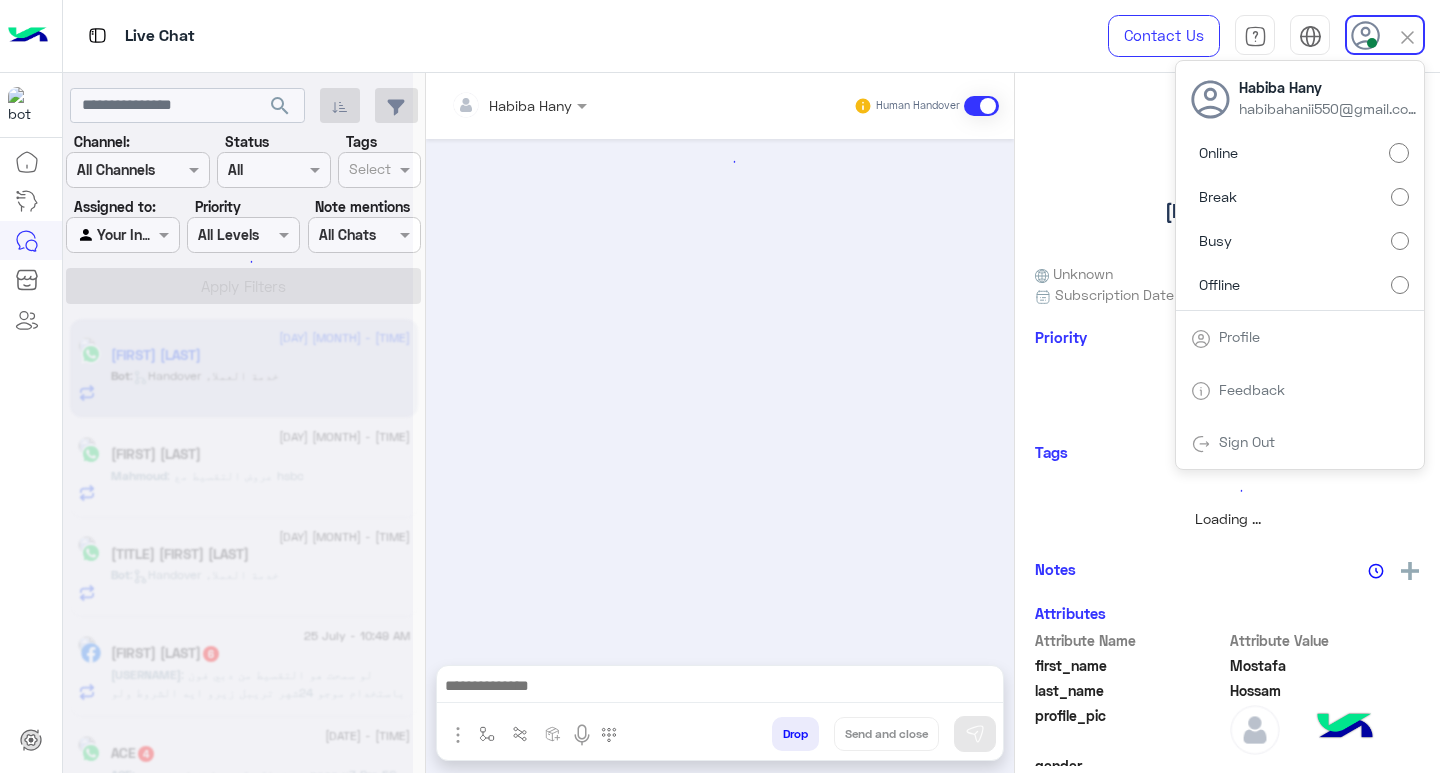 click at bounding box center (720, 392) 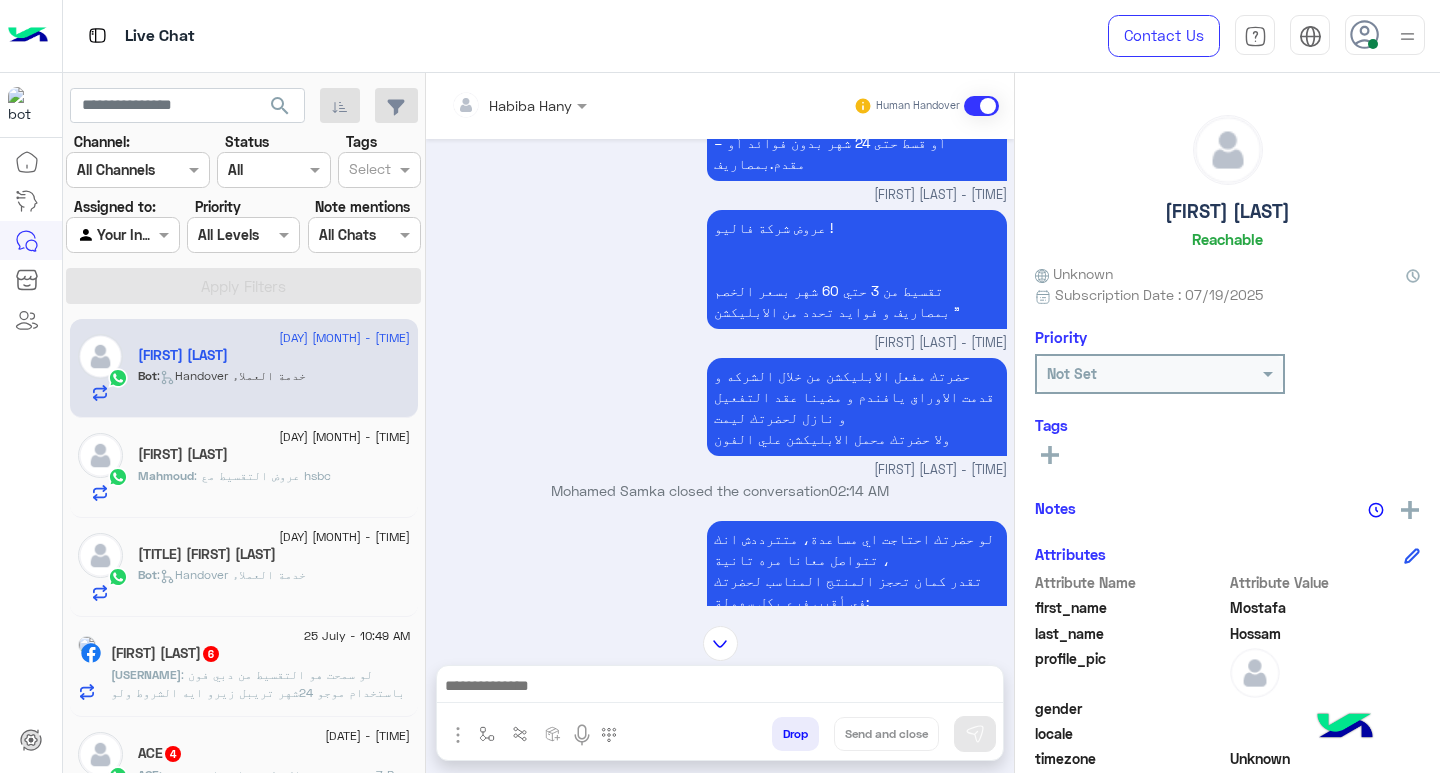 scroll, scrollTop: 4084, scrollLeft: 0, axis: vertical 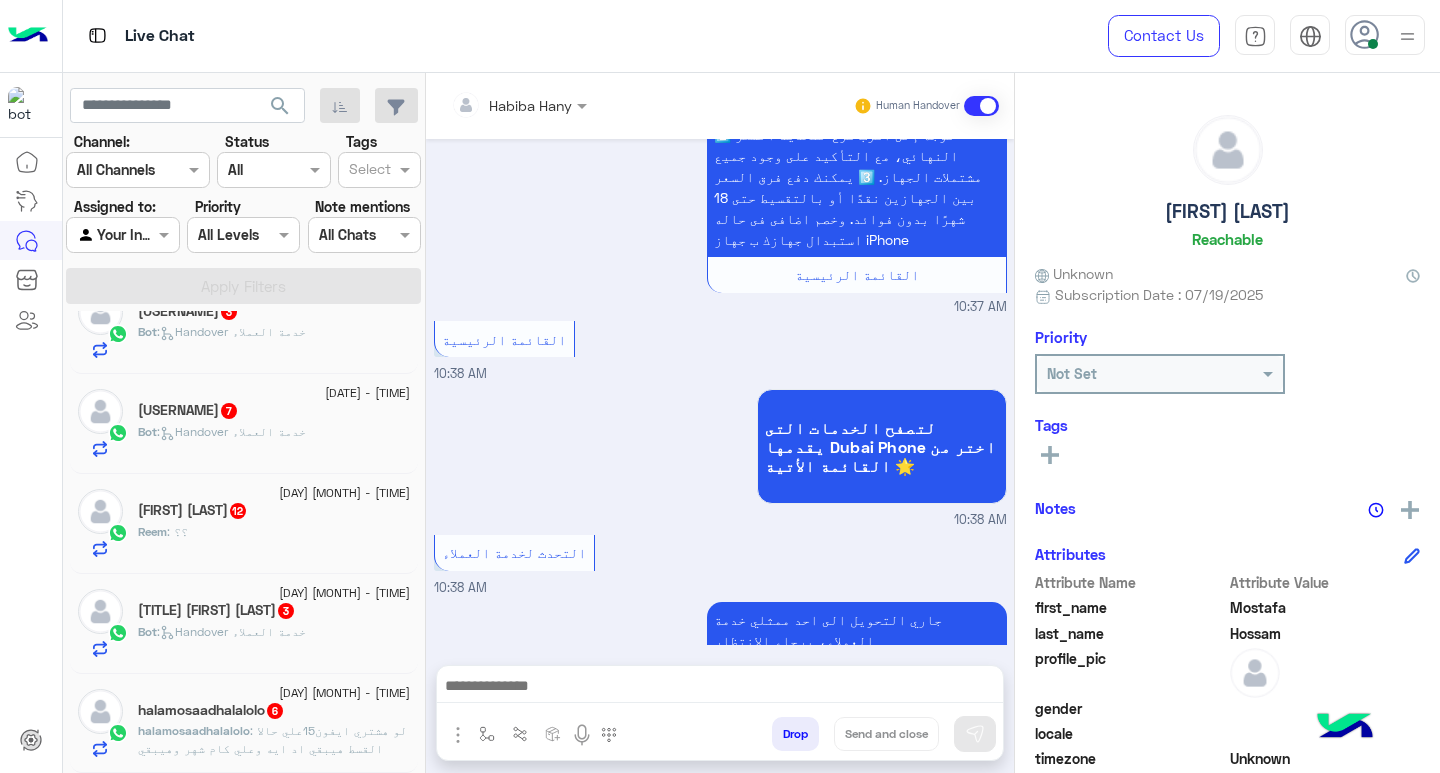 click on "[USERNAME]   [NUMBER]" 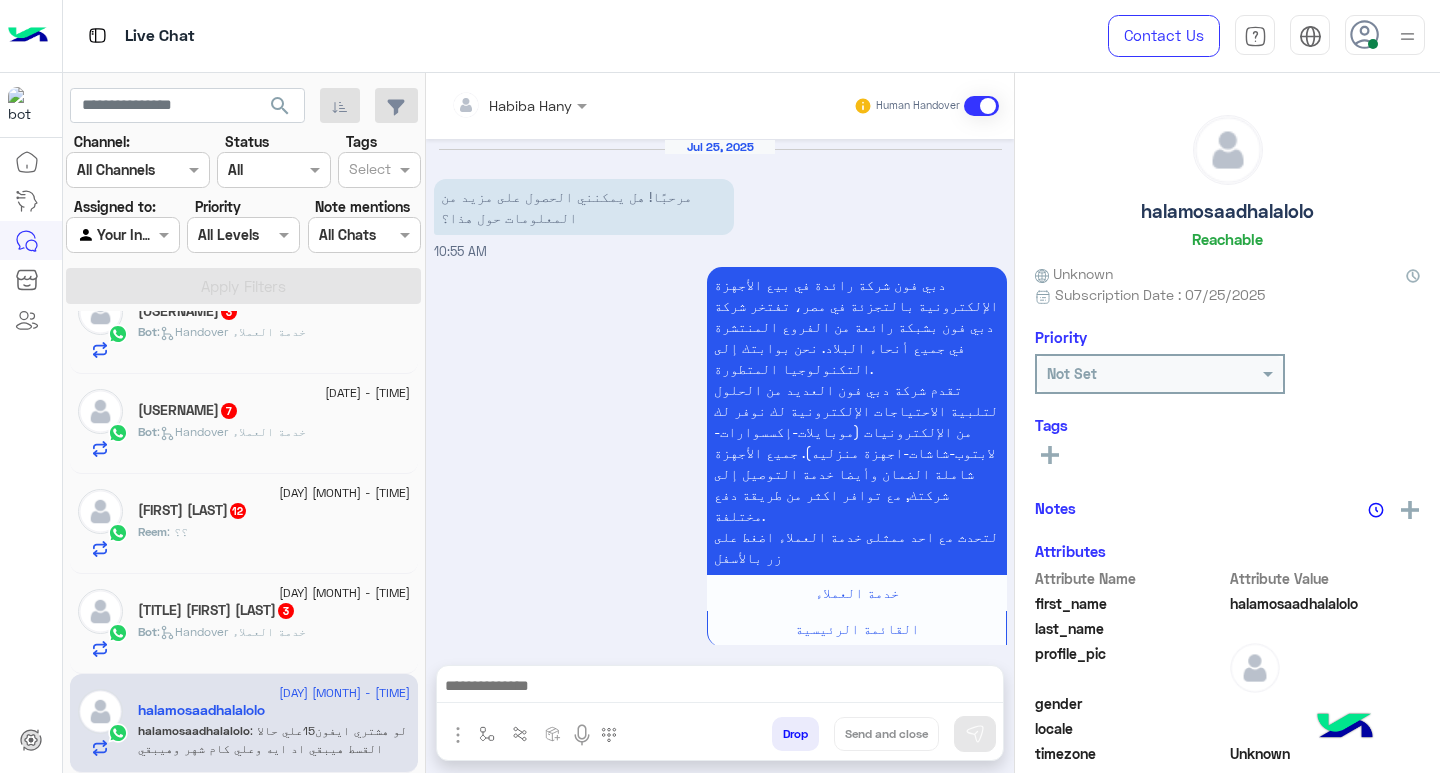 scroll, scrollTop: 1739, scrollLeft: 0, axis: vertical 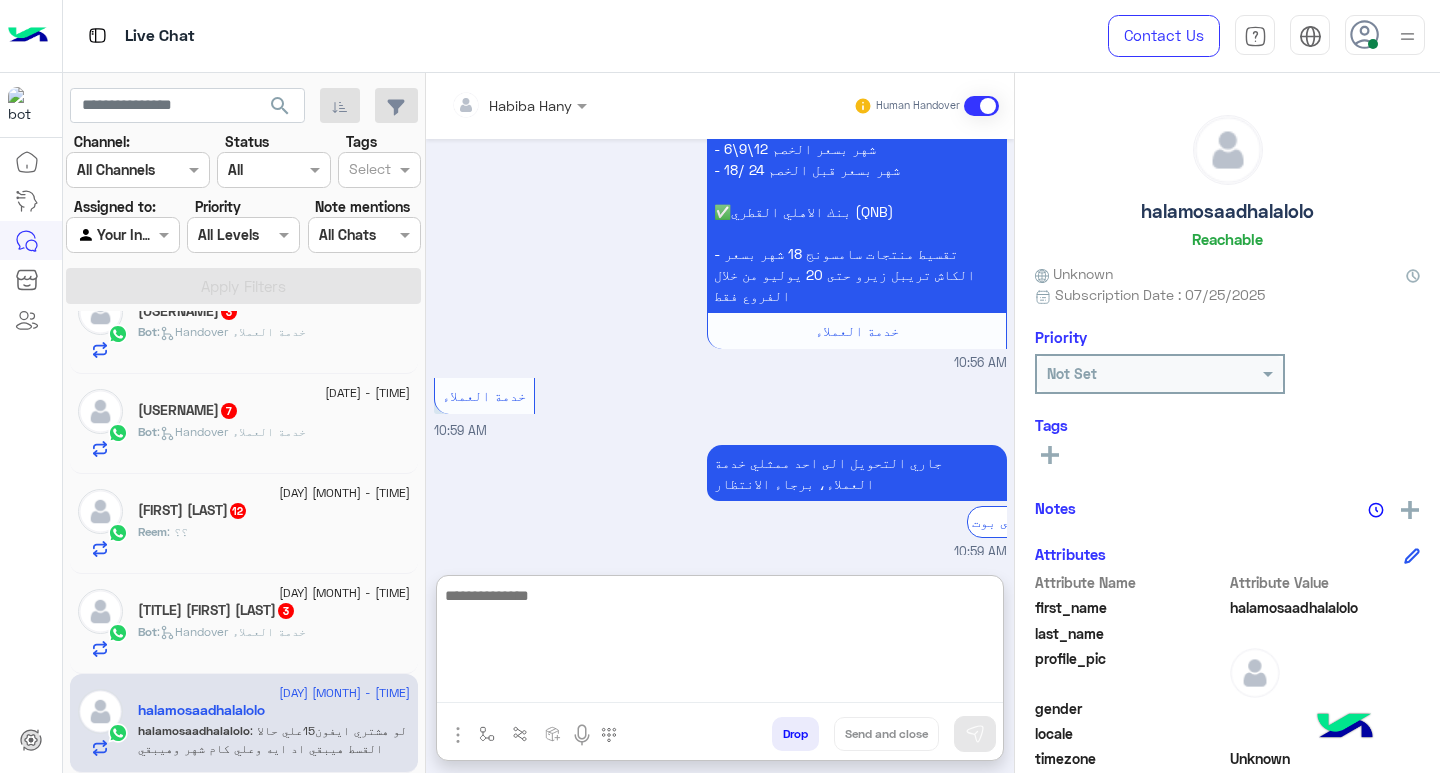 click at bounding box center [720, 643] 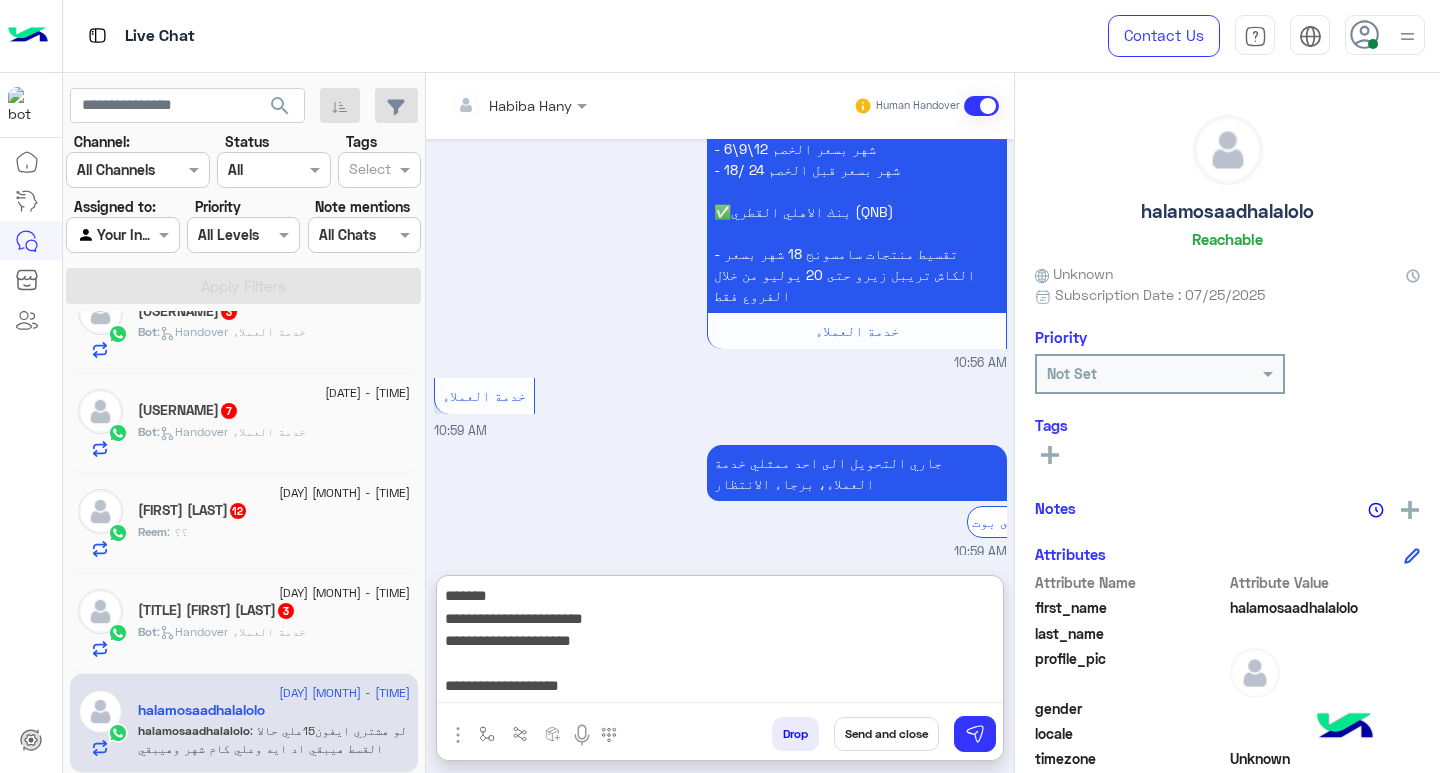 scroll, scrollTop: 39, scrollLeft: 0, axis: vertical 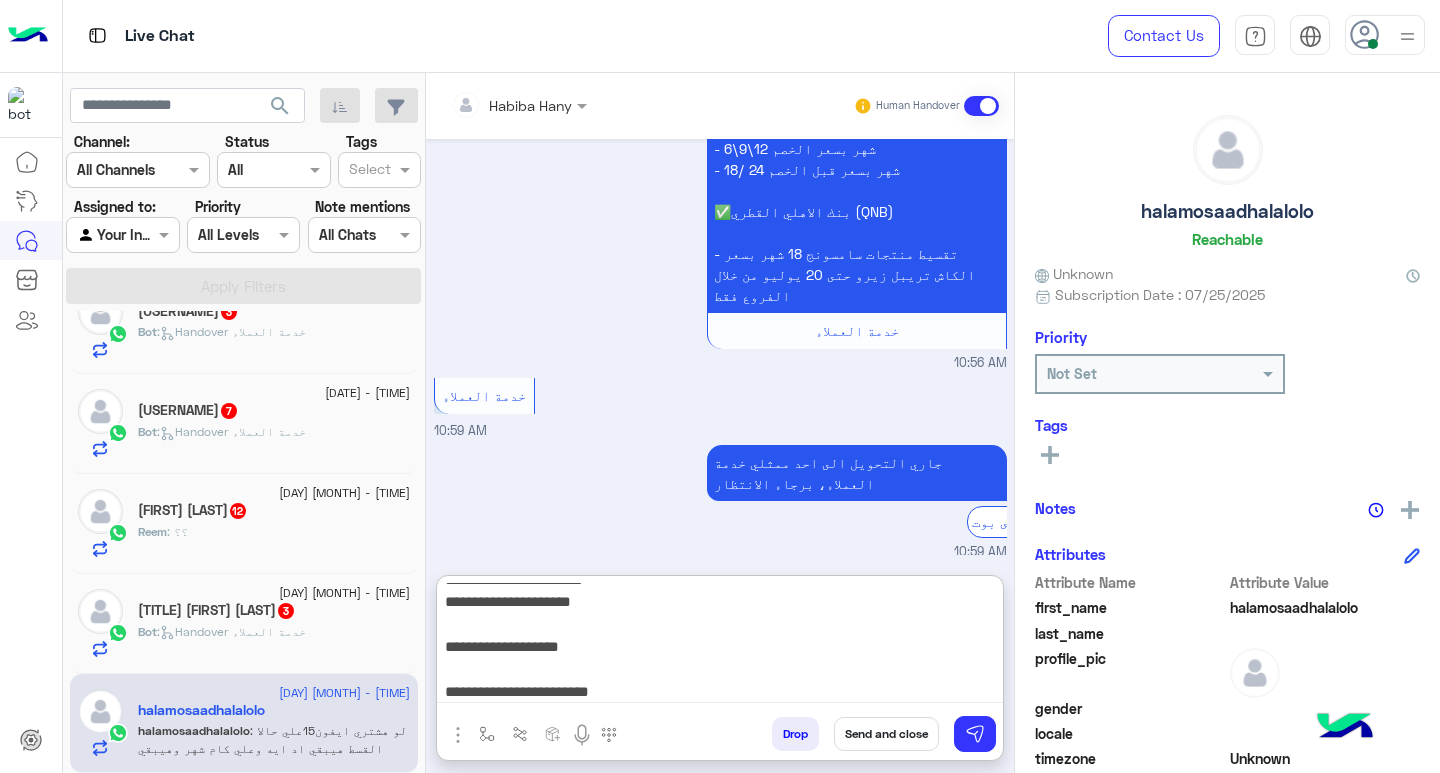 click on "**********" at bounding box center [720, 643] 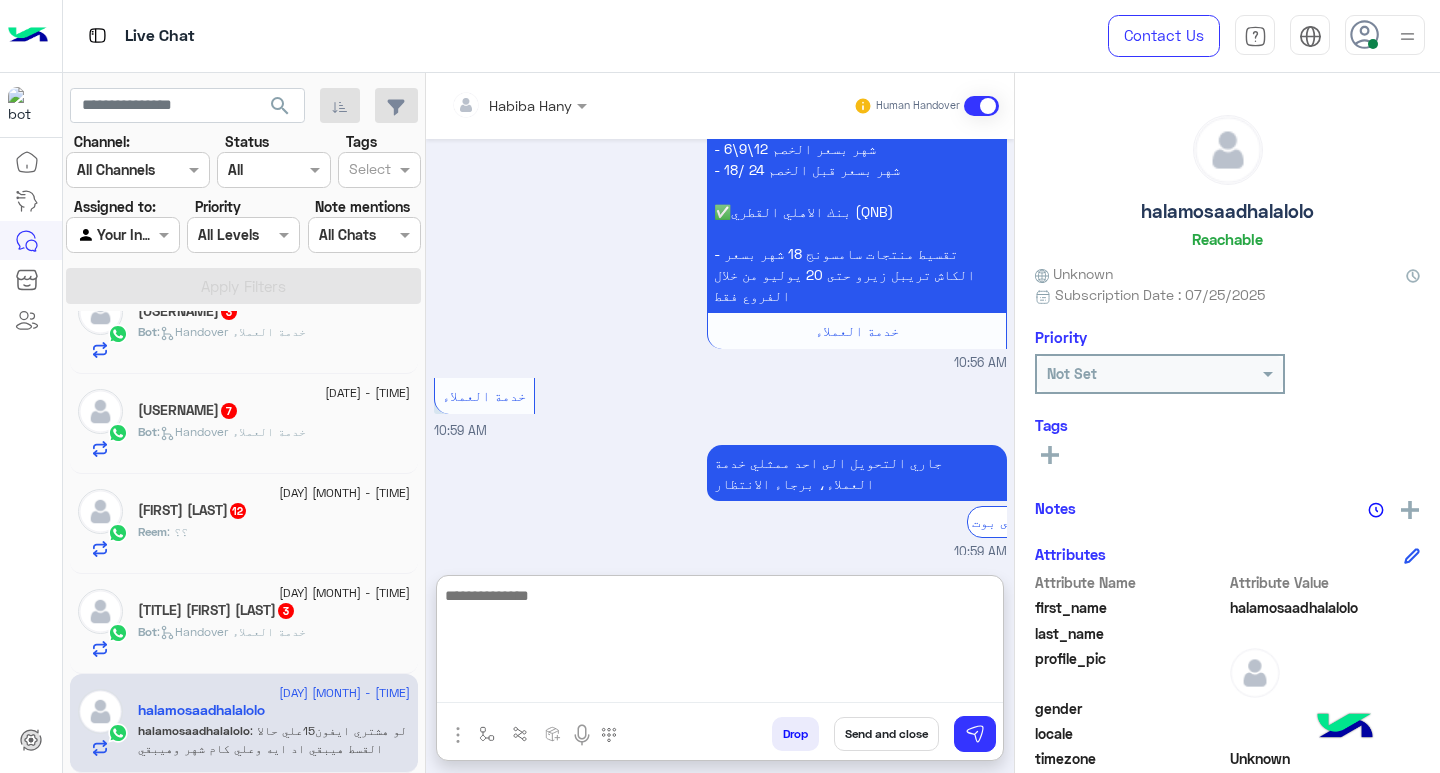 scroll, scrollTop: 0, scrollLeft: 0, axis: both 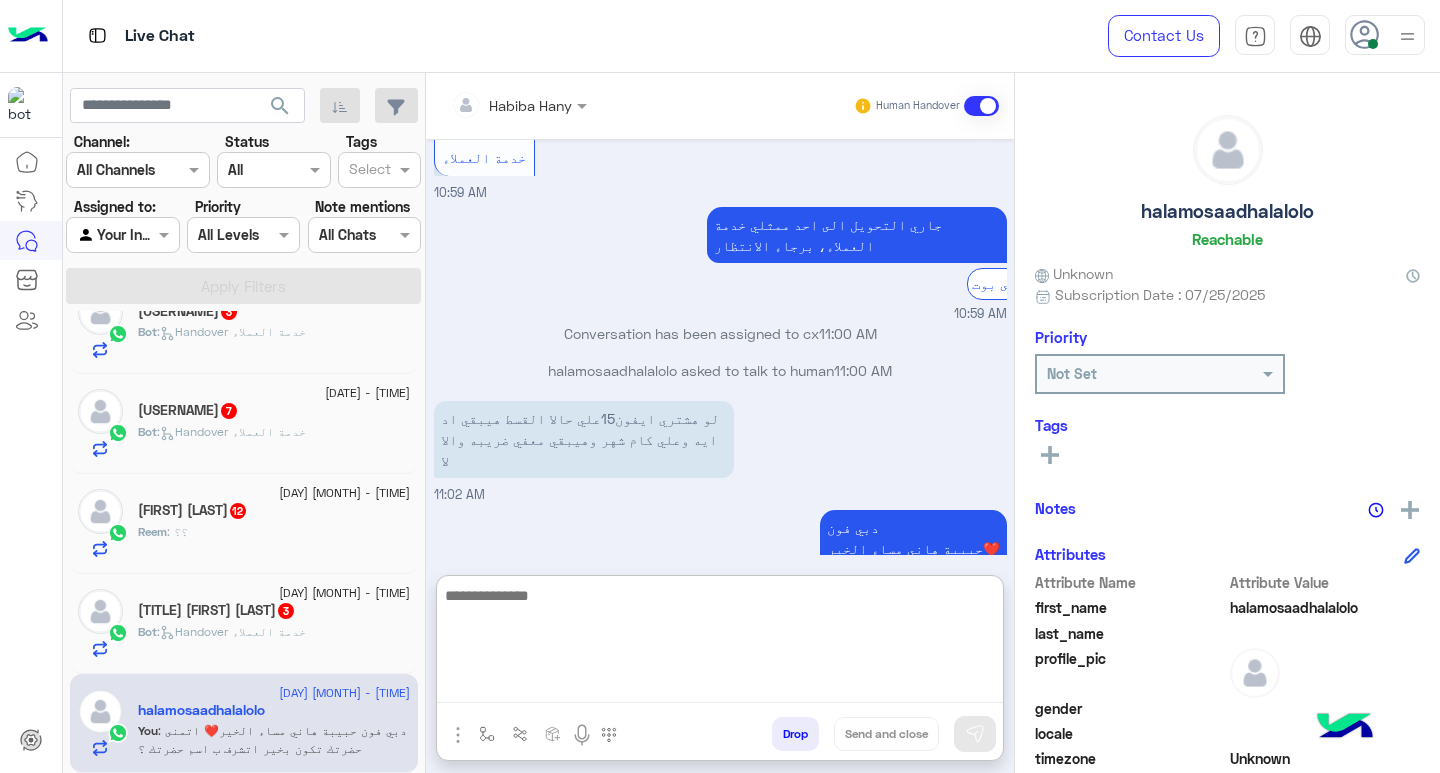 paste on "**********" 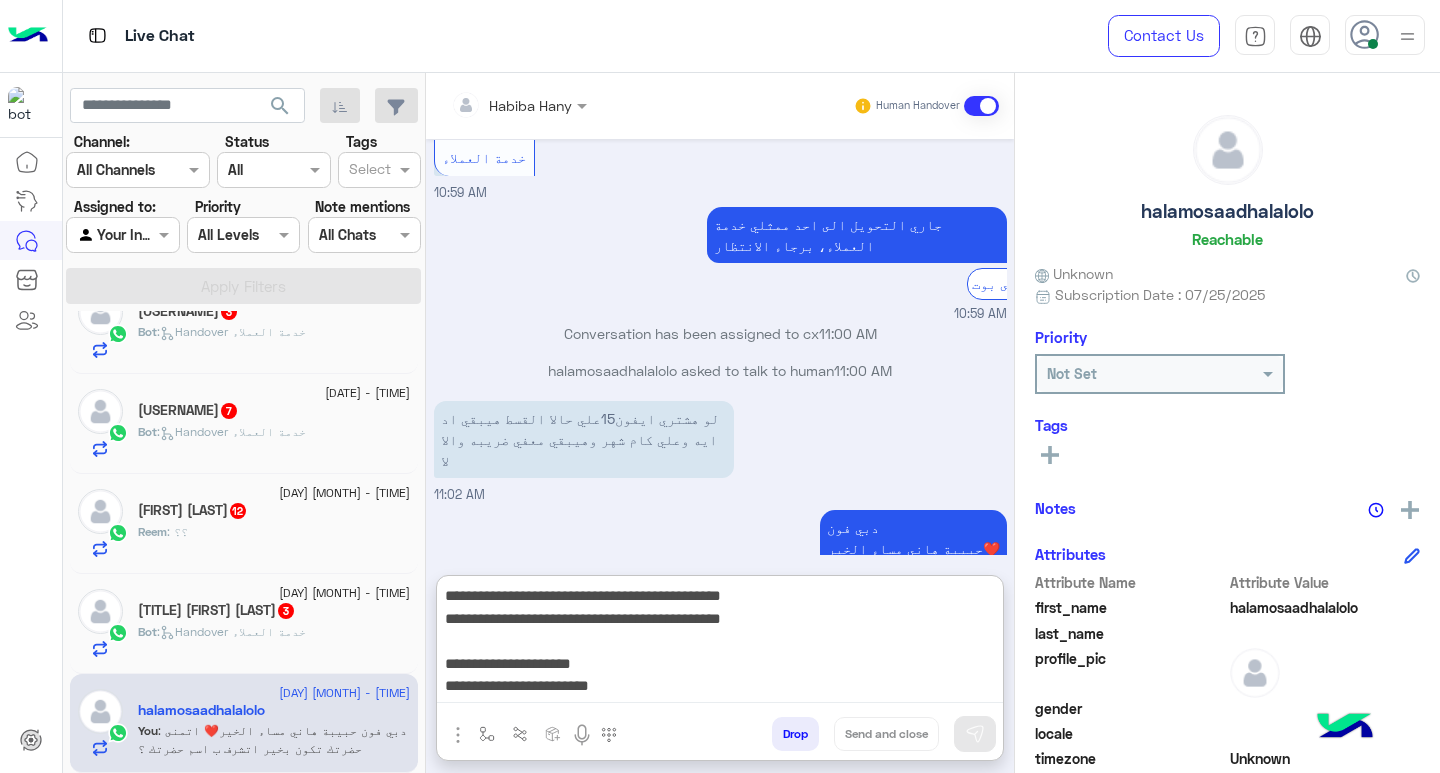 scroll, scrollTop: 16, scrollLeft: 0, axis: vertical 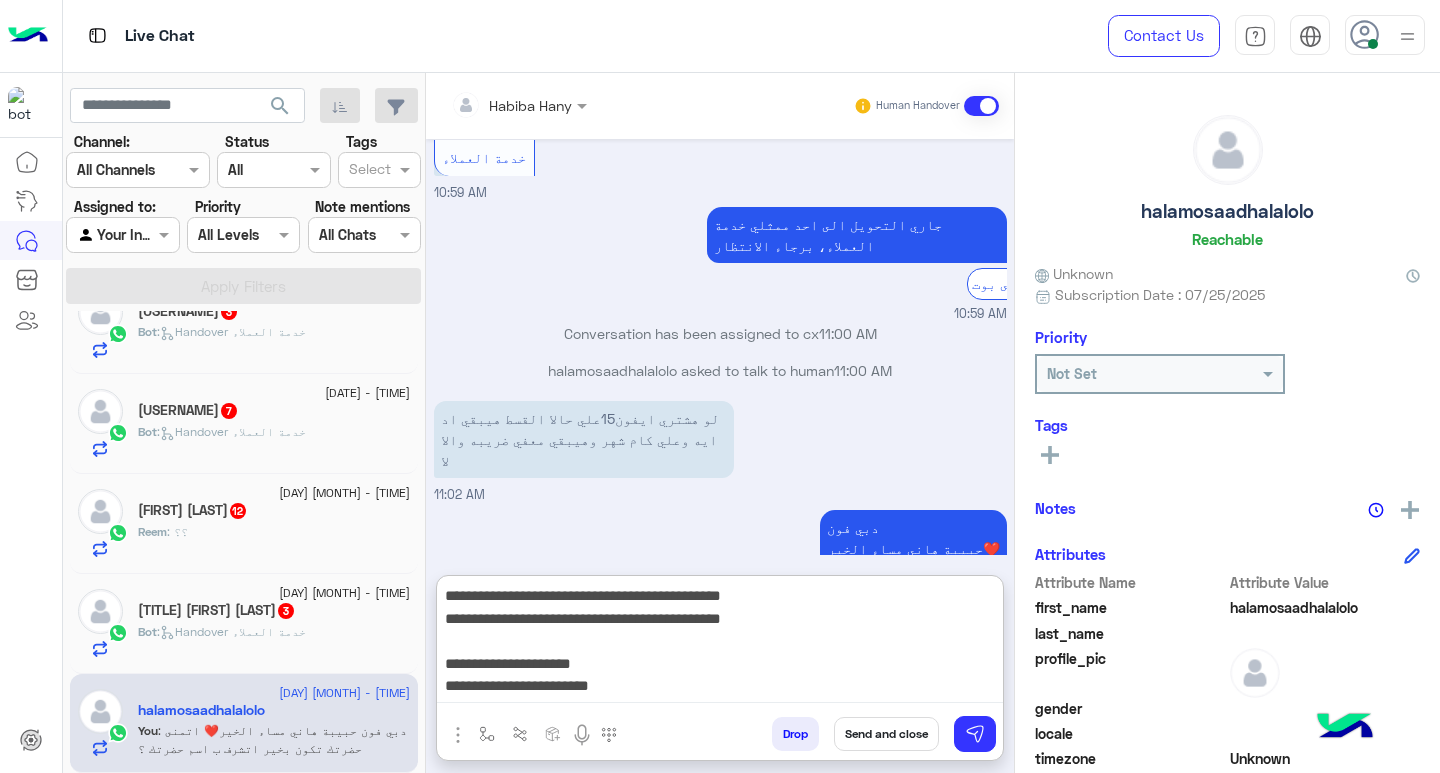click on "**********" at bounding box center (720, 643) 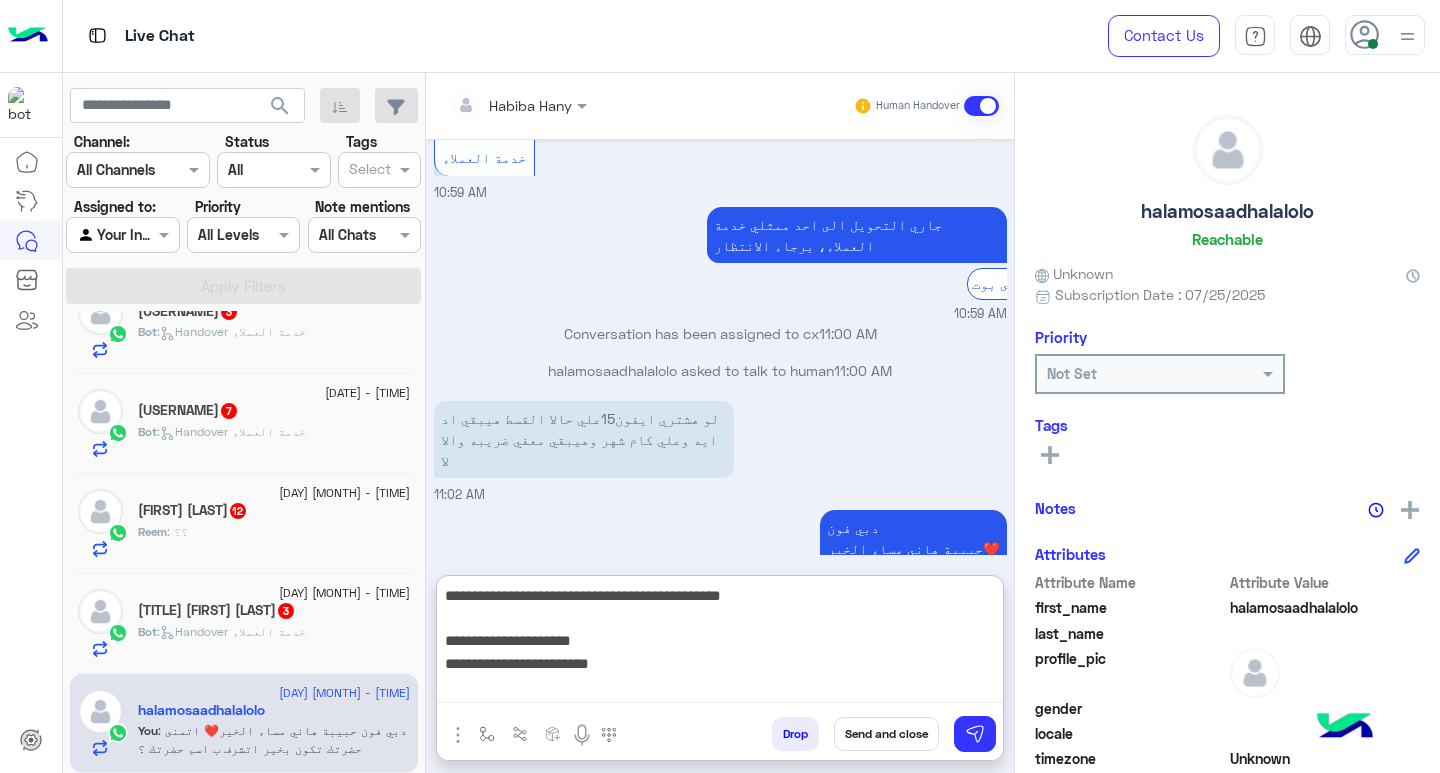 scroll, scrollTop: 0, scrollLeft: 0, axis: both 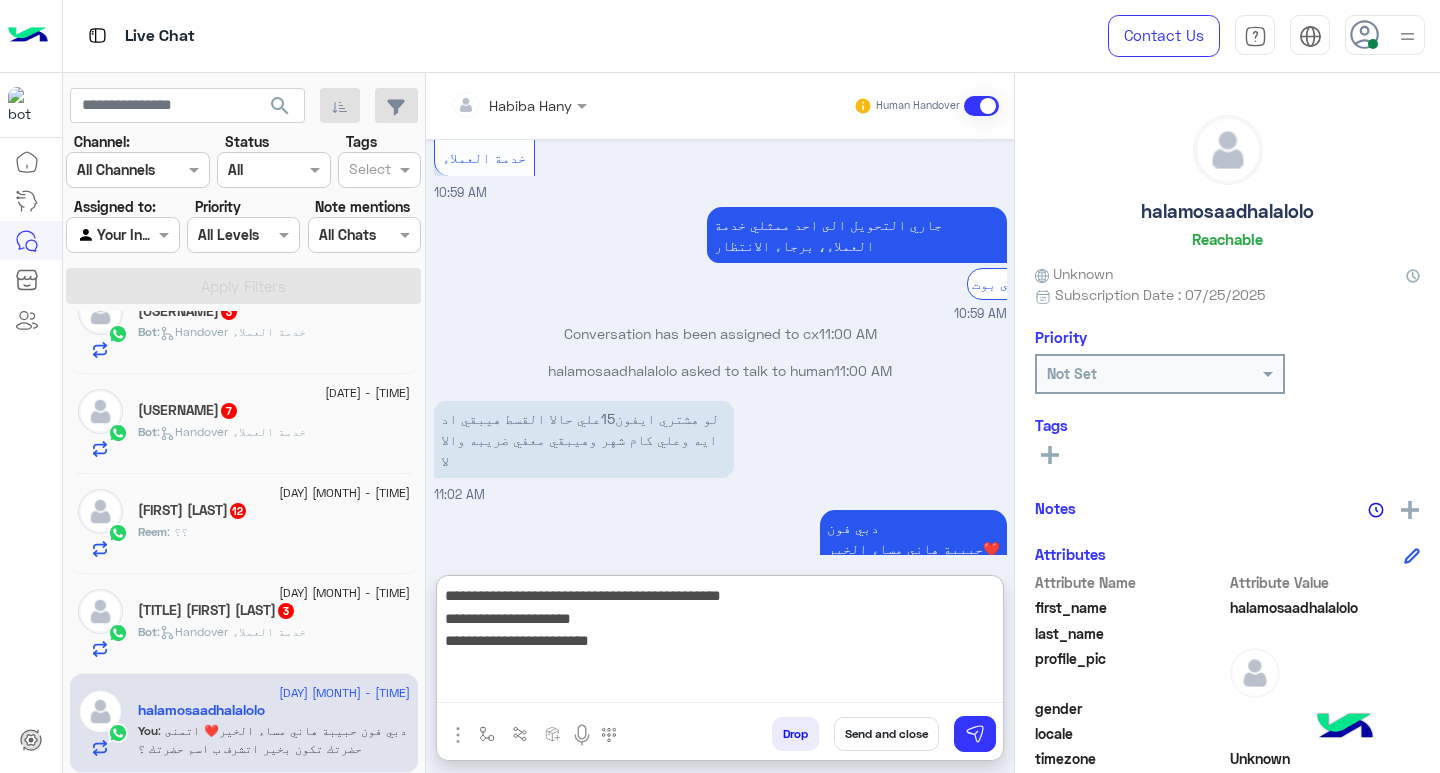 drag, startPoint x: 488, startPoint y: 619, endPoint x: 628, endPoint y: 616, distance: 140.03214 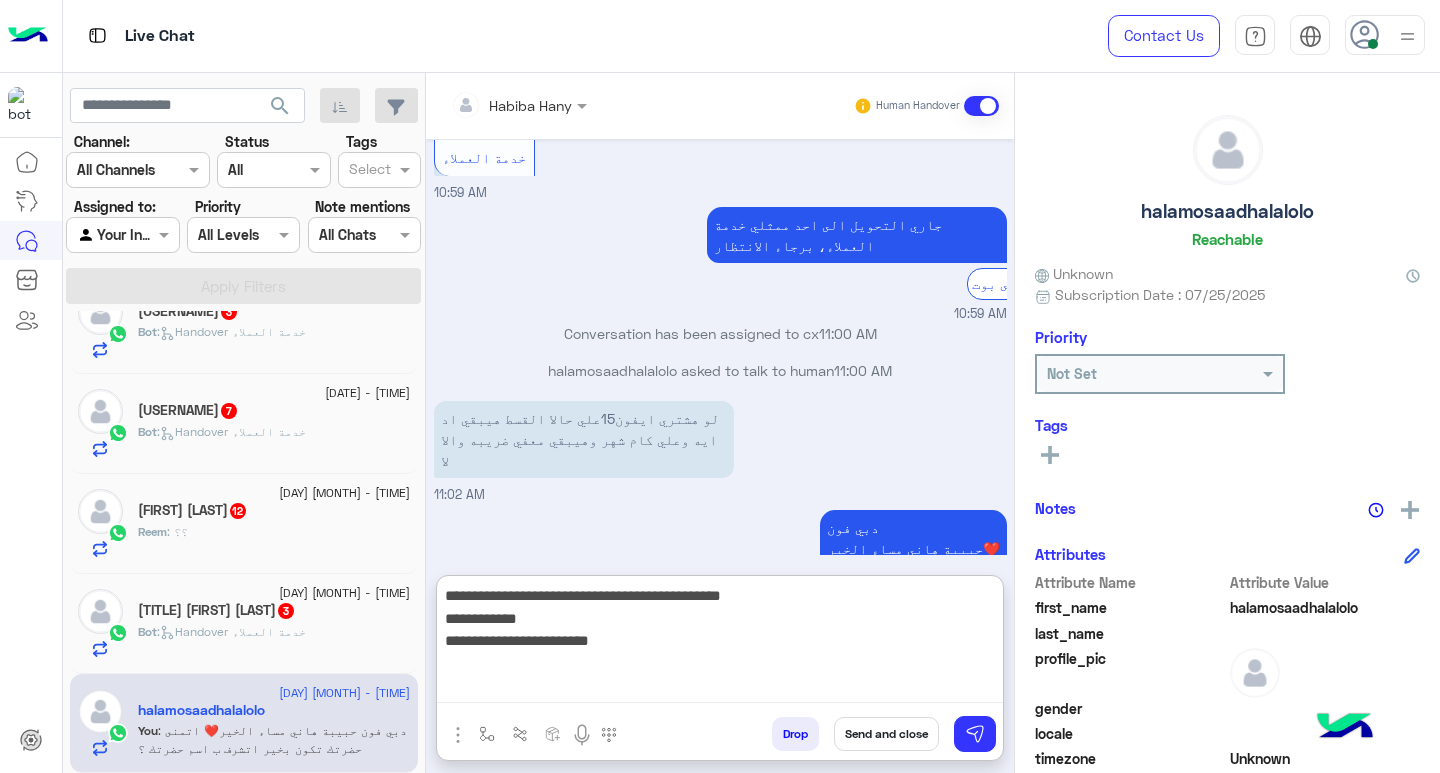 drag, startPoint x: 495, startPoint y: 641, endPoint x: 701, endPoint y: 649, distance: 206.15529 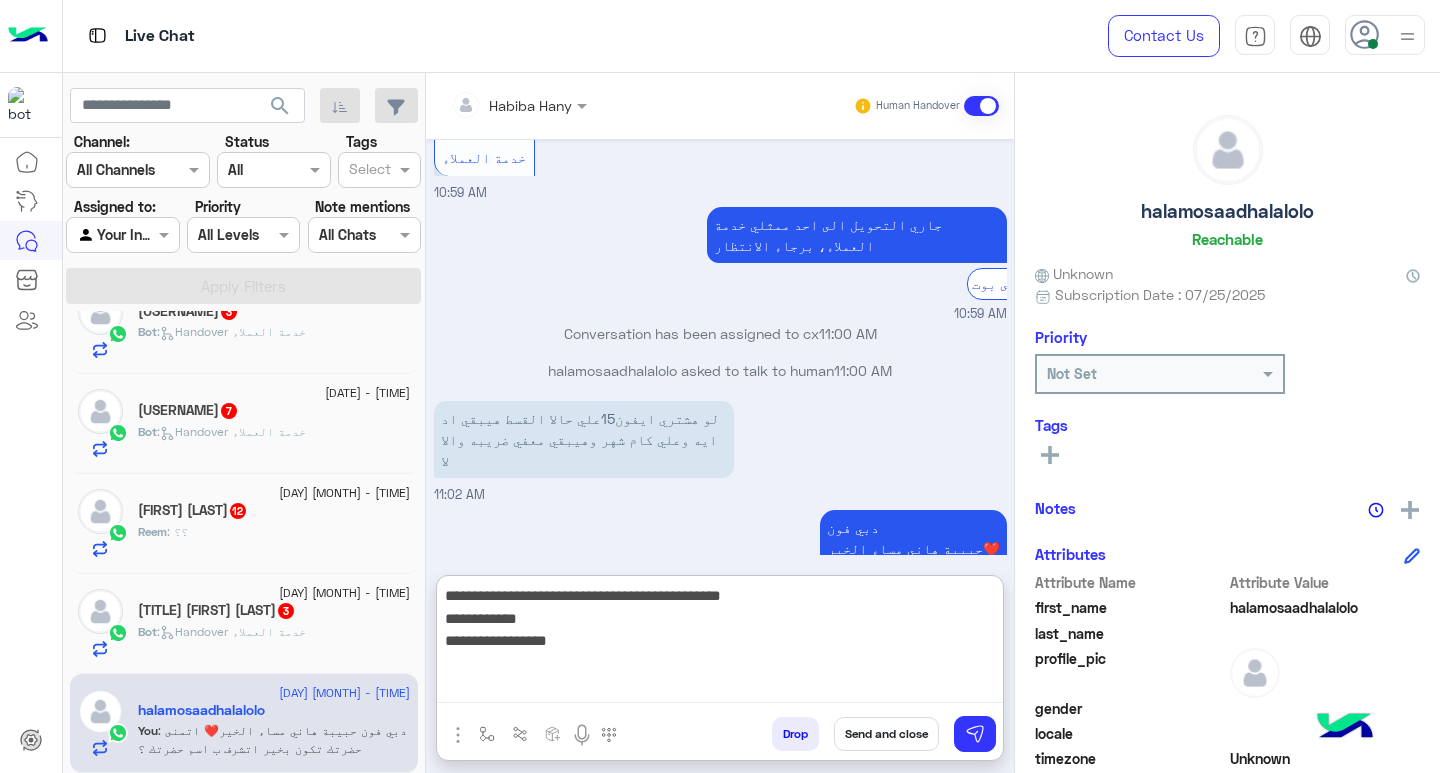paste on "**********" 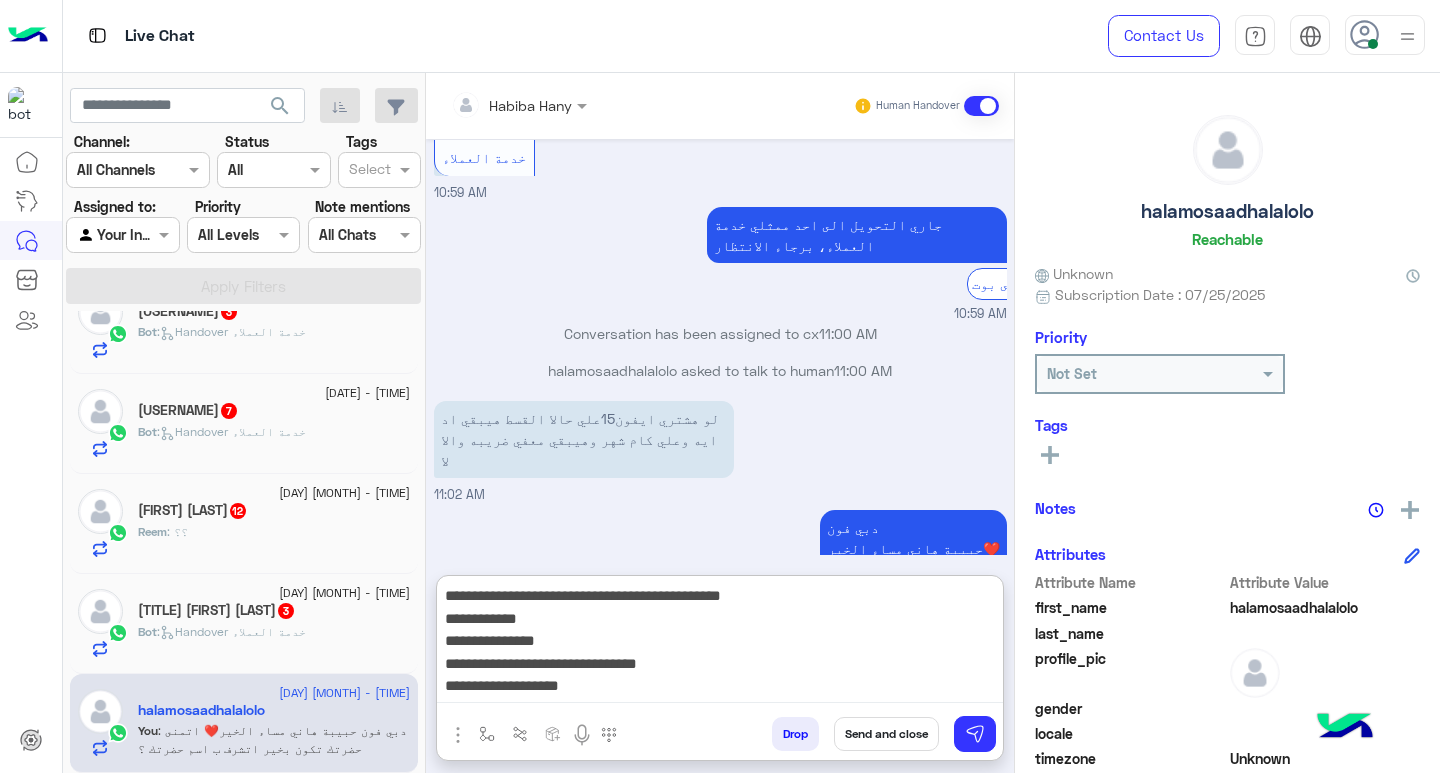 scroll, scrollTop: 39, scrollLeft: 0, axis: vertical 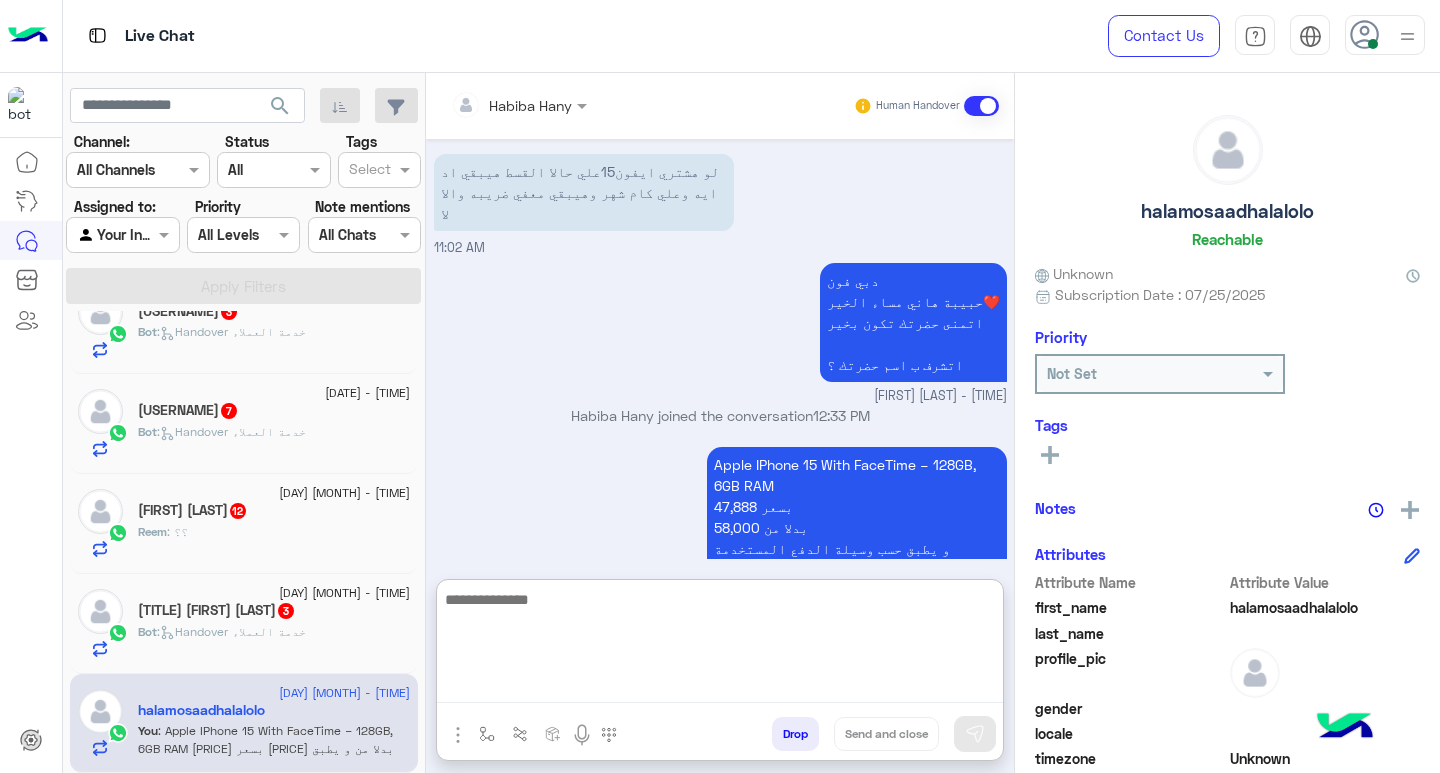 paste on "**********" 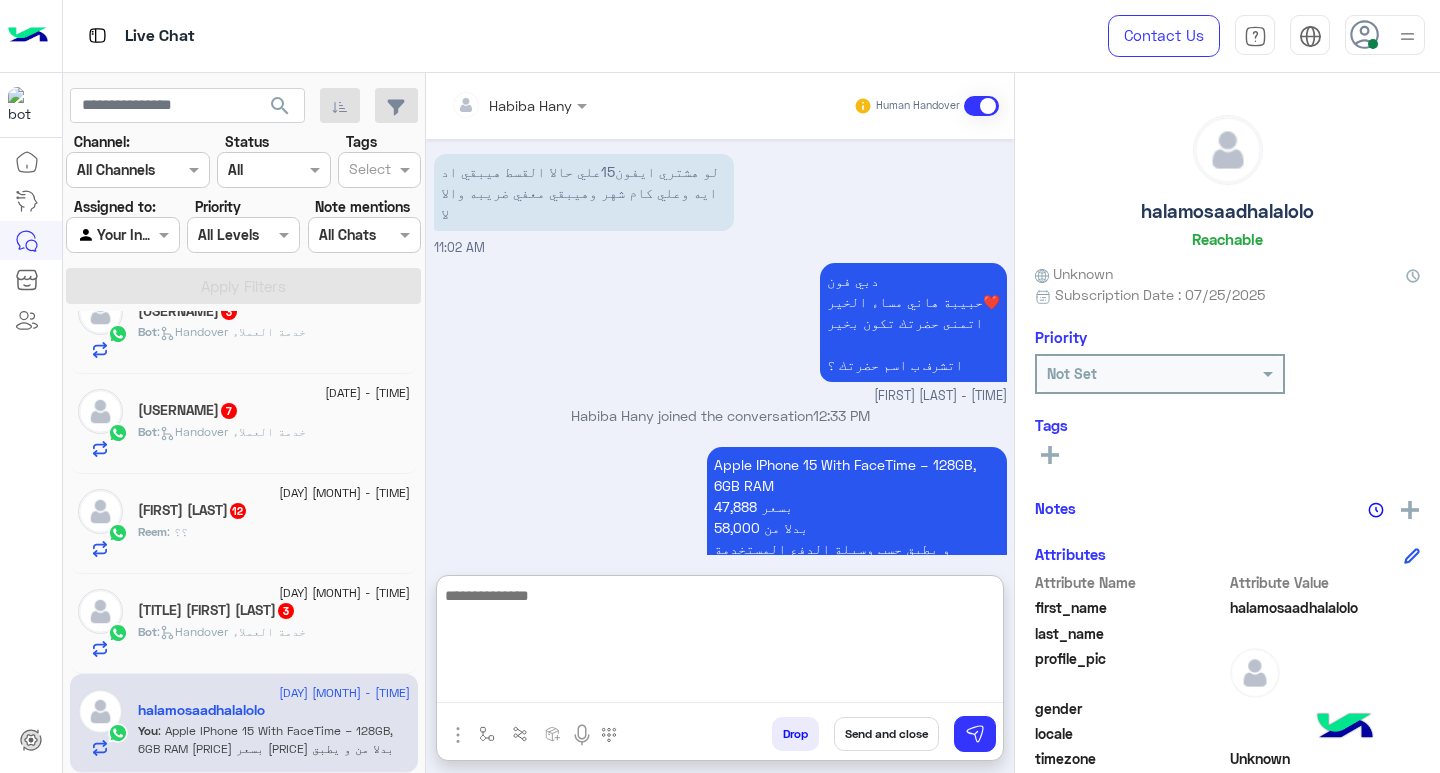 scroll, scrollTop: 0, scrollLeft: 0, axis: both 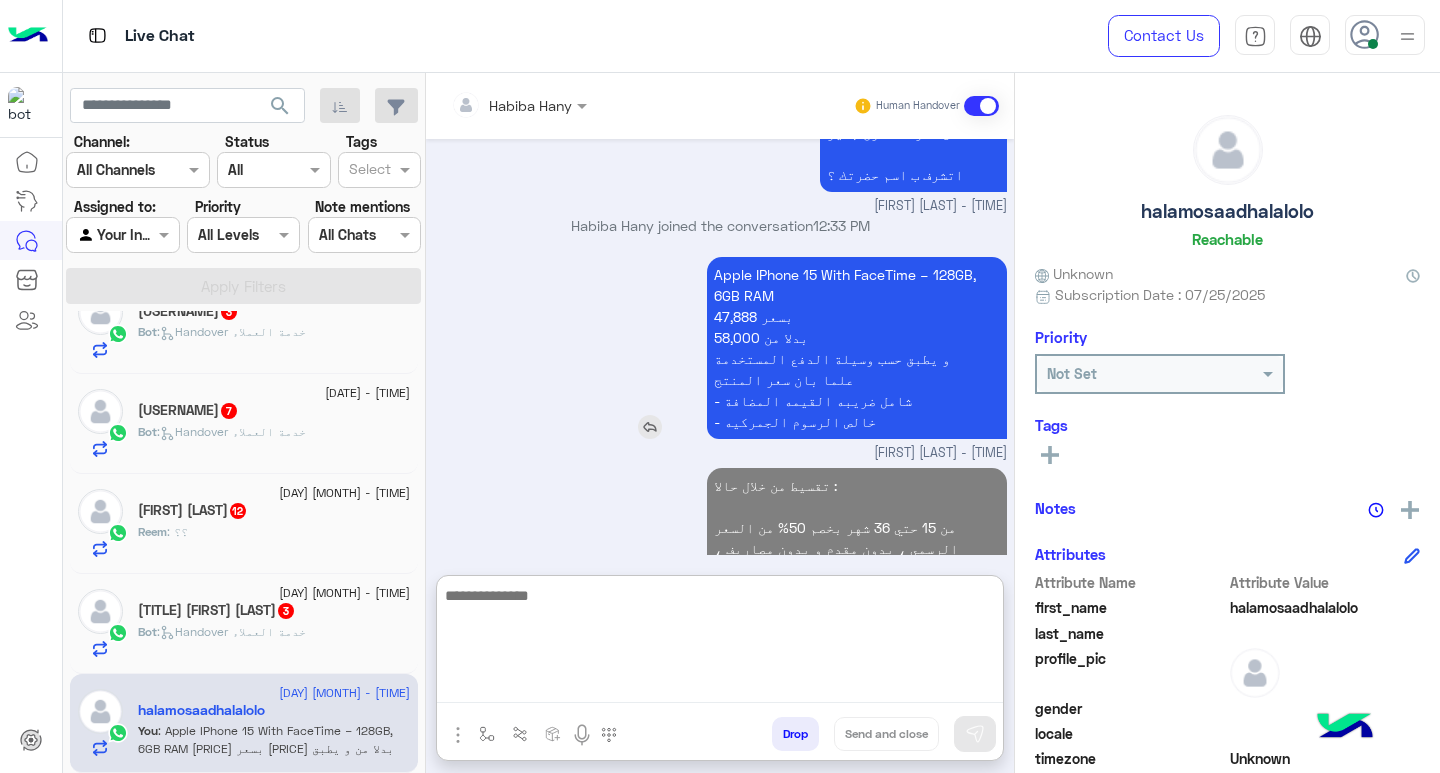click on "Apple IPhone 15 With FaceTime – 128GB, 6GB RAM [PRICE] بسعر  [PRICE] بدلا من  و يطبق حسب وسيلة الدفع المستخدمة علما بان سعر المنتج - شامل ضريبه القيمه المضافة - خالص الرسوم الجمركيه" at bounding box center [857, 348] 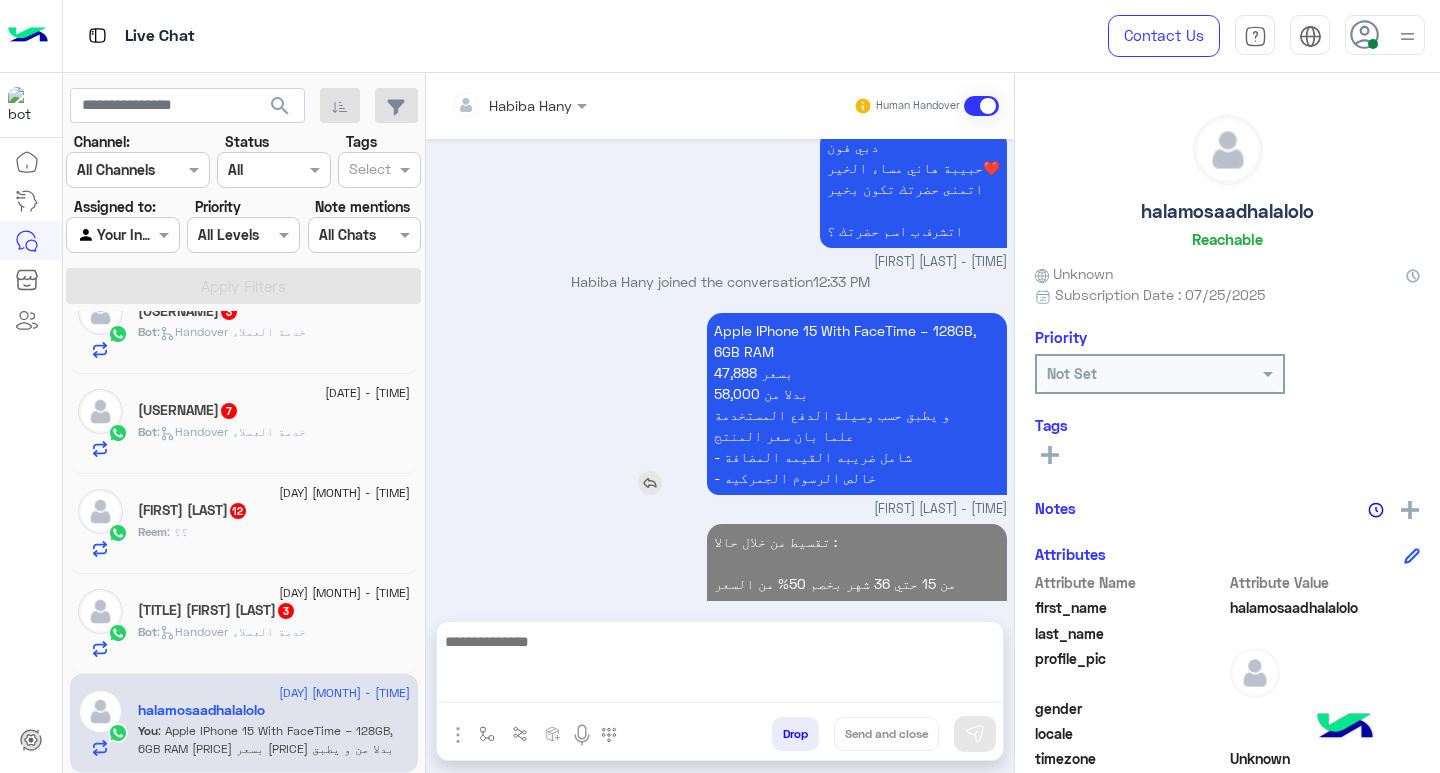 scroll, scrollTop: 2324, scrollLeft: 0, axis: vertical 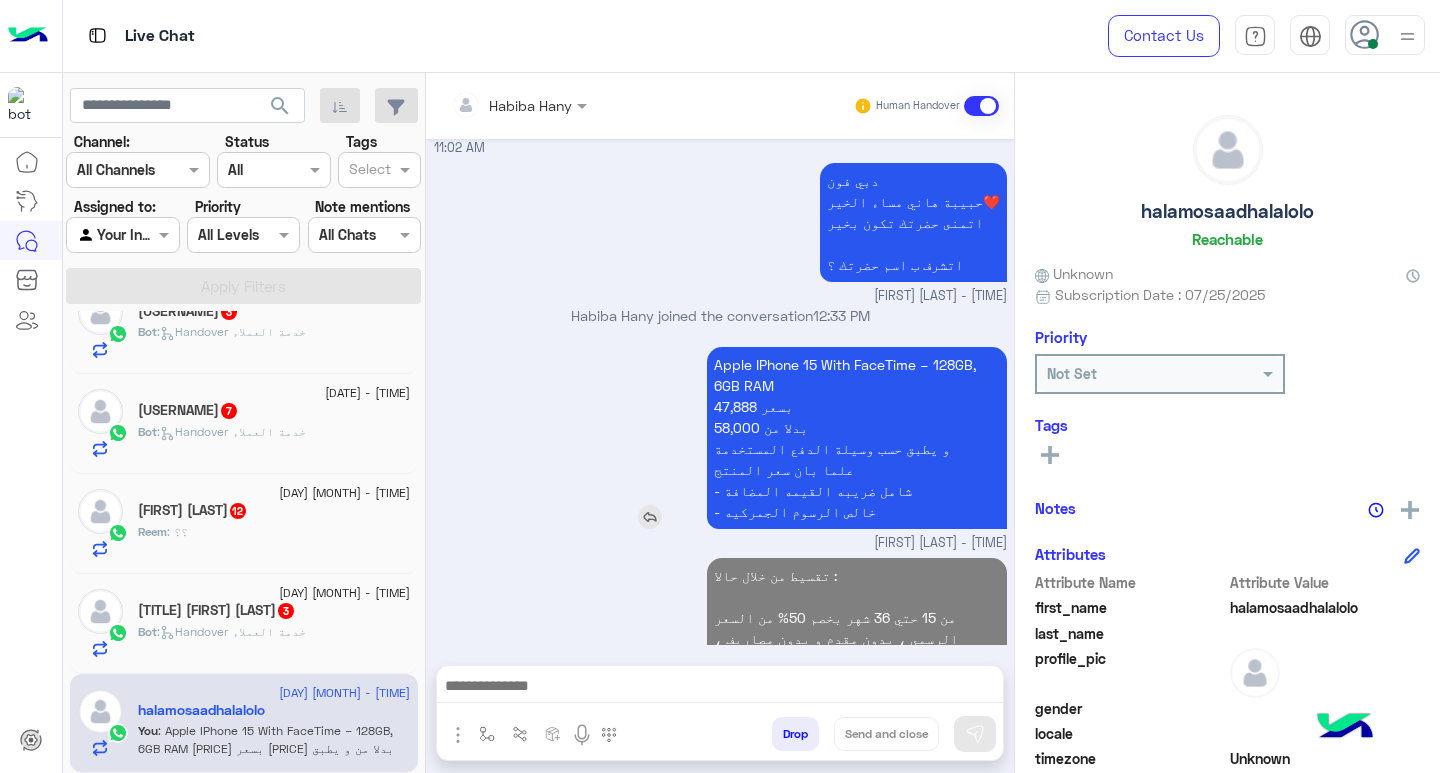 click on "Apple IPhone 15 With FaceTime – 128GB, 6GB RAM [PRICE] بسعر  [PRICE] بدلا من  و يطبق حسب وسيلة الدفع المستخدمة علما بان سعر المنتج - شامل ضريبه القيمه المضافة - خالص الرسوم الجمركيه" at bounding box center (857, 438) 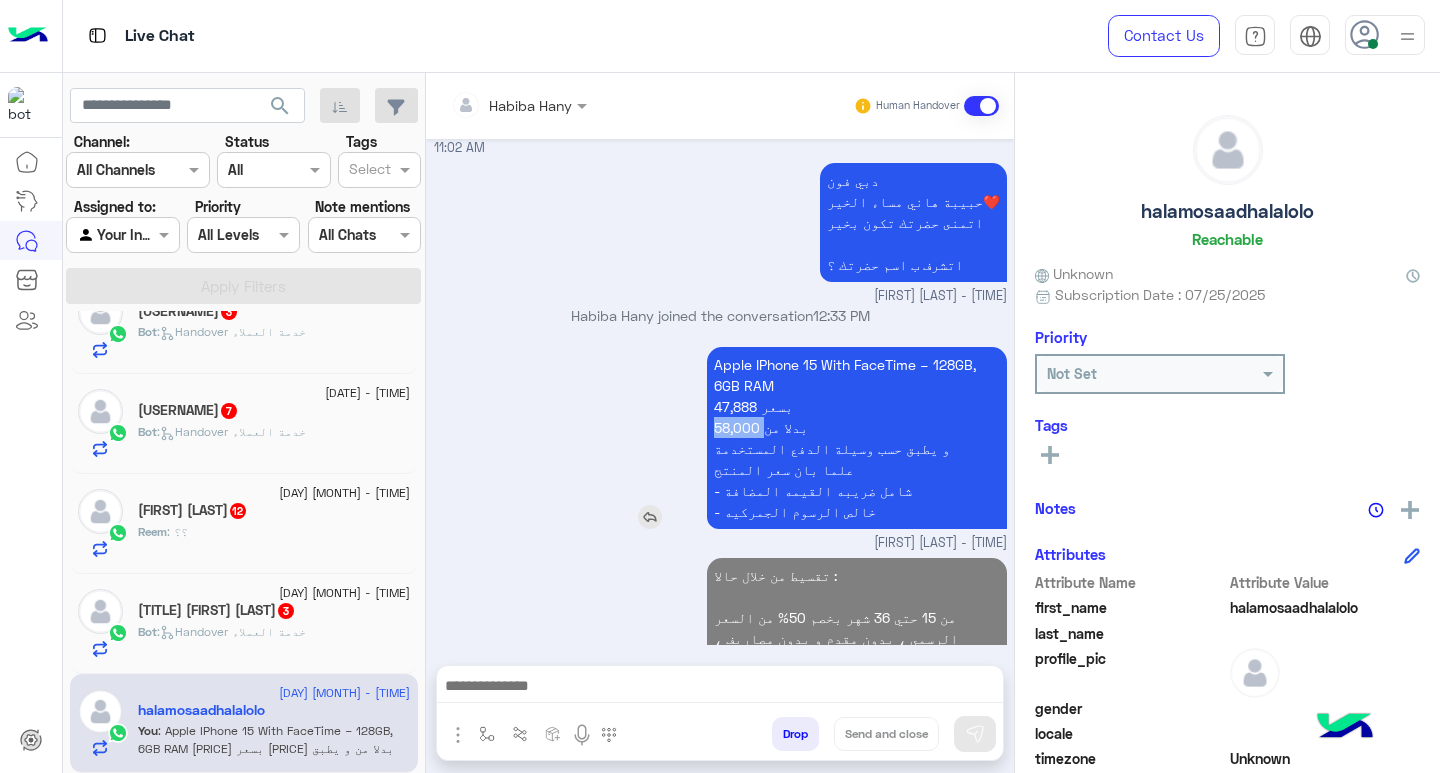 click on "Apple IPhone 15 With FaceTime – 128GB, 6GB RAM [PRICE] بسعر  [PRICE] بدلا من  و يطبق حسب وسيلة الدفع المستخدمة علما بان سعر المنتج - شامل ضريبه القيمه المضافة - خالص الرسوم الجمركيه" at bounding box center (857, 438) 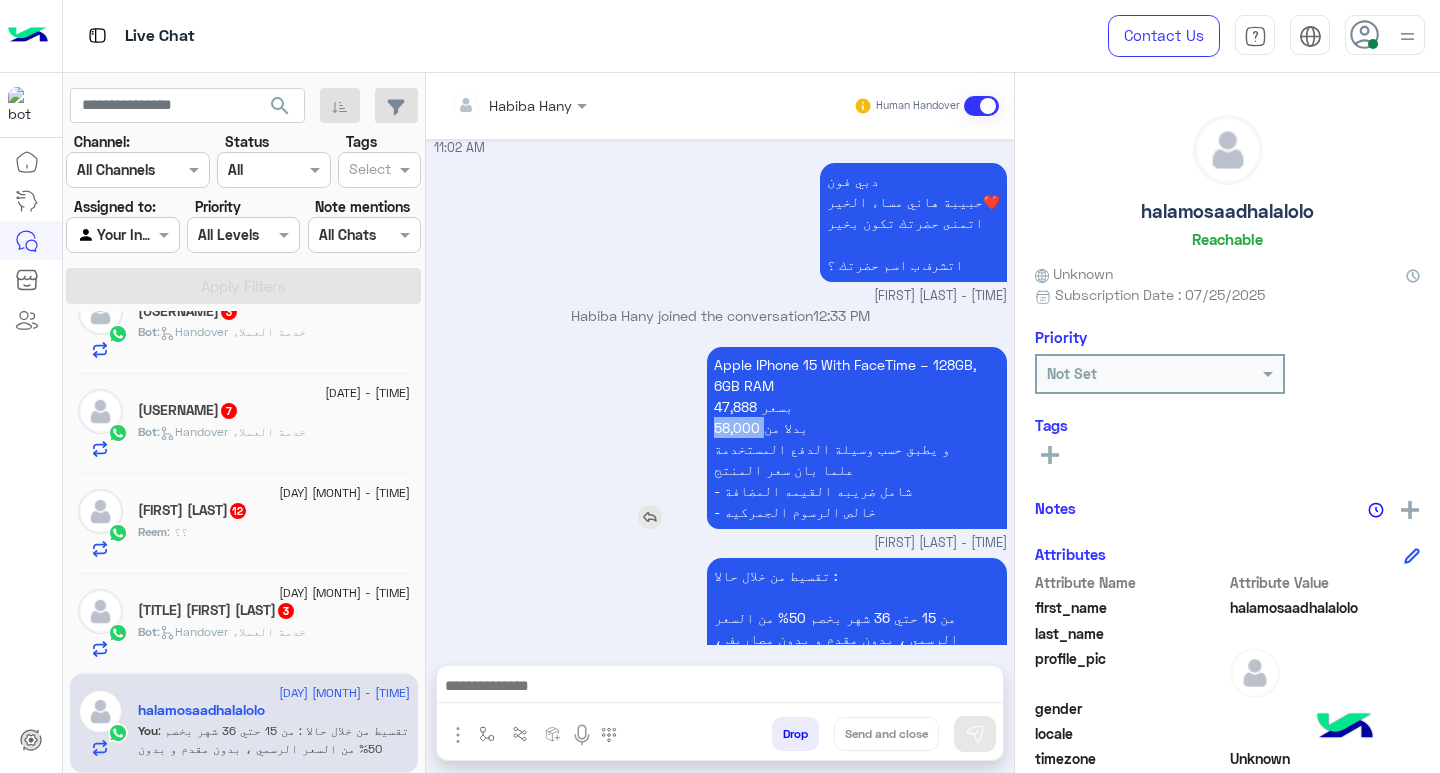 copy on "[PRICE]" 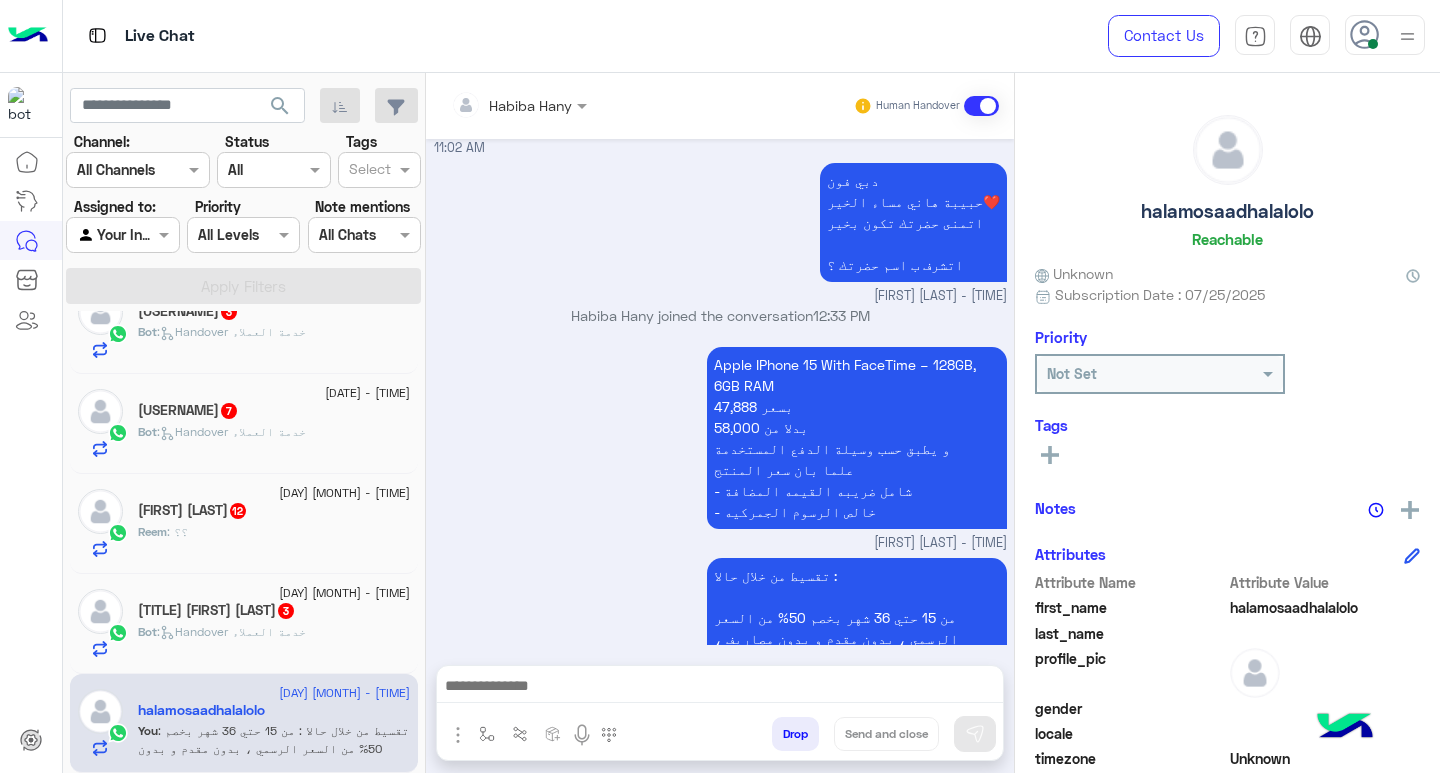 click at bounding box center (720, 688) 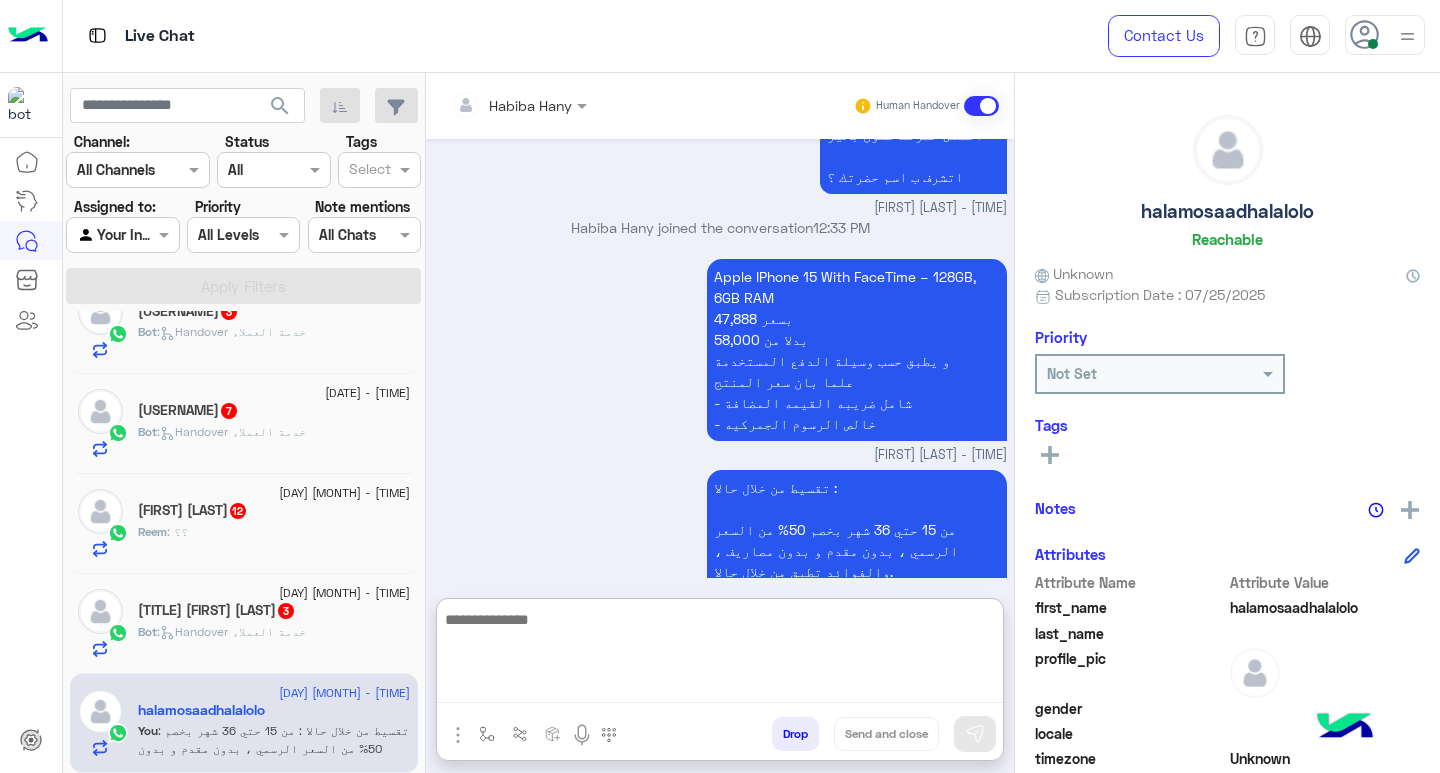 paste on "******" 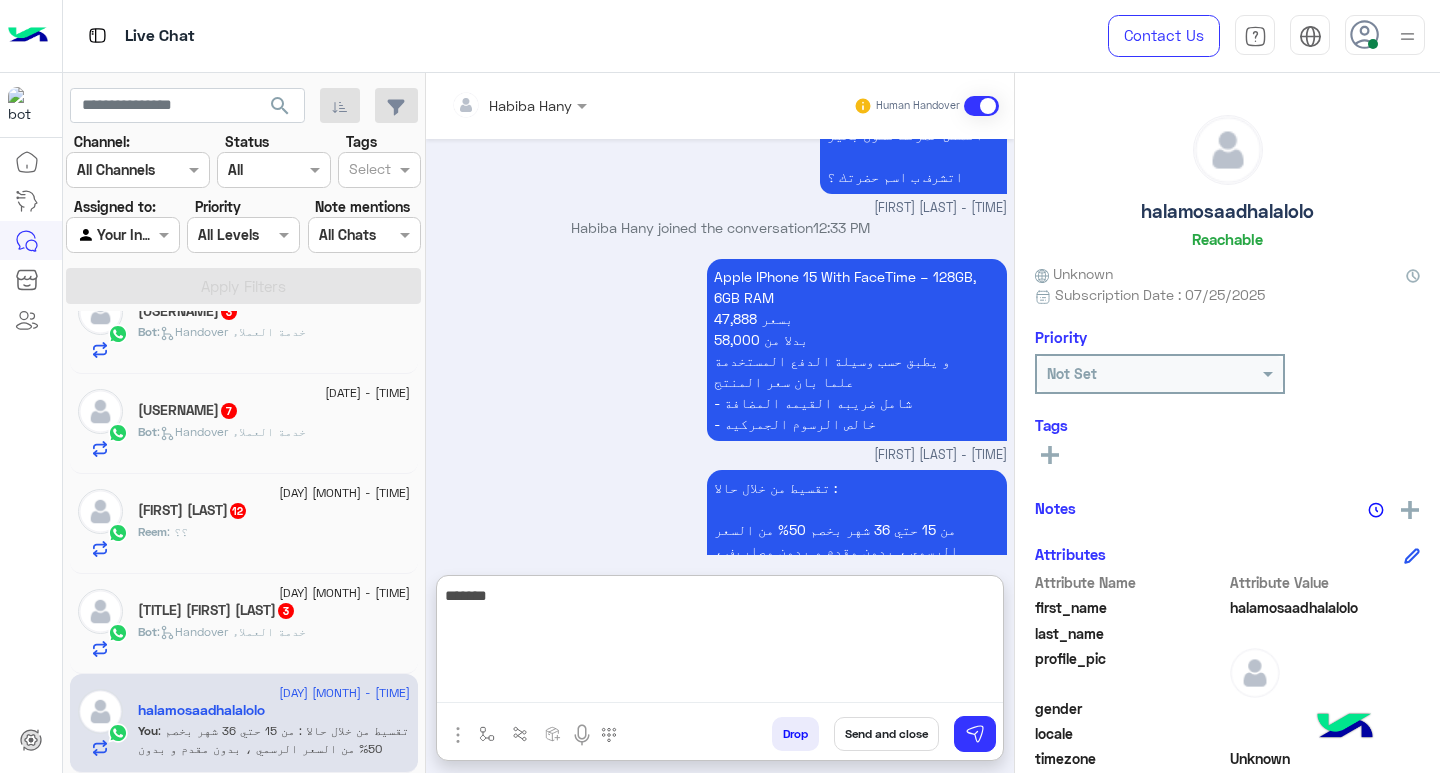 scroll, scrollTop: 2414, scrollLeft: 0, axis: vertical 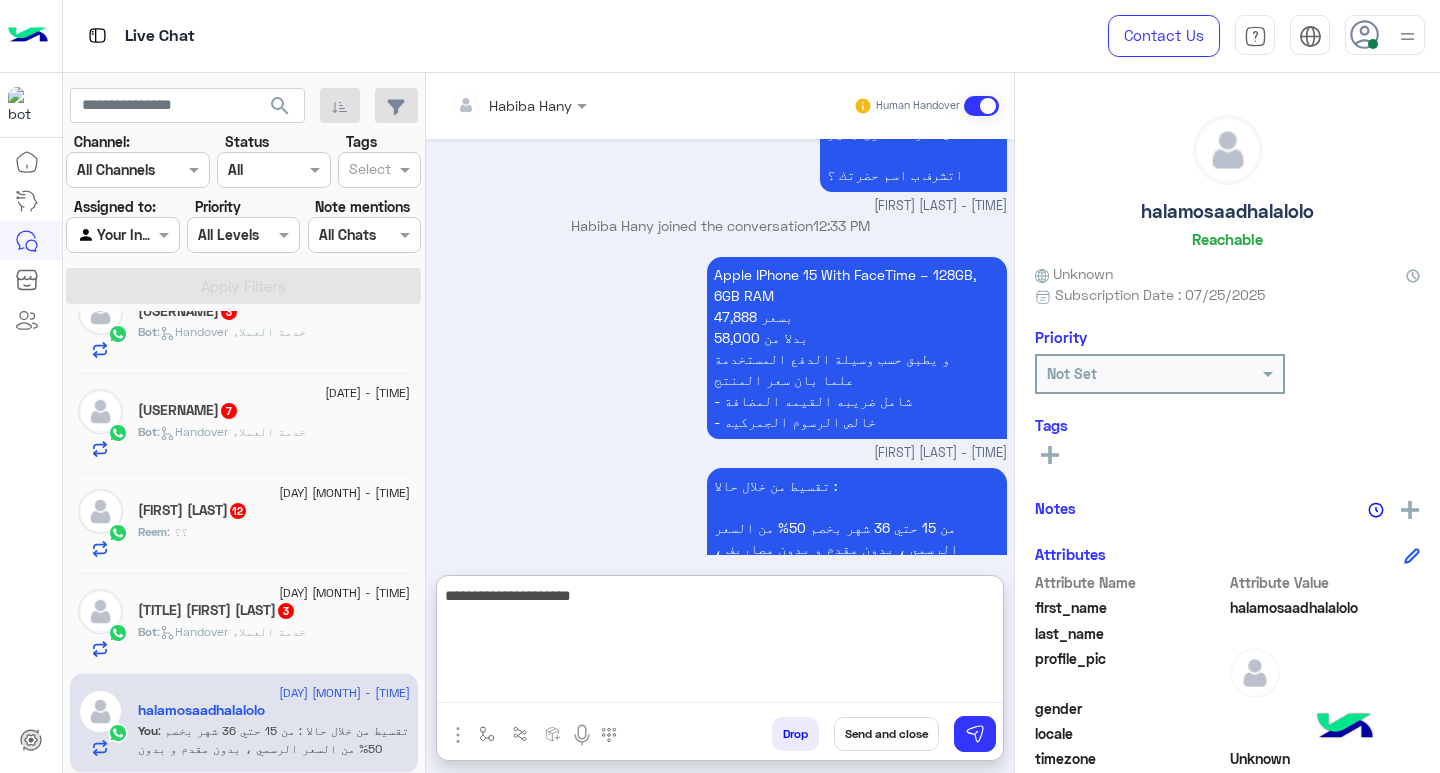 drag, startPoint x: 939, startPoint y: 598, endPoint x: 837, endPoint y: 596, distance: 102.01961 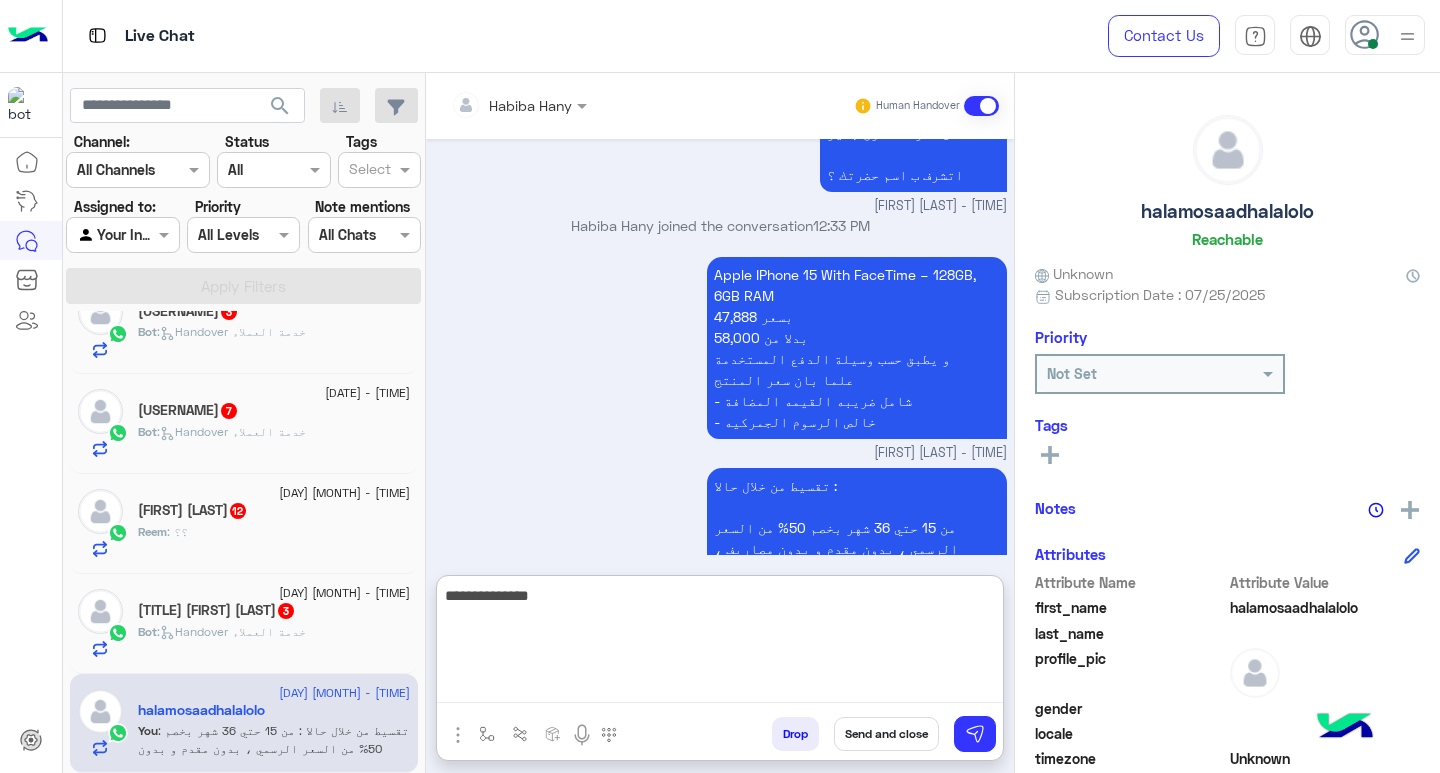 click on "**********" at bounding box center (720, 643) 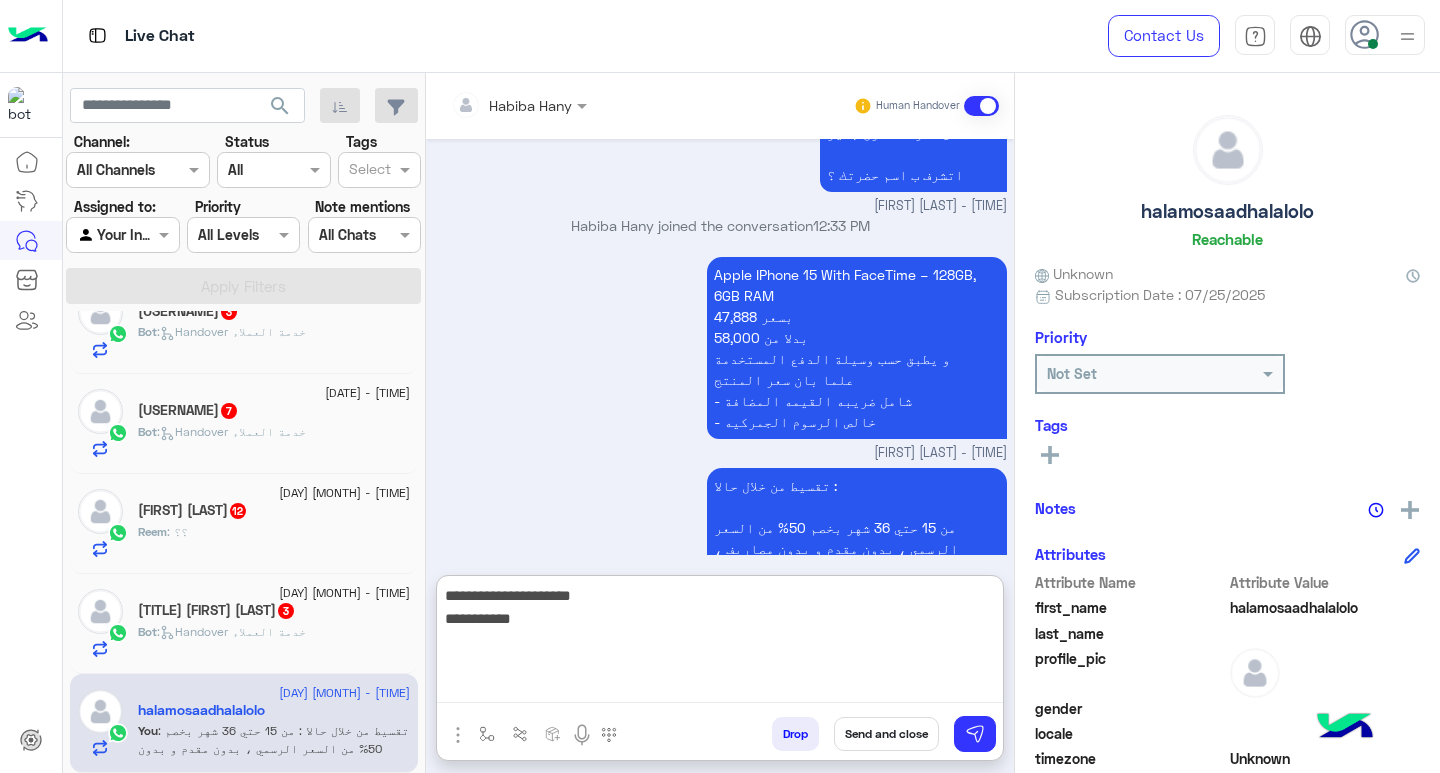type on "**********" 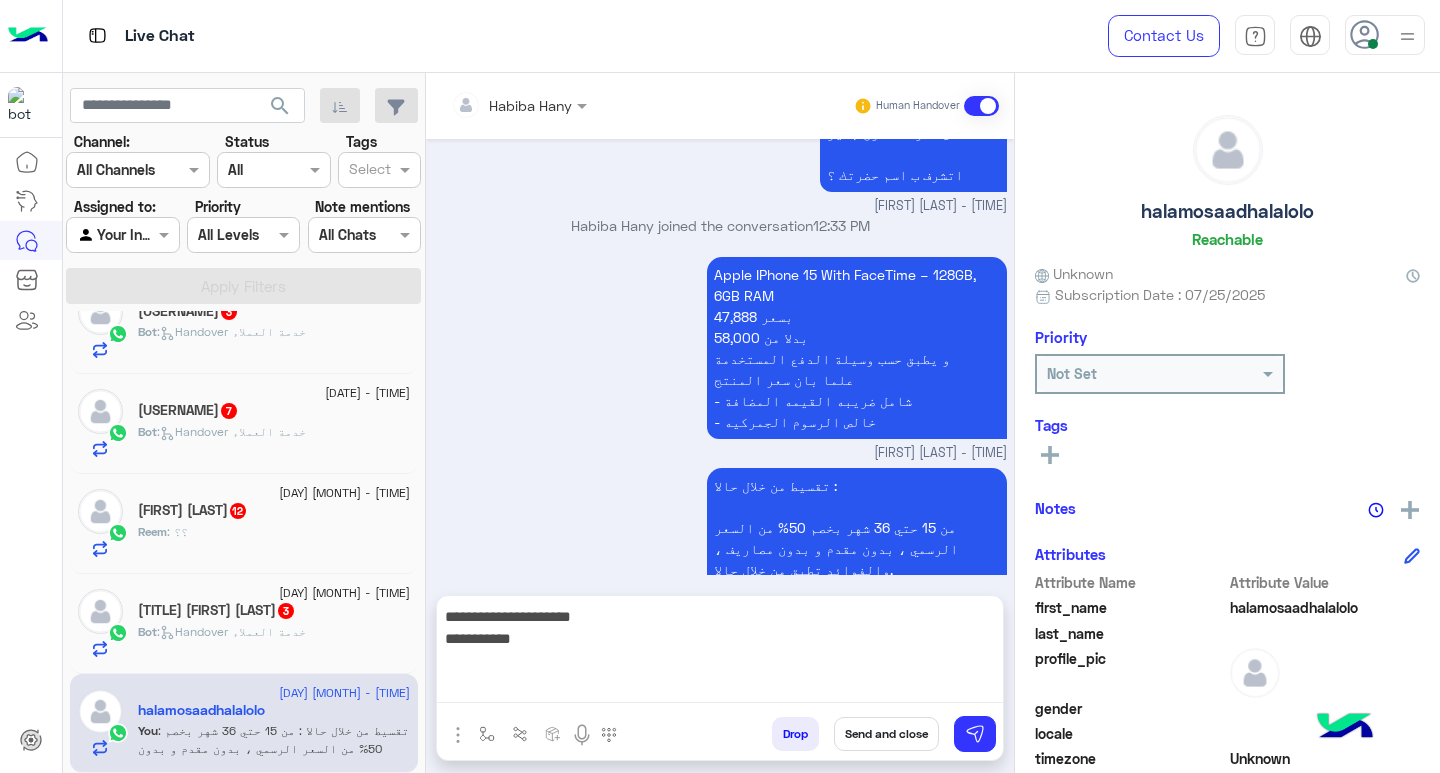 scroll, scrollTop: 2324, scrollLeft: 0, axis: vertical 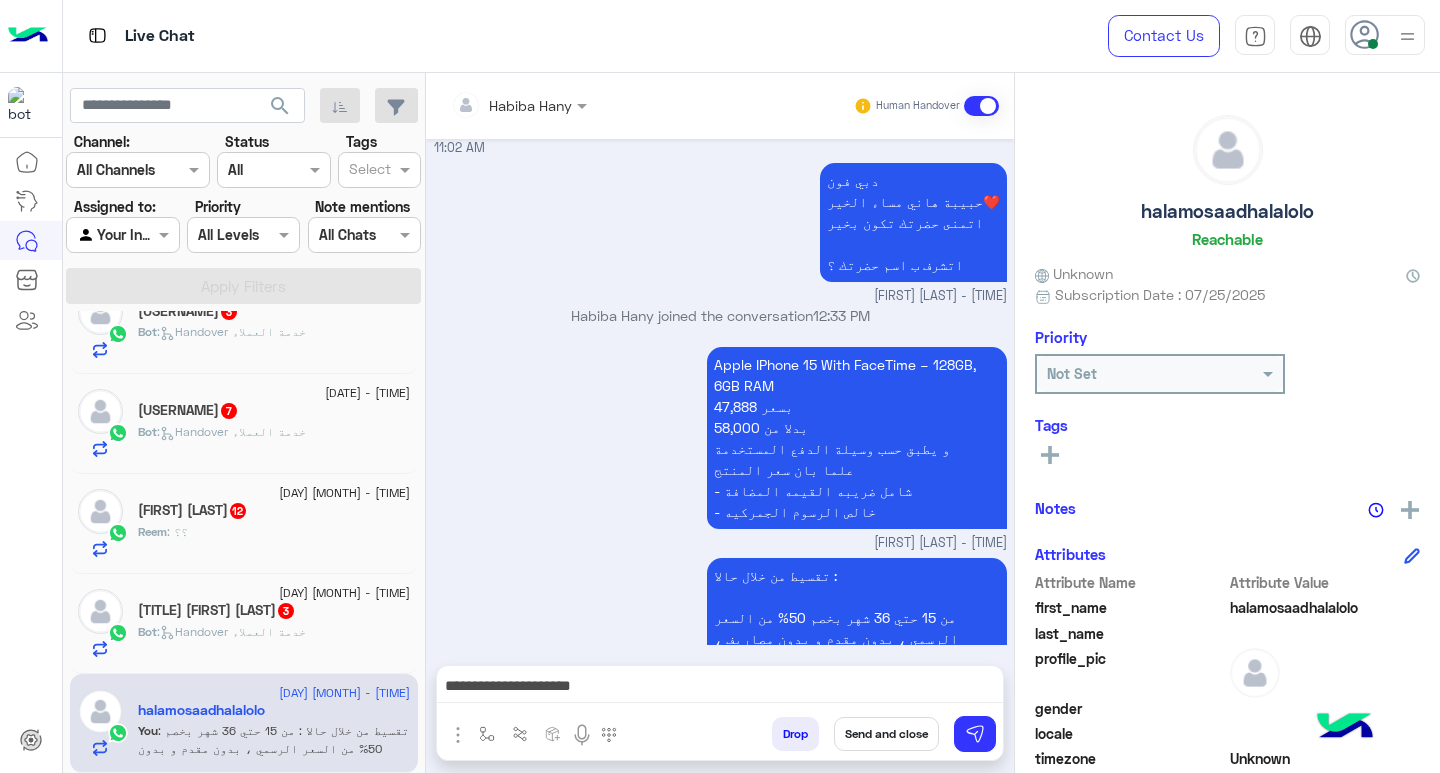 drag, startPoint x: 282, startPoint y: 590, endPoint x: 468, endPoint y: 531, distance: 195.13329 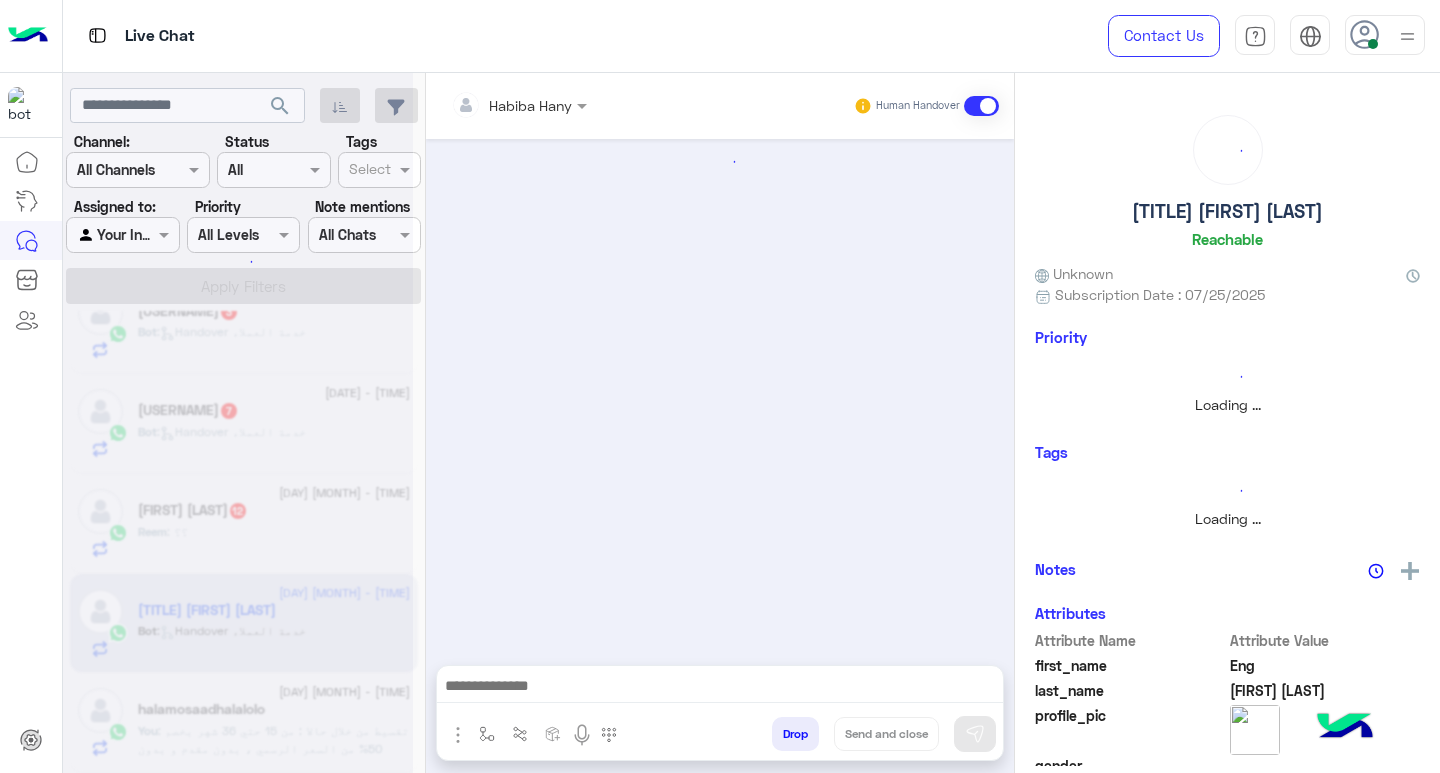scroll, scrollTop: 0, scrollLeft: 0, axis: both 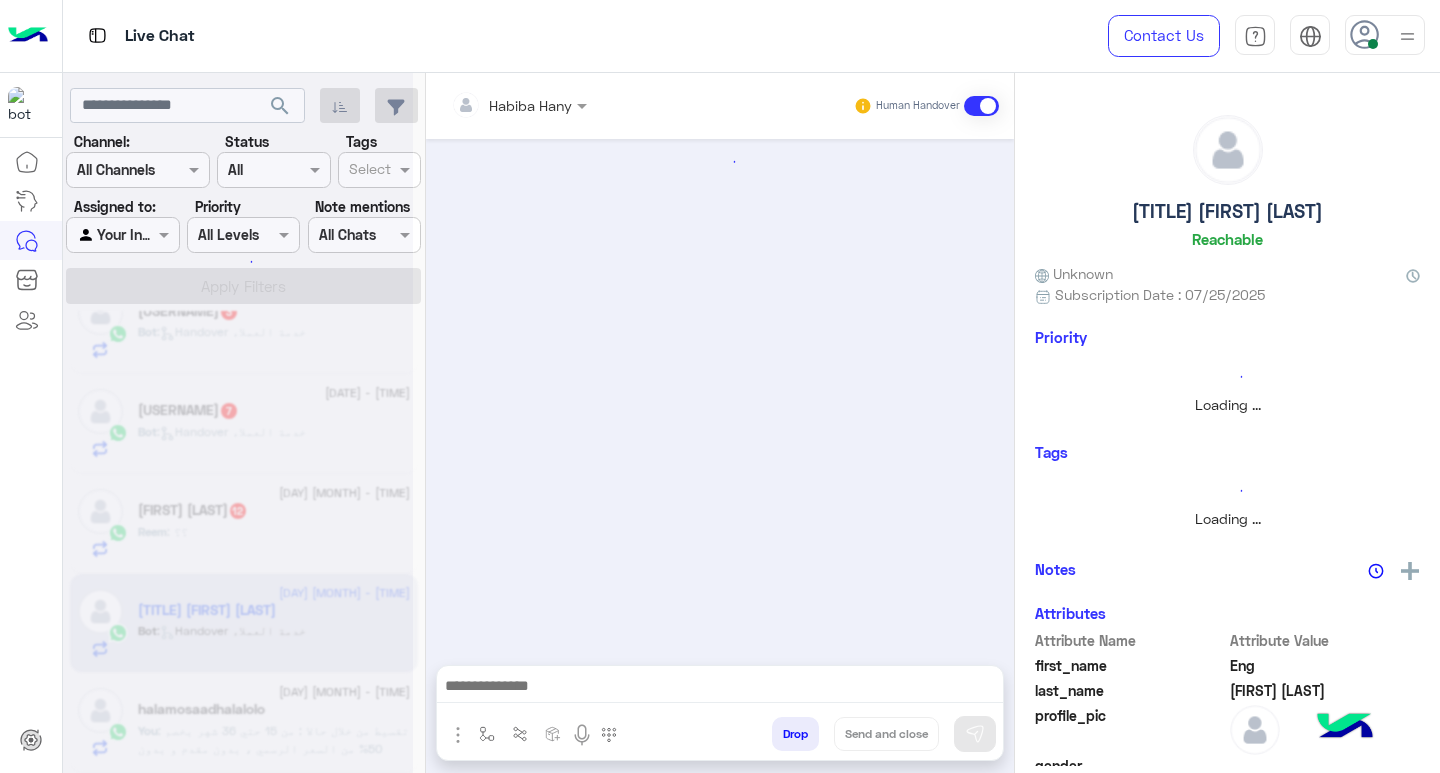 click on "halamosaadhalalolo" 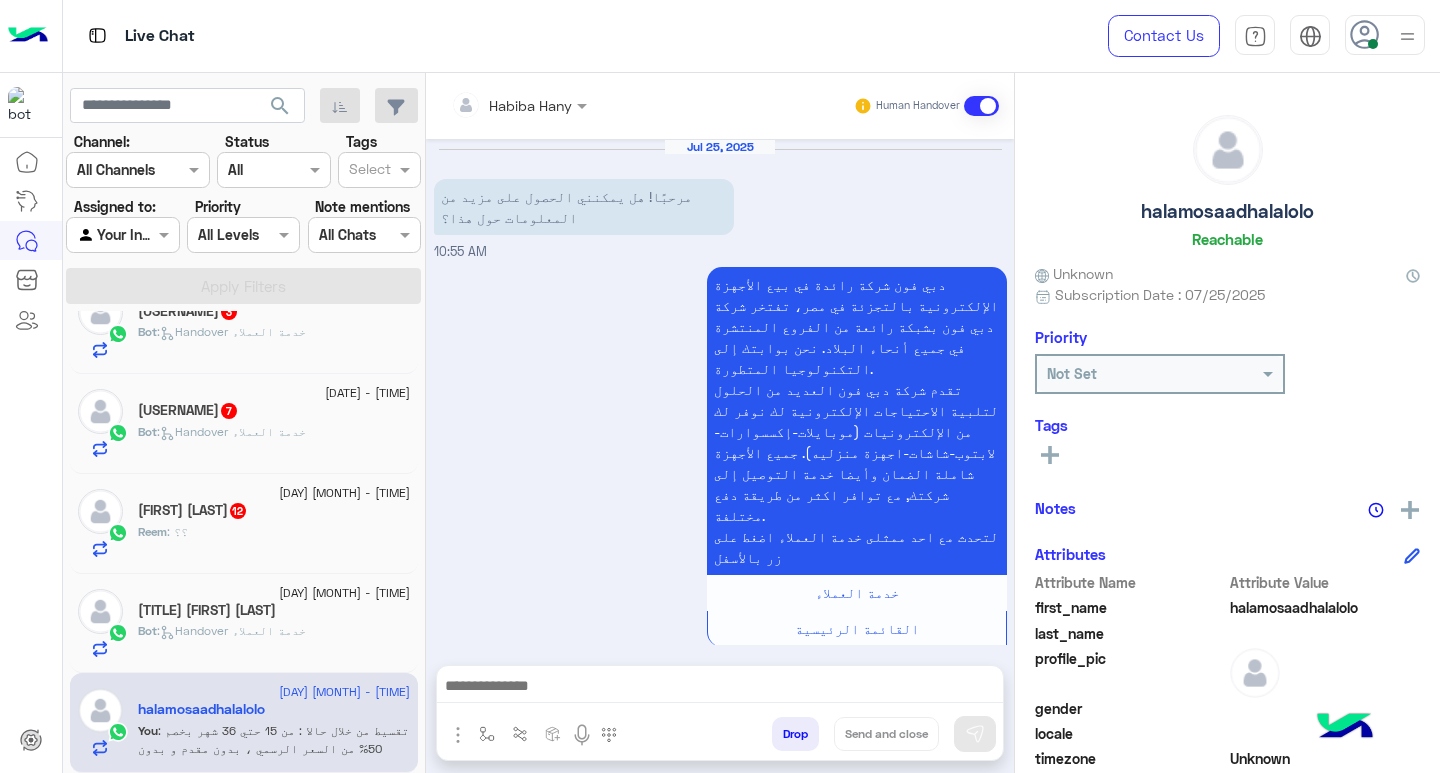 scroll, scrollTop: 2324, scrollLeft: 0, axis: vertical 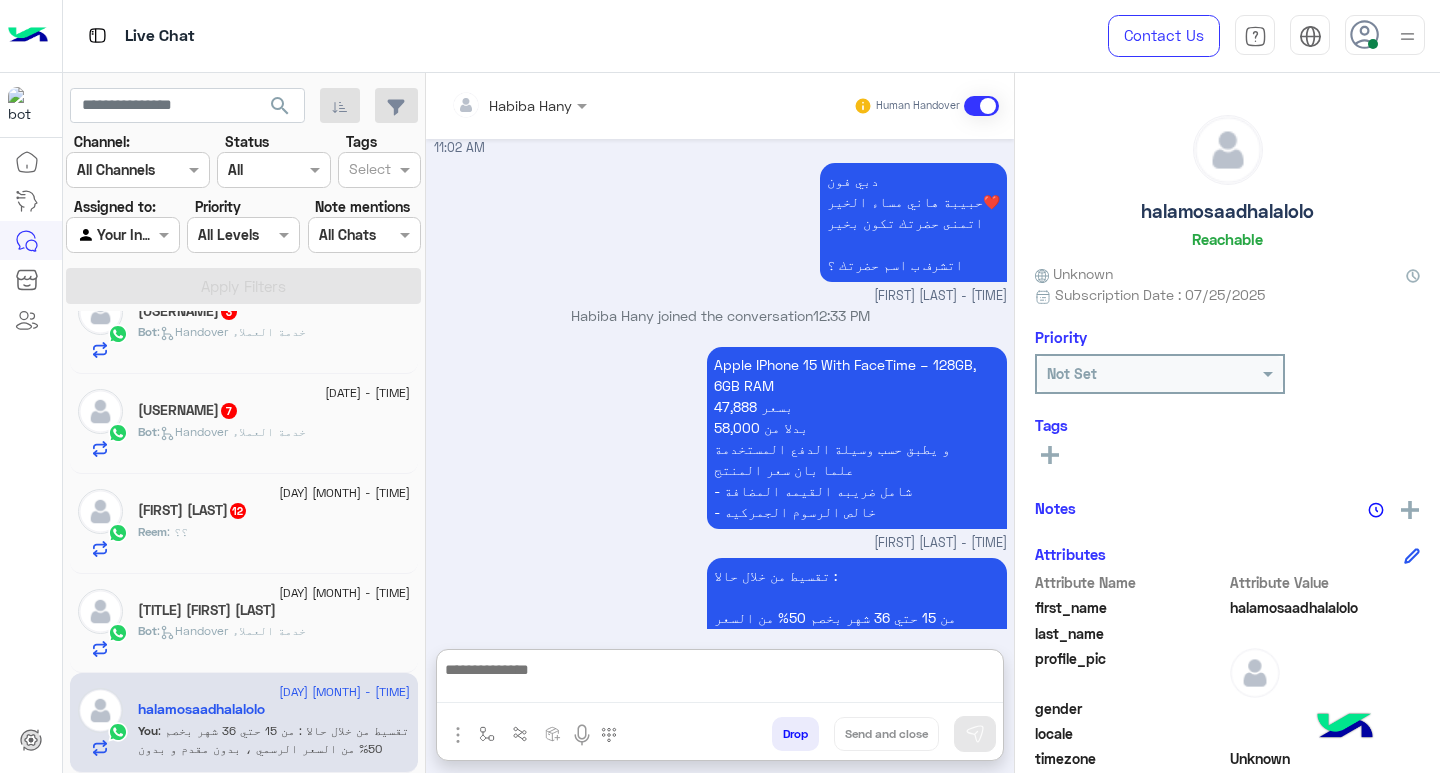 click at bounding box center [720, 680] 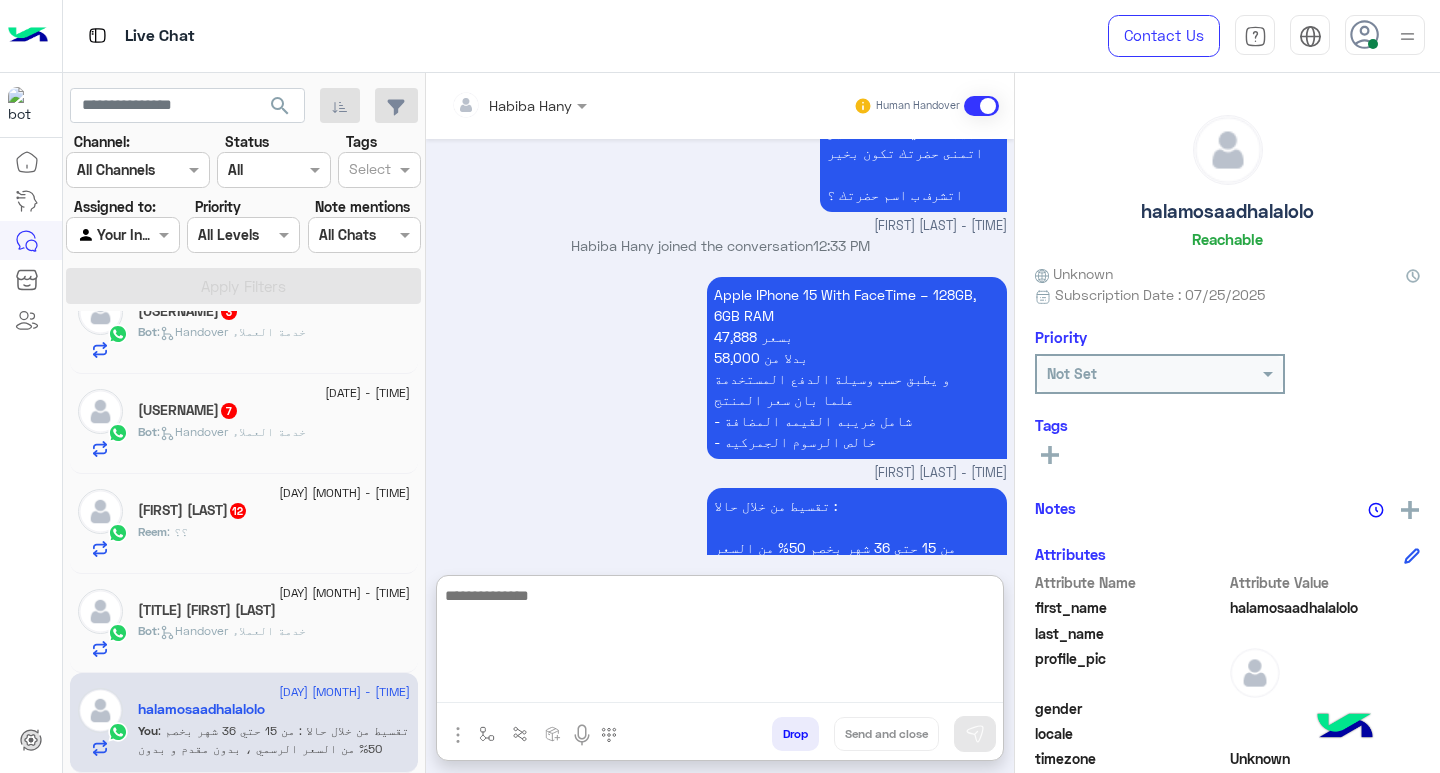scroll, scrollTop: 2413, scrollLeft: 0, axis: vertical 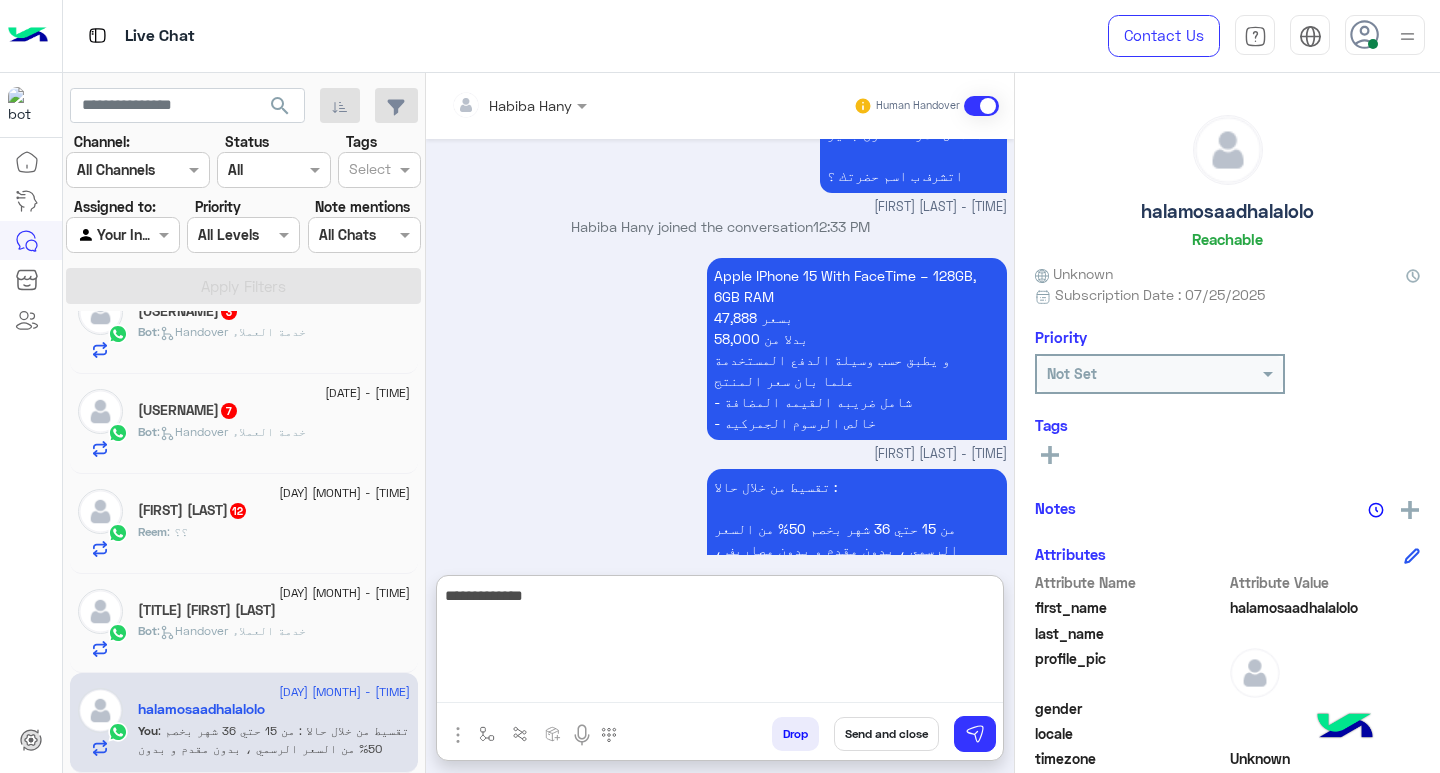 paste on "*******" 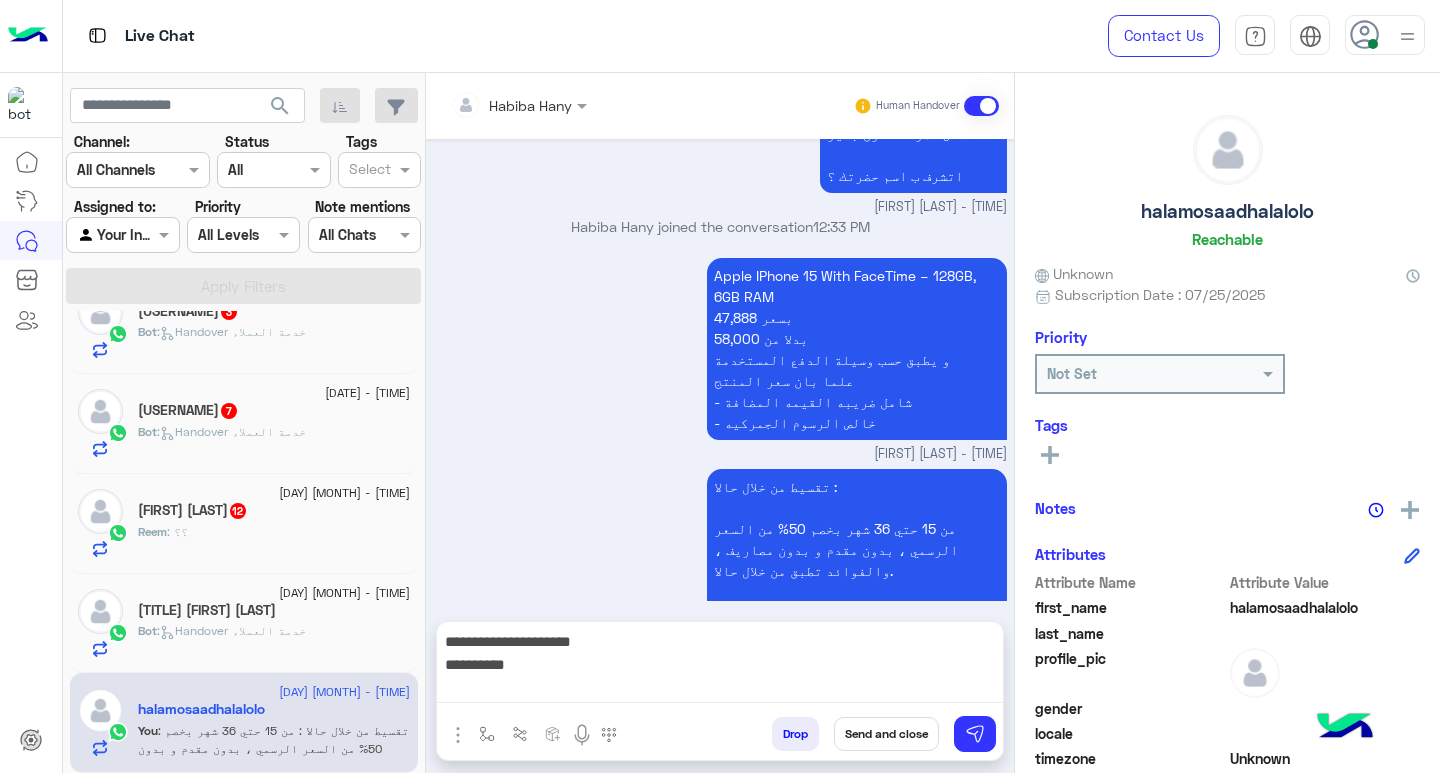 scroll, scrollTop: 2324, scrollLeft: 0, axis: vertical 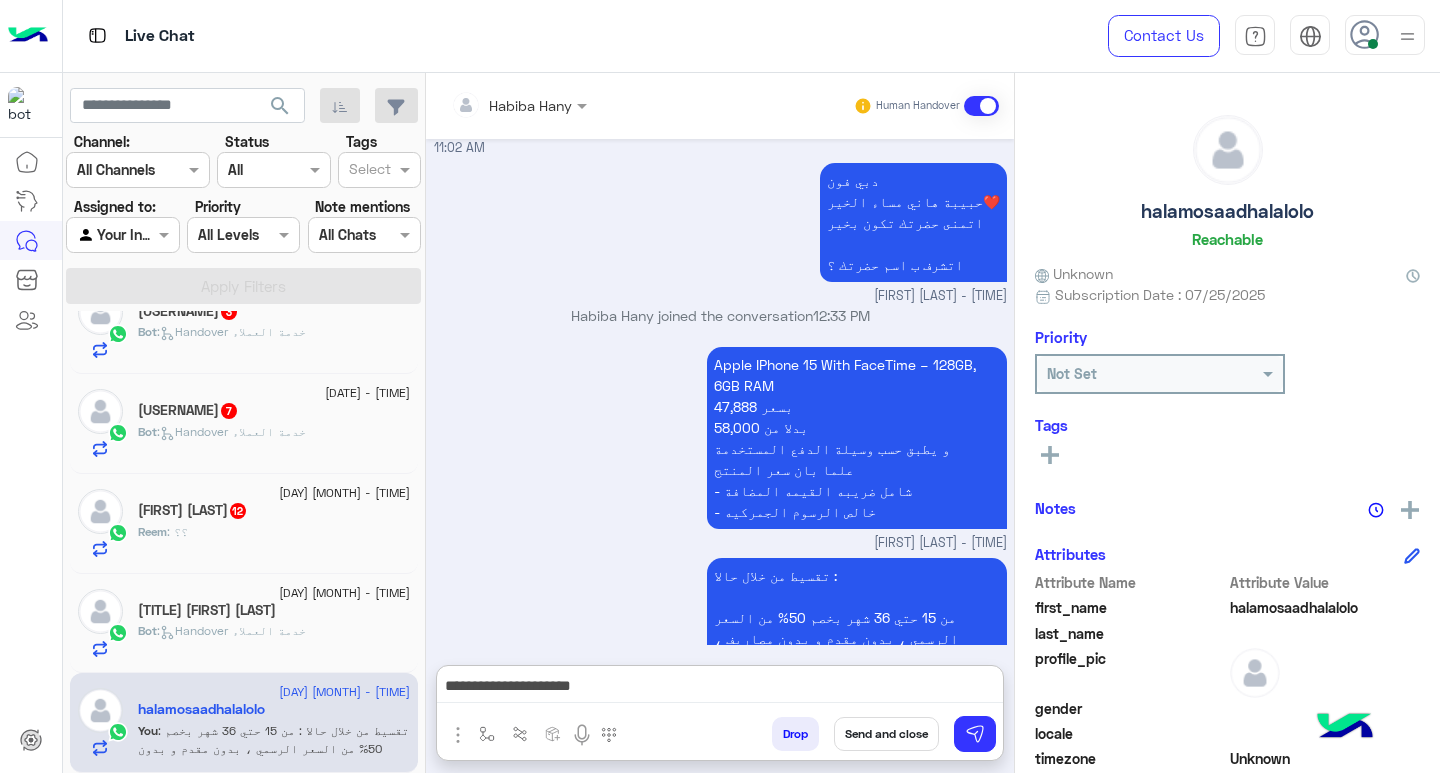 click on "**********" at bounding box center (720, 688) 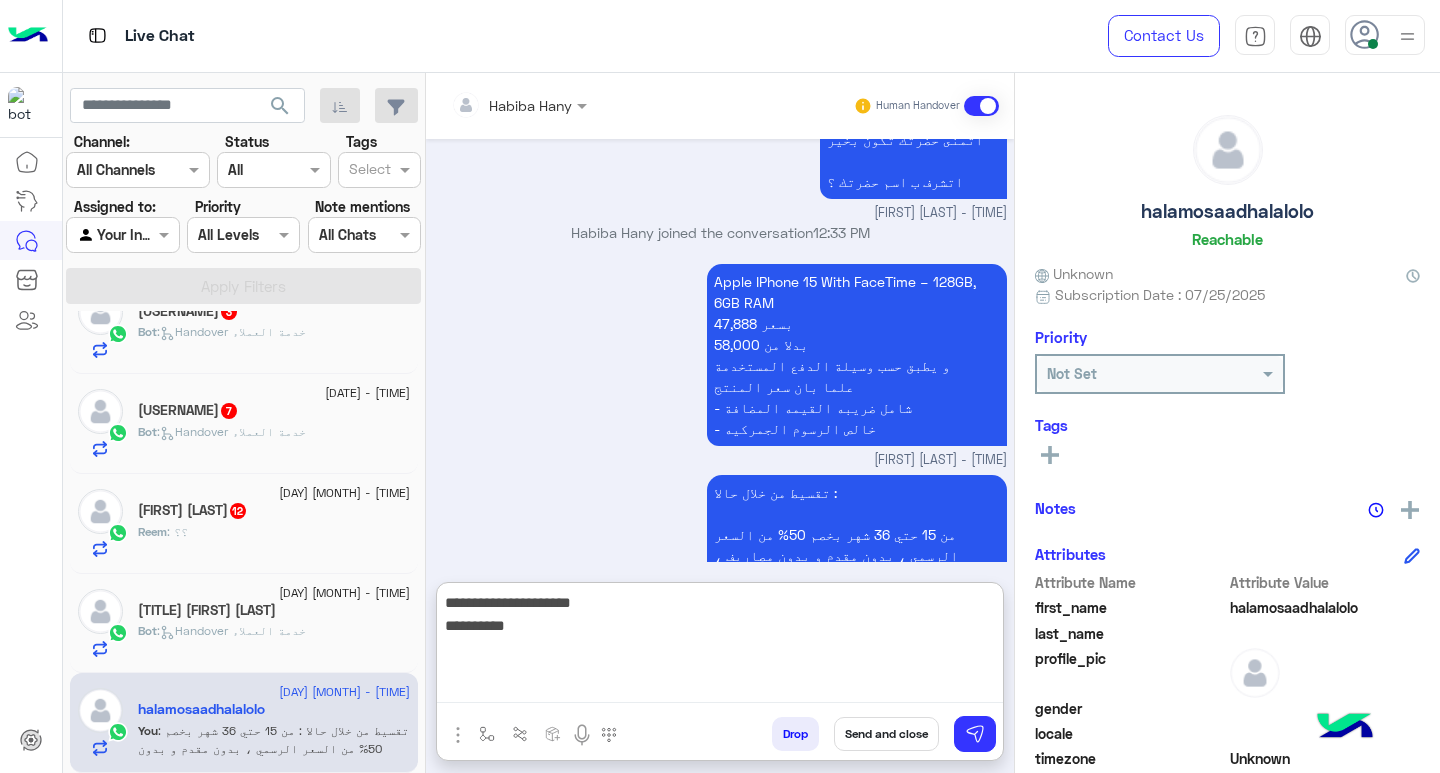 scroll, scrollTop: 2413, scrollLeft: 0, axis: vertical 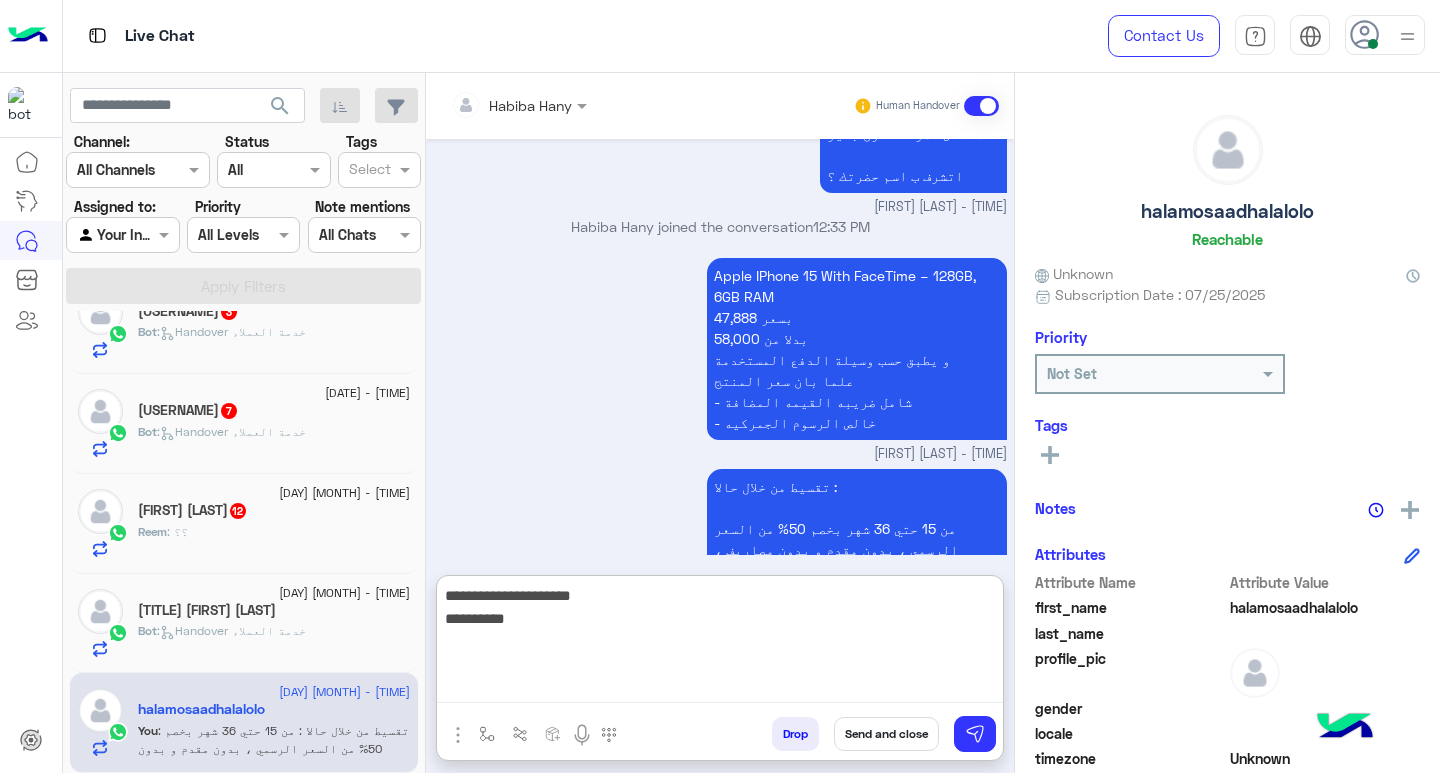 click on "**********" at bounding box center (720, 643) 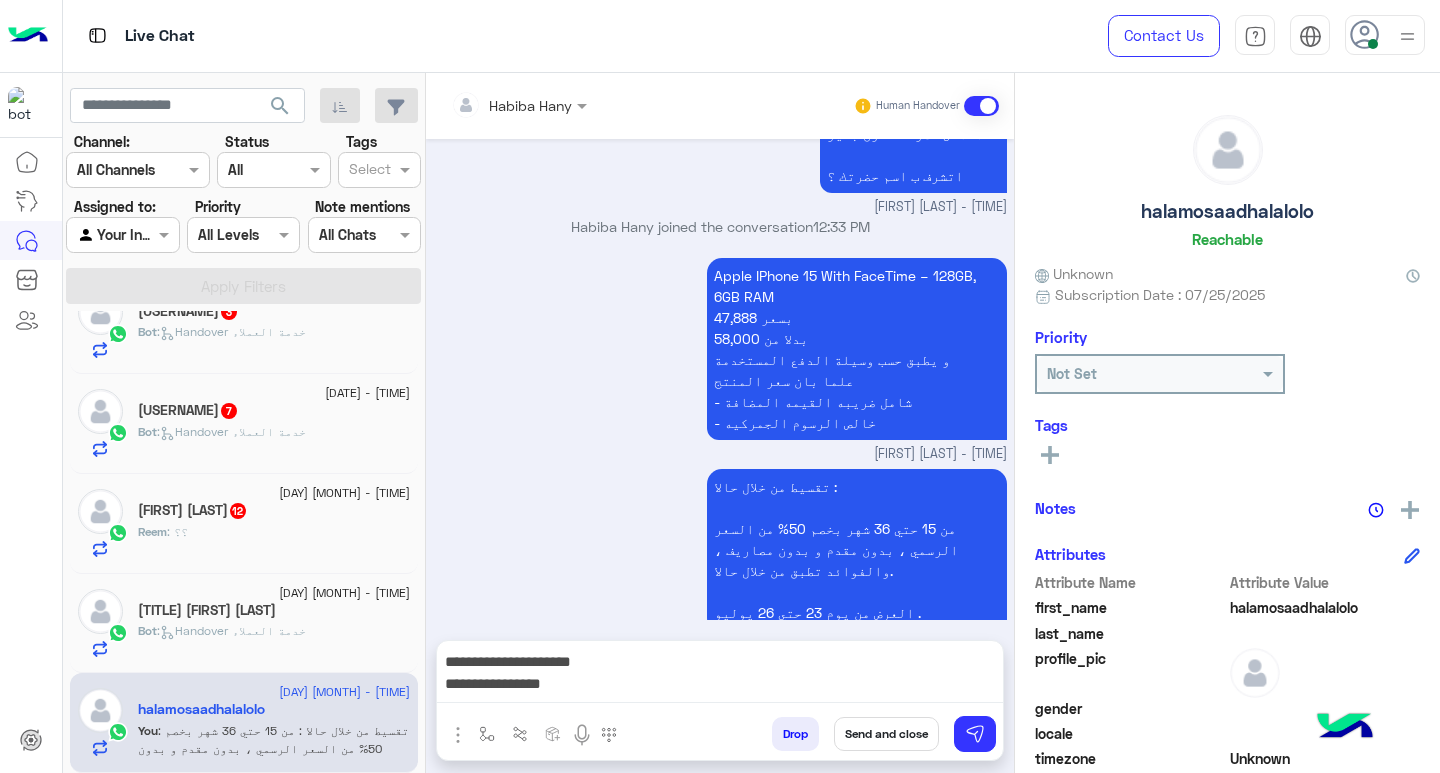 scroll, scrollTop: 2324, scrollLeft: 0, axis: vertical 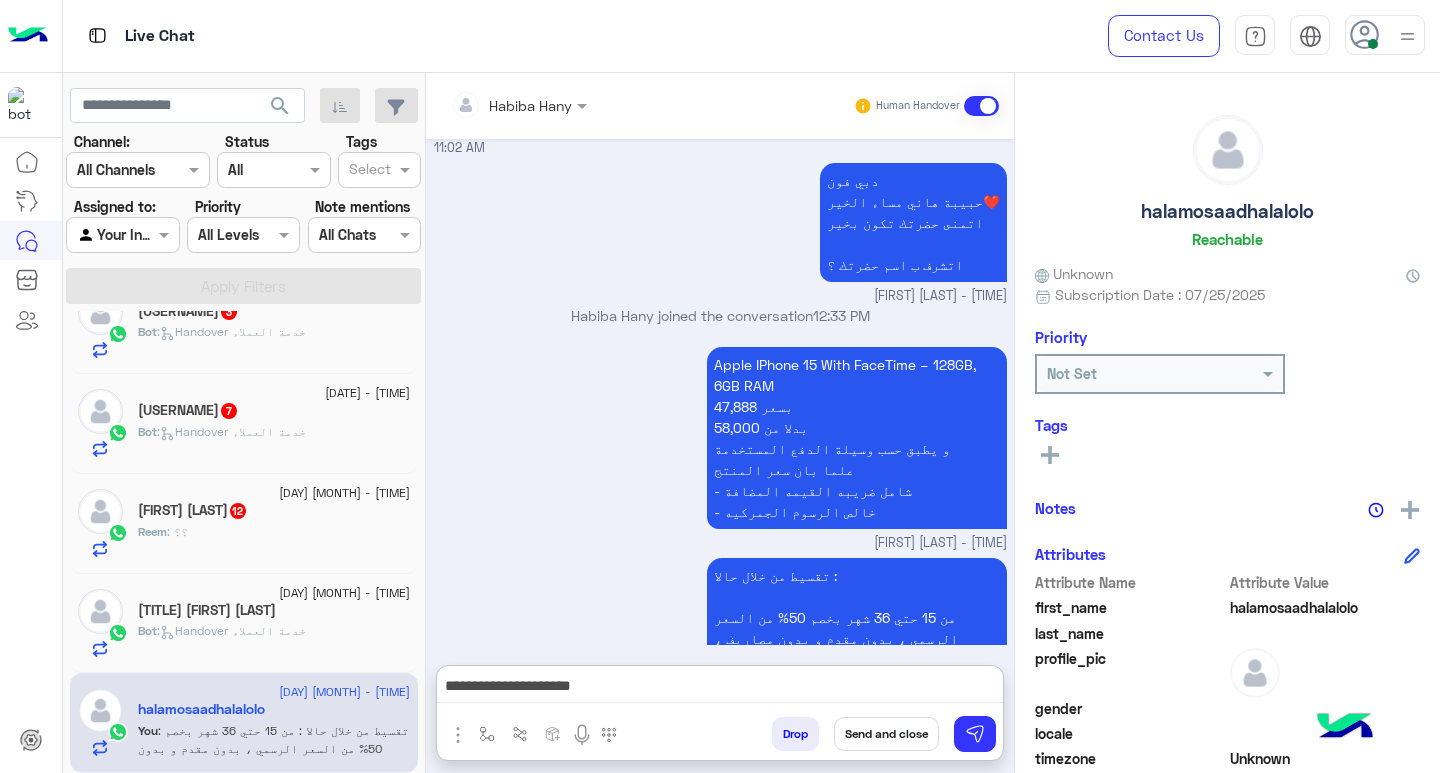 click on "**********" at bounding box center (720, 688) 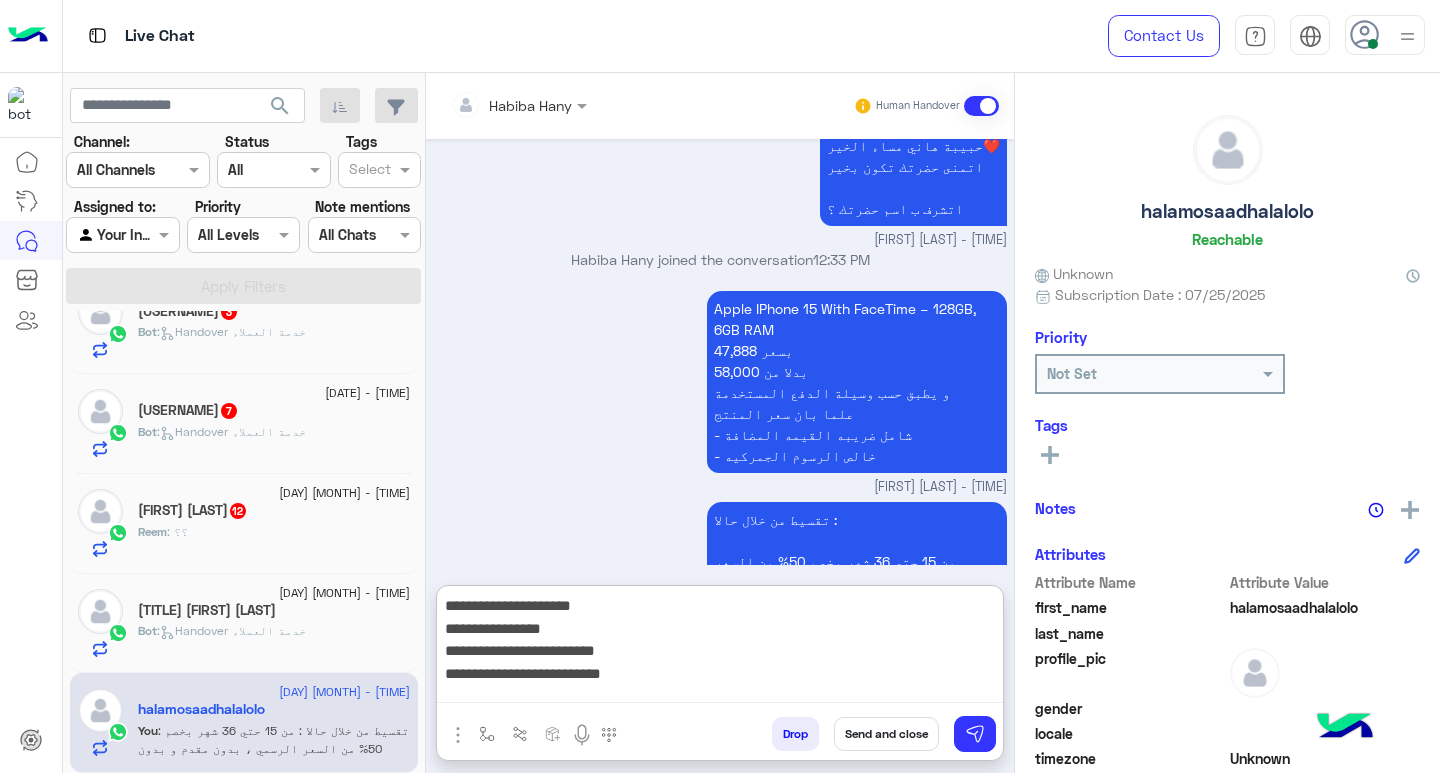 scroll, scrollTop: 2413, scrollLeft: 0, axis: vertical 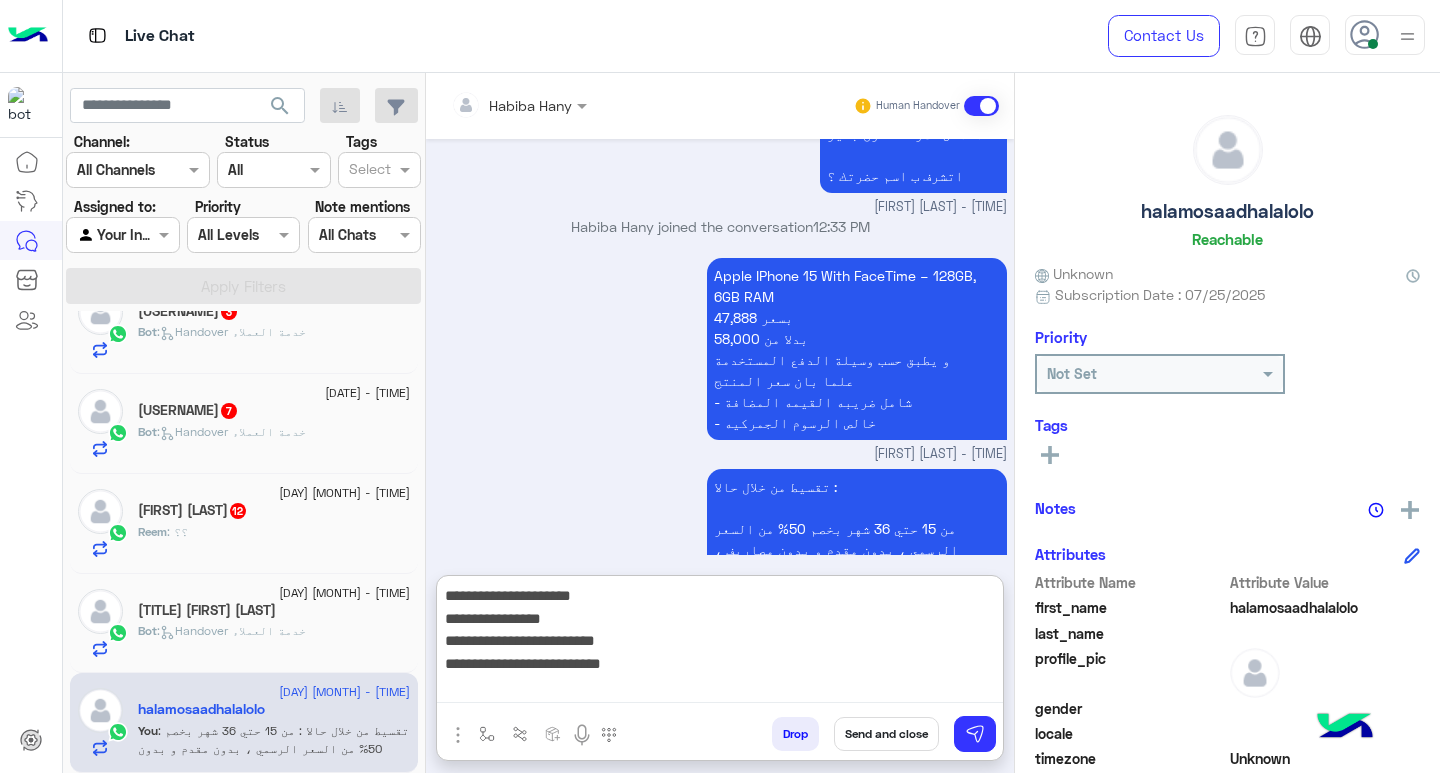 click on "**********" at bounding box center [720, 643] 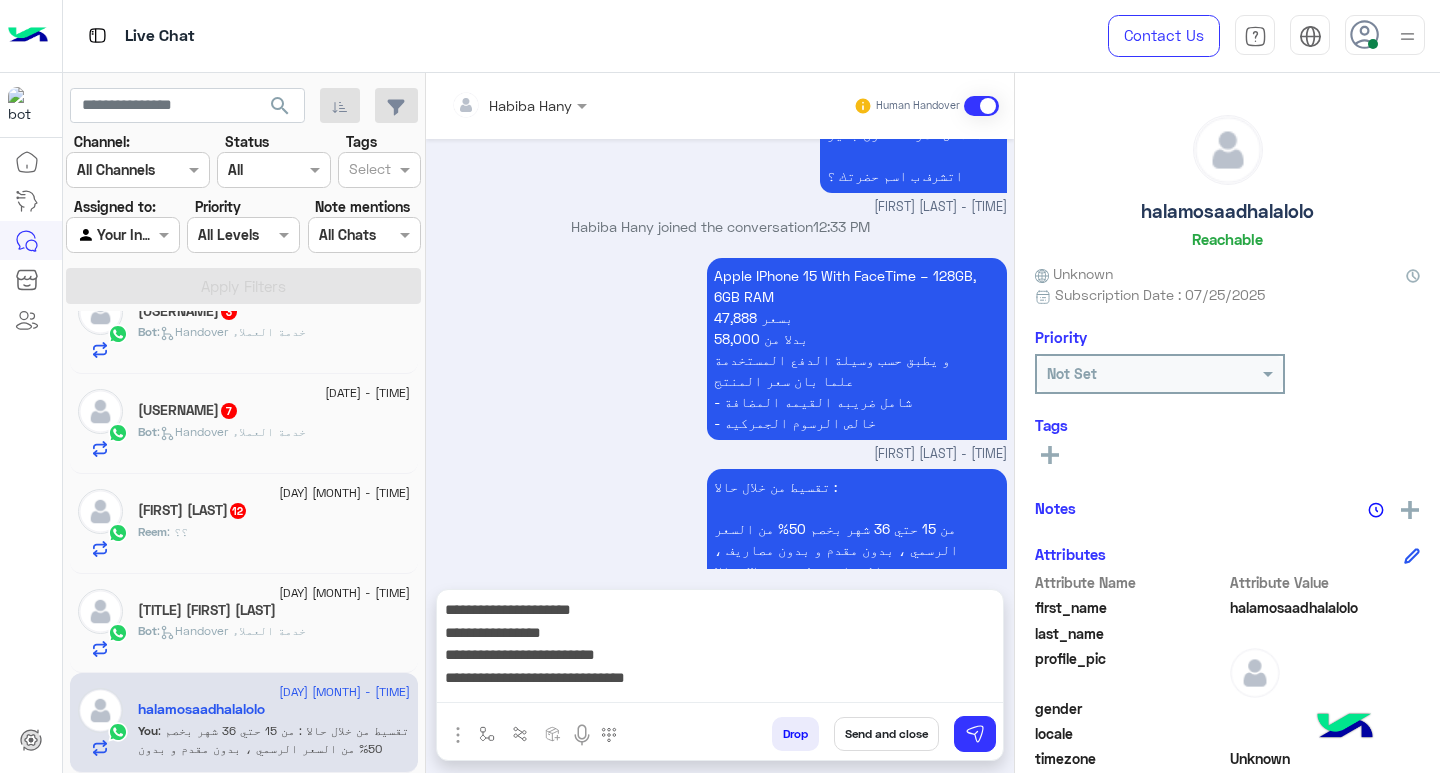 scroll, scrollTop: 2324, scrollLeft: 0, axis: vertical 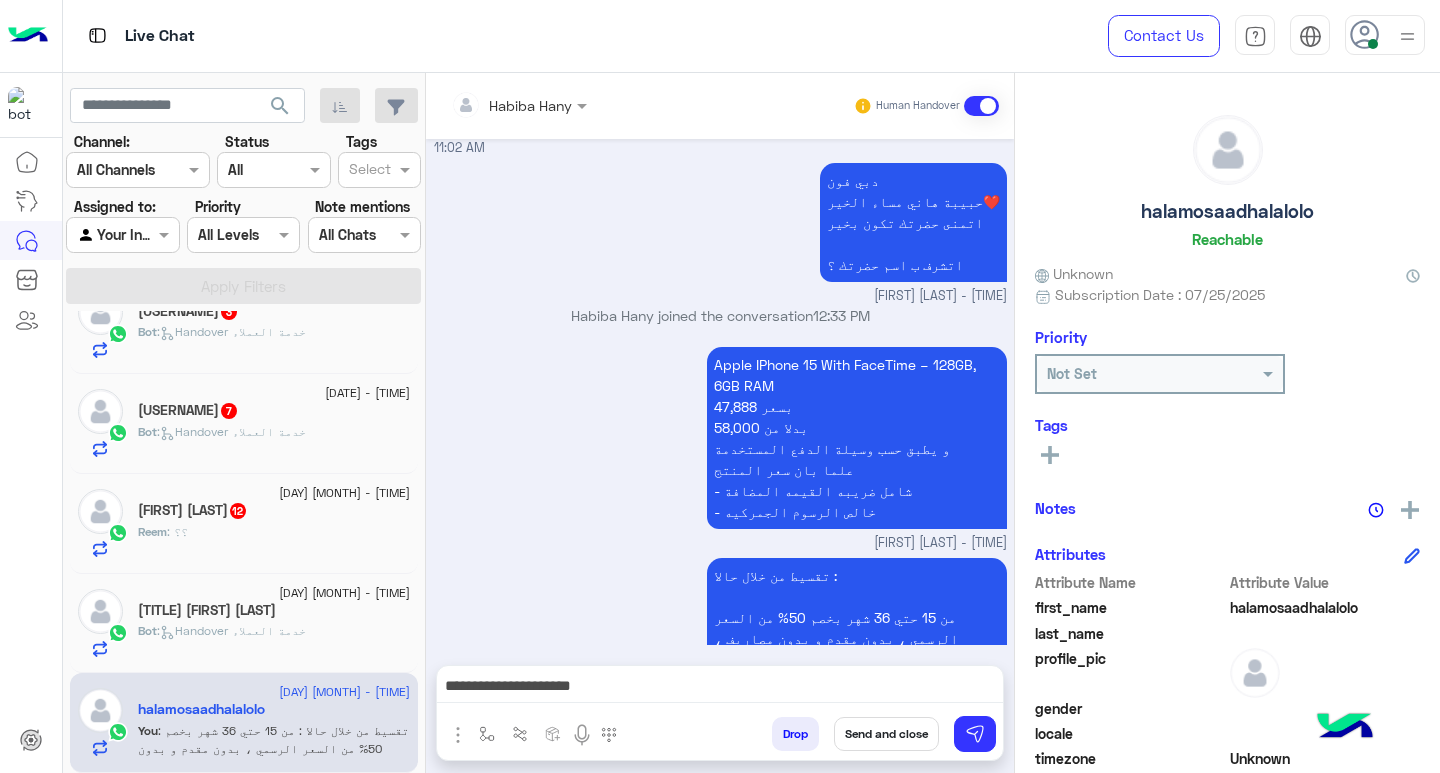 click on "**********" at bounding box center [720, 688] 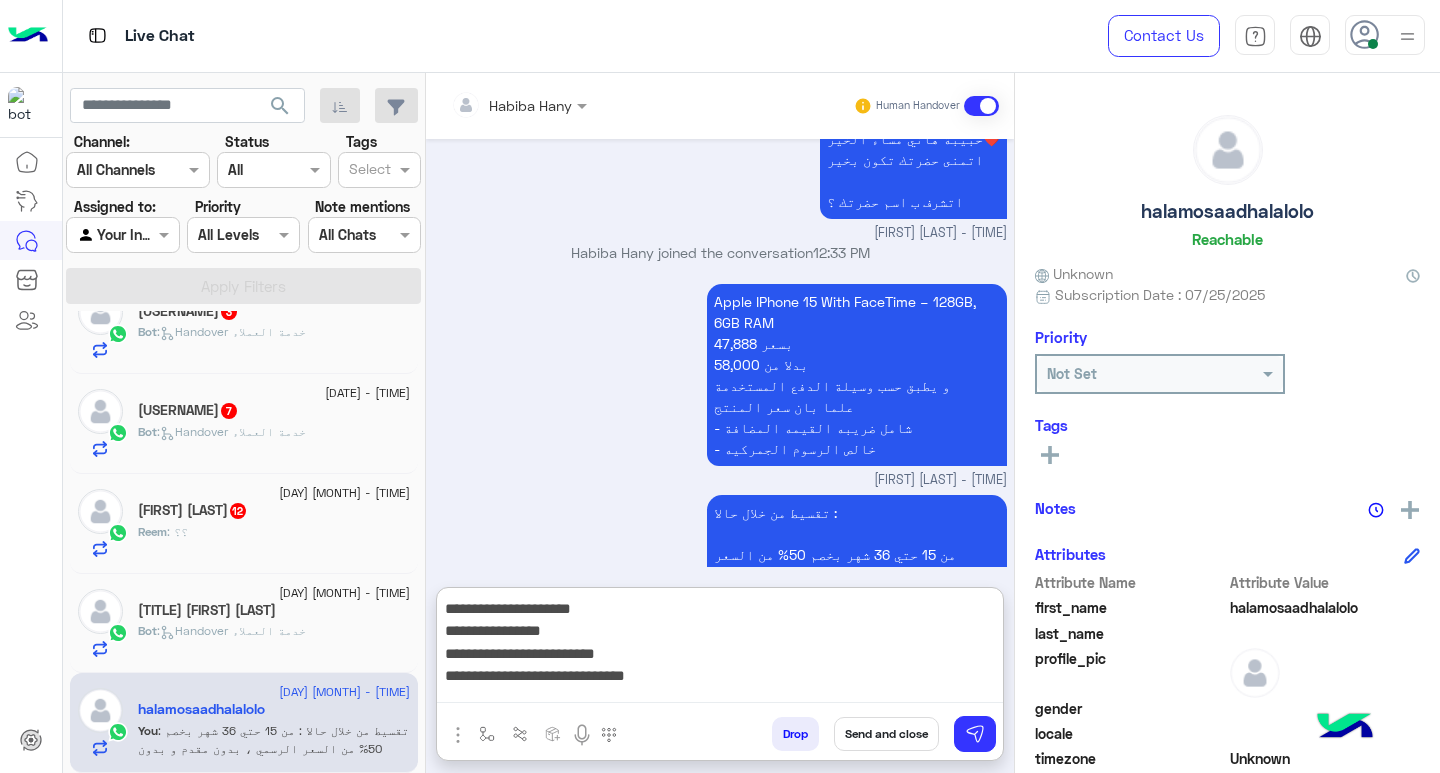 scroll, scrollTop: 2413, scrollLeft: 0, axis: vertical 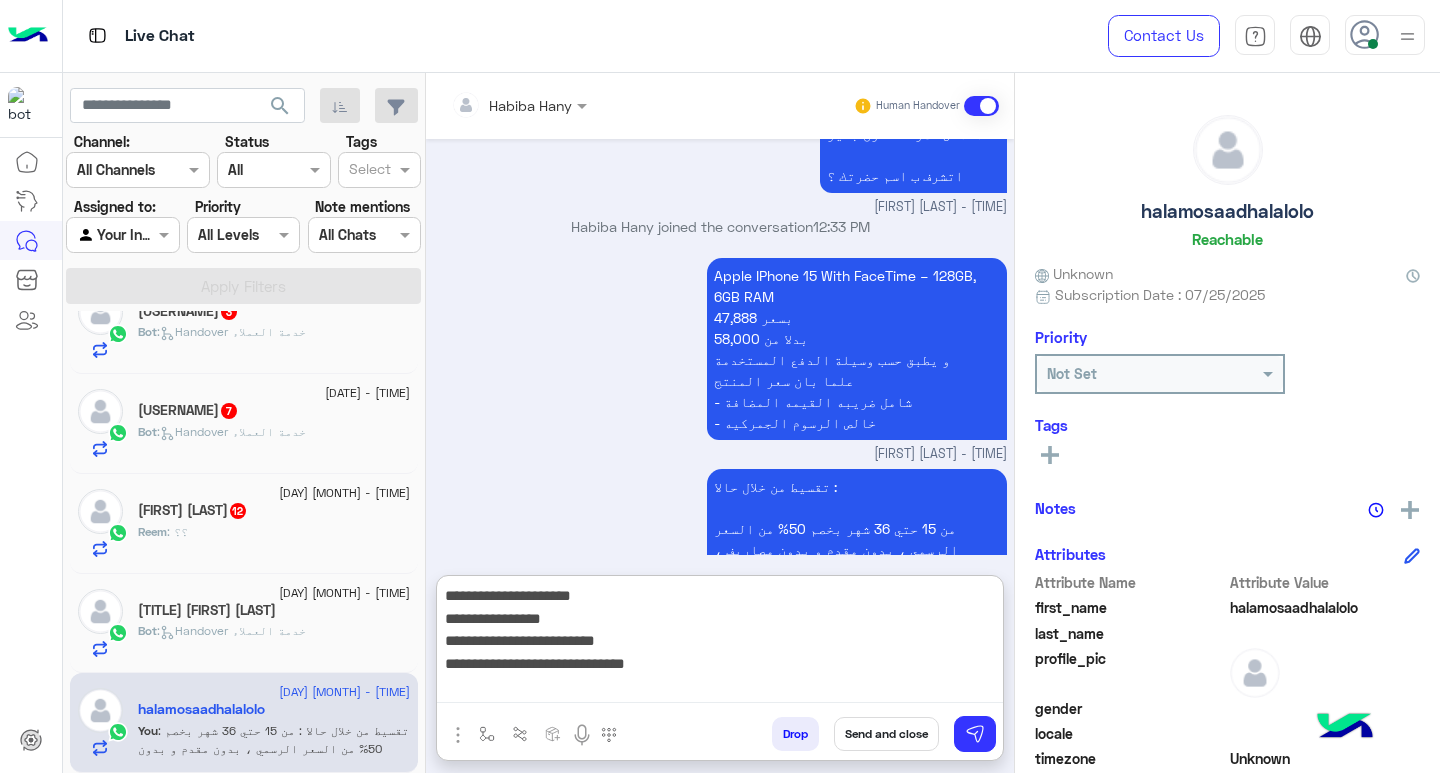 click on "**********" at bounding box center (720, 643) 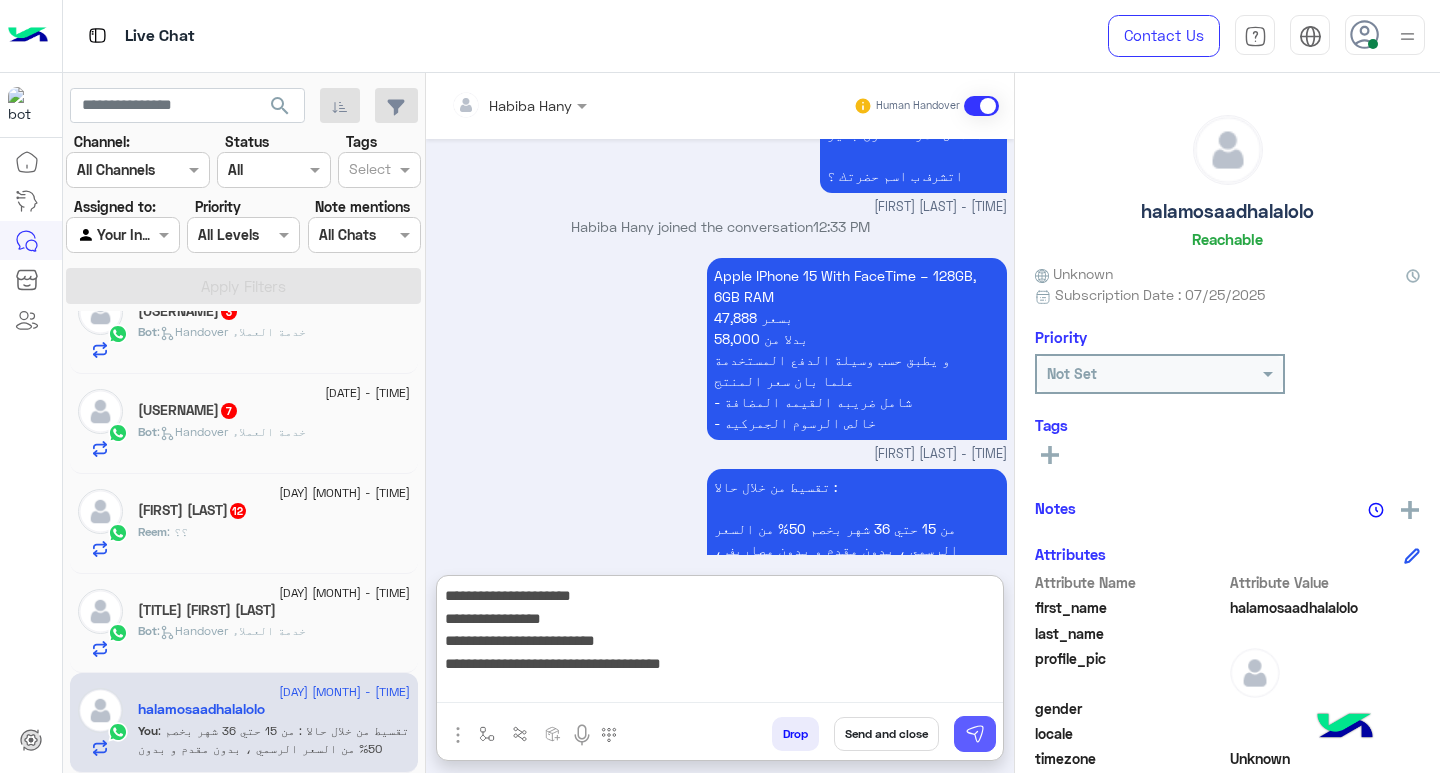 type on "**********" 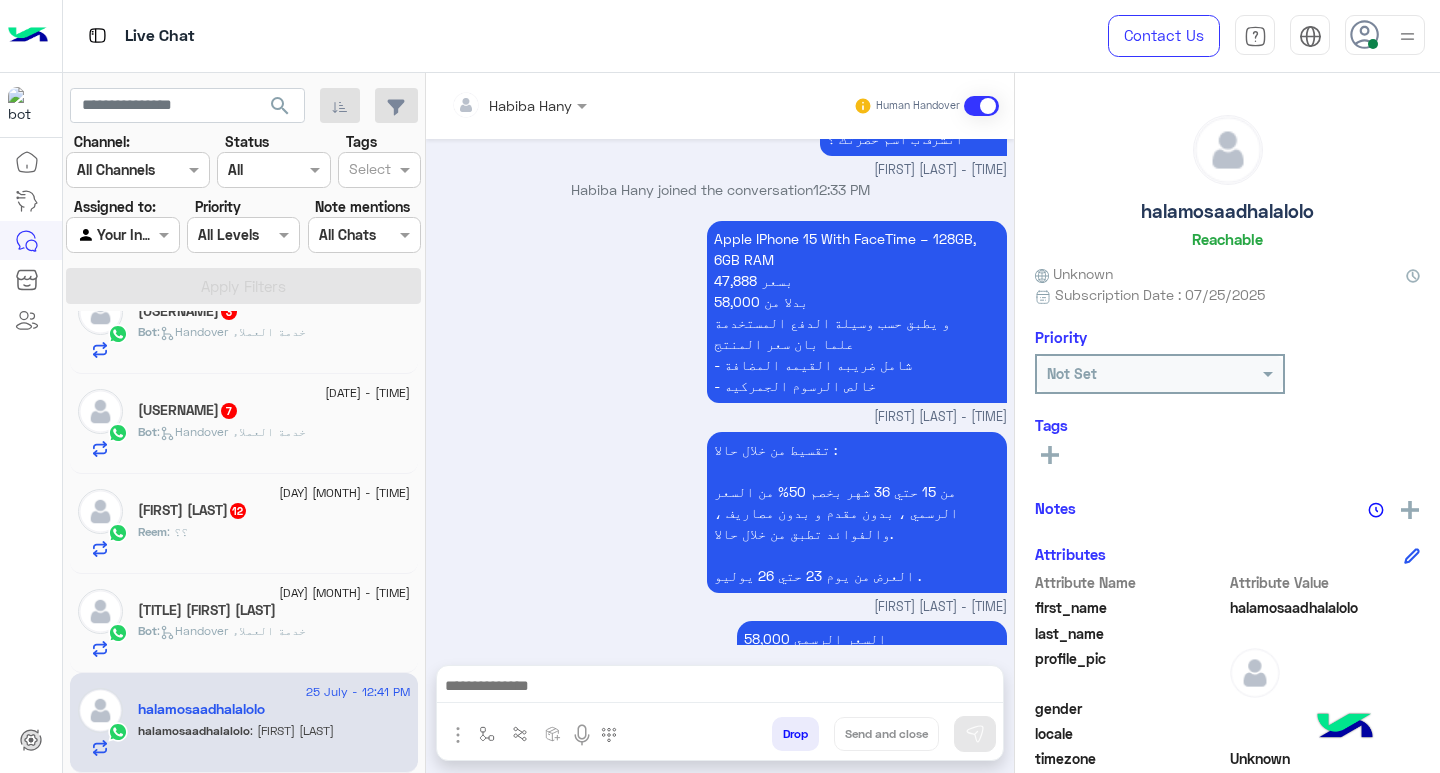 scroll, scrollTop: 2517, scrollLeft: 0, axis: vertical 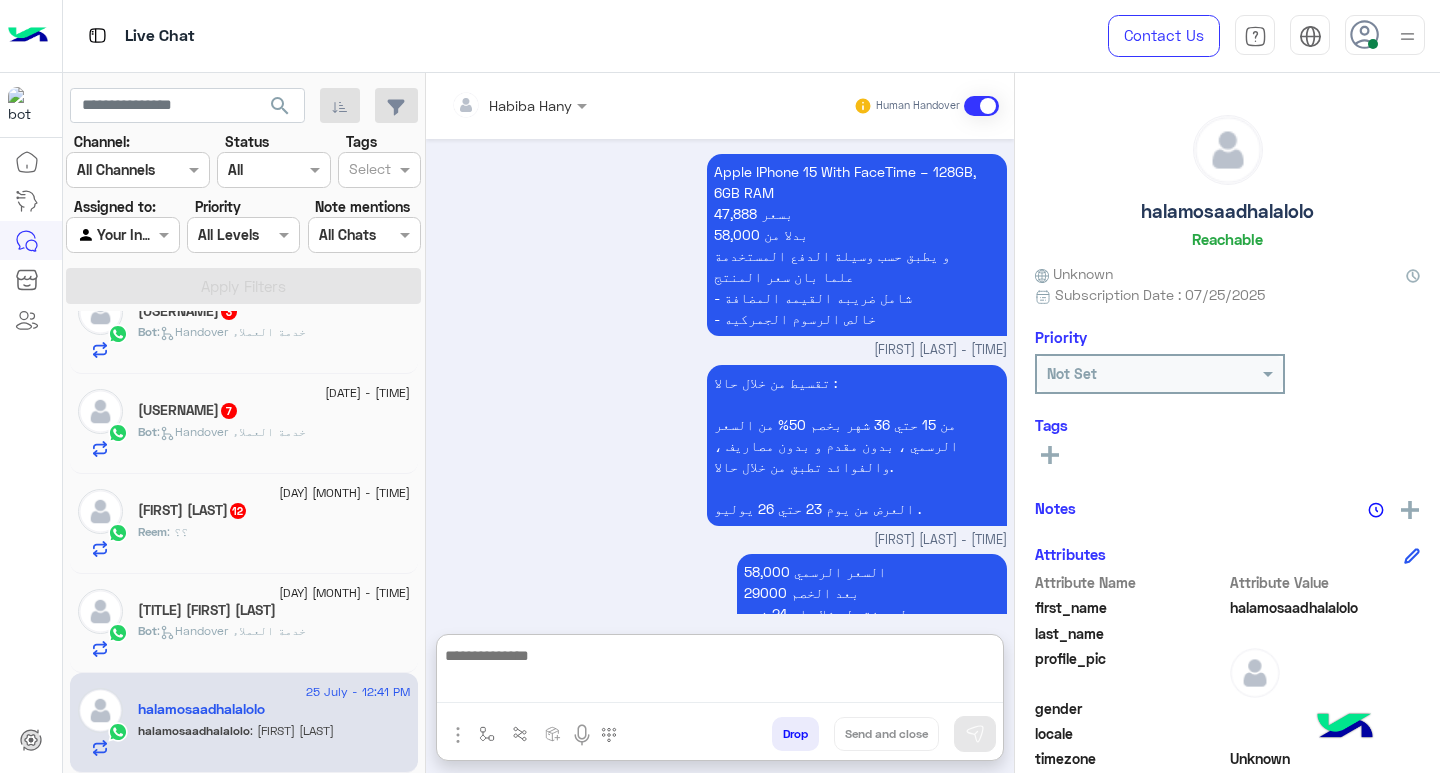 click at bounding box center (720, 673) 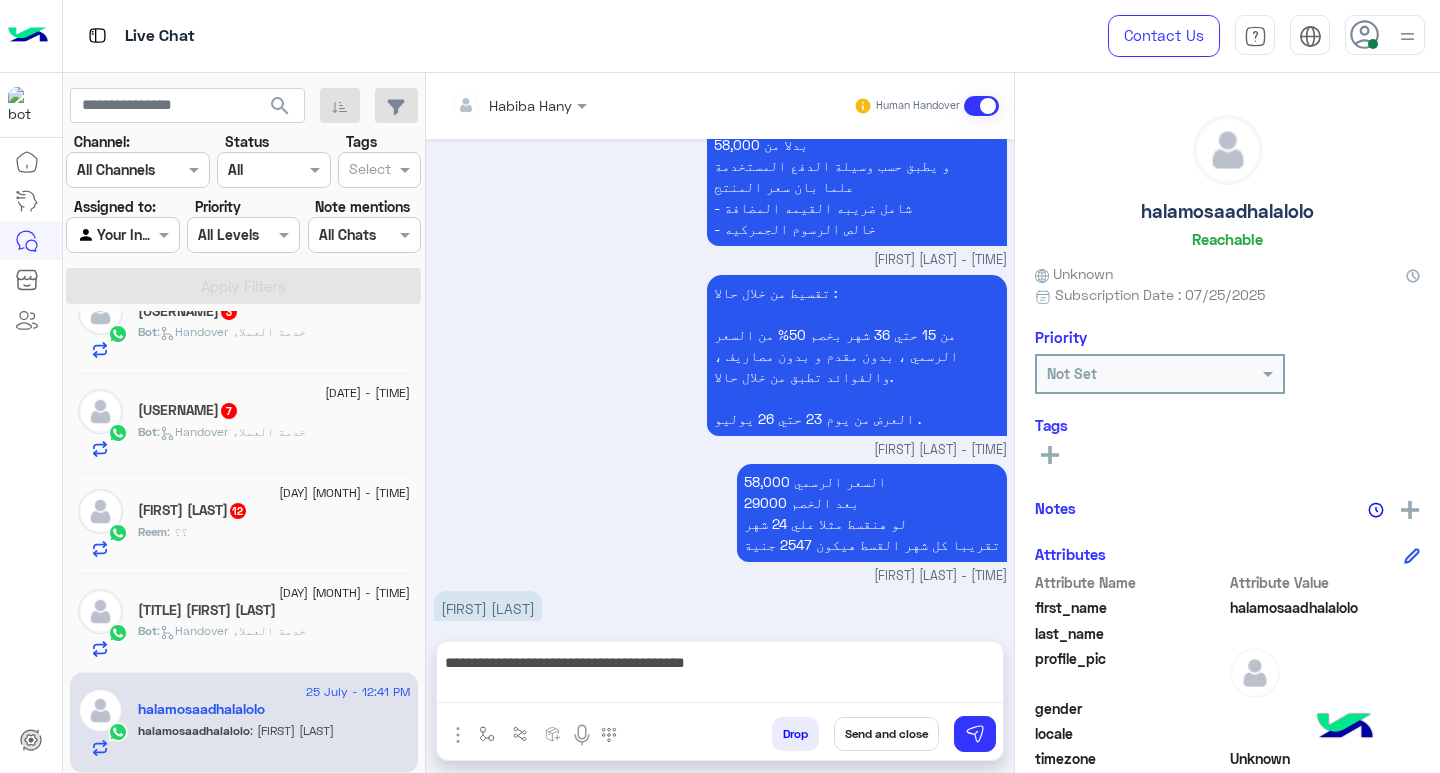 scroll, scrollTop: 2517, scrollLeft: 0, axis: vertical 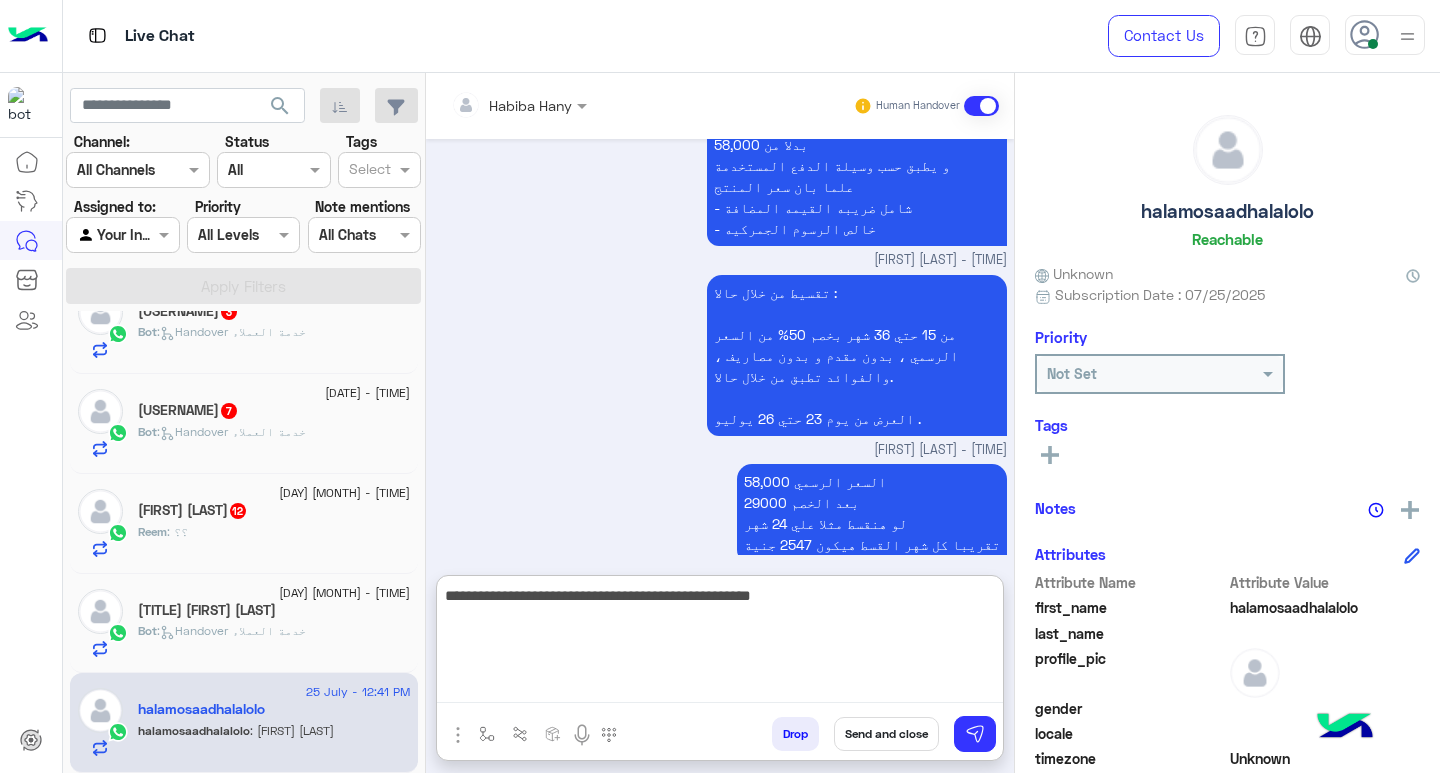 type on "**********" 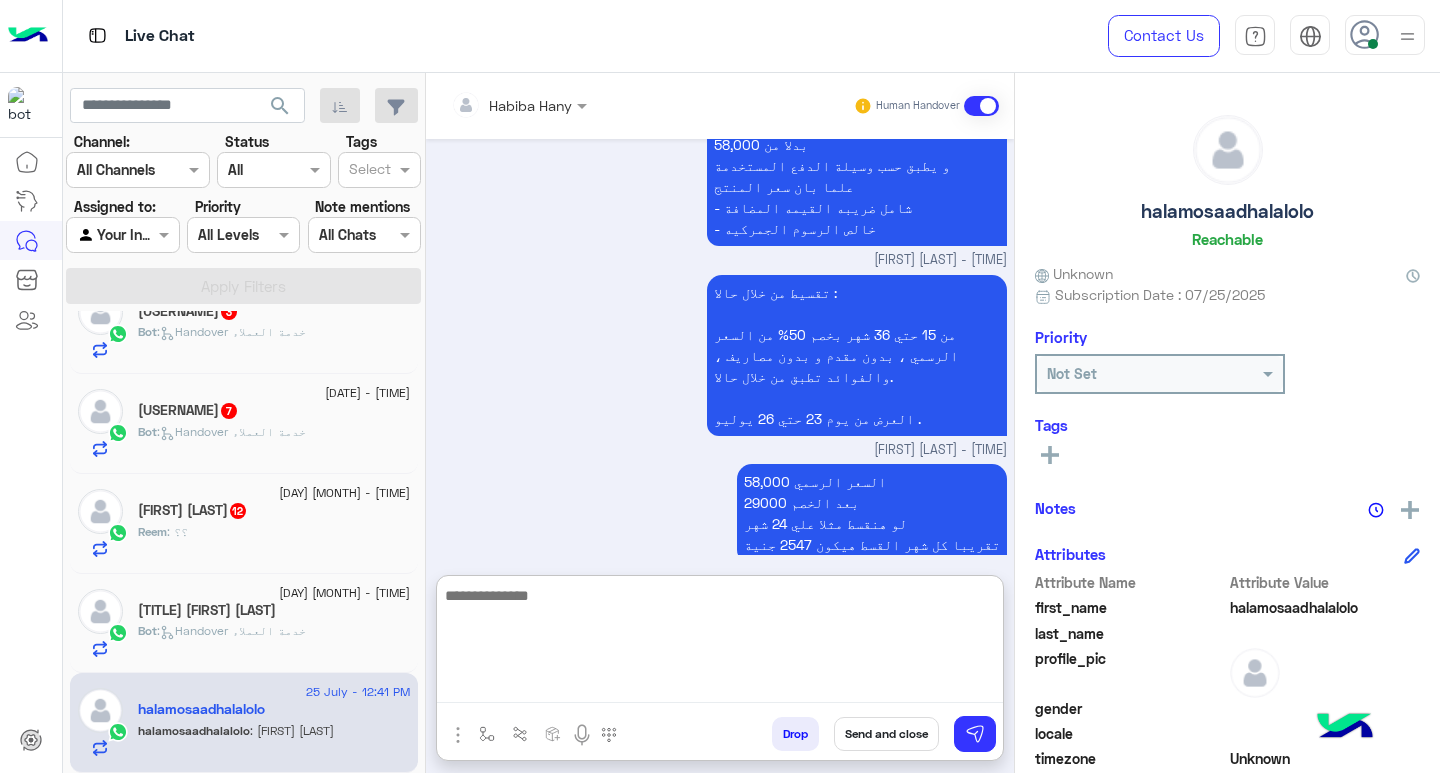 scroll, scrollTop: 2692, scrollLeft: 0, axis: vertical 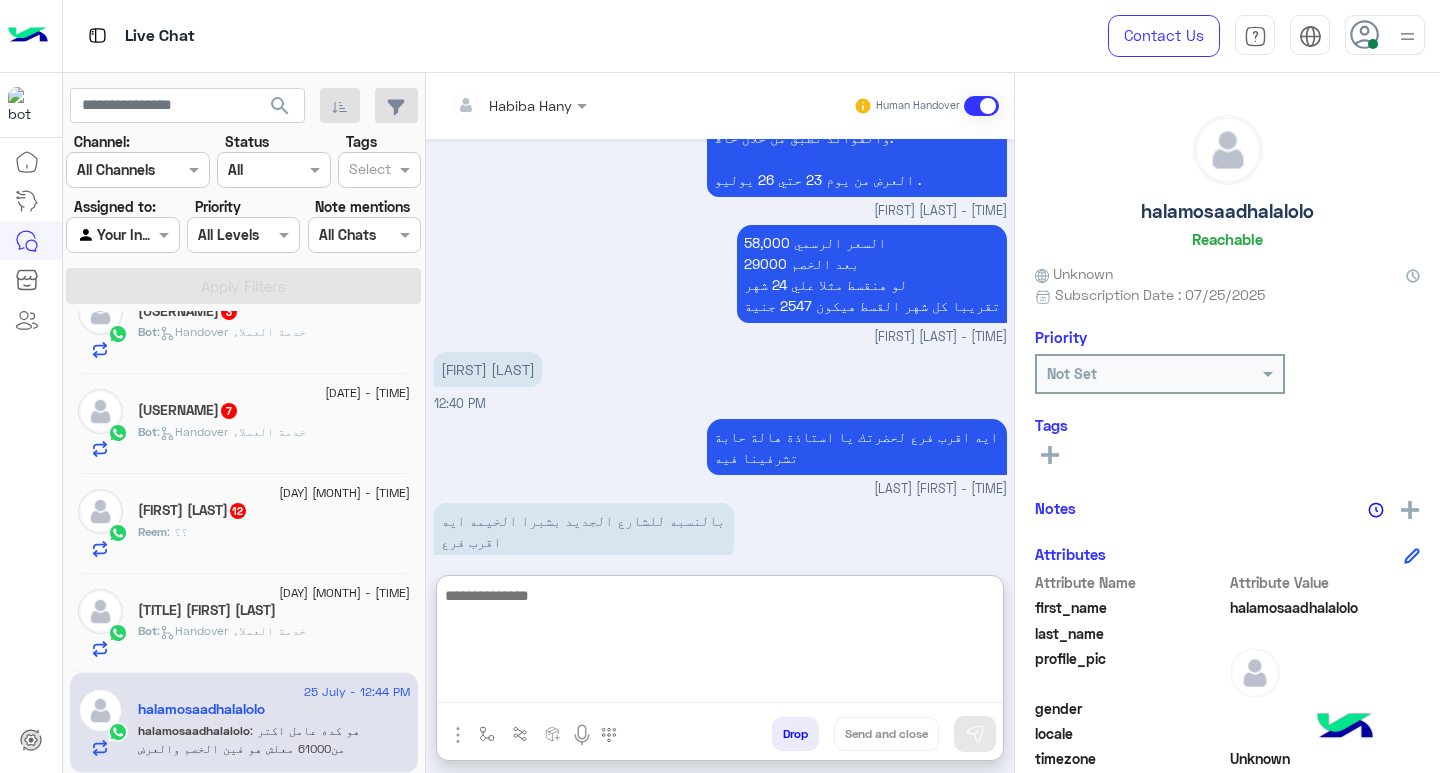 click on "هو كده عامل اكتر من61000 معلش هو فين الخصم والعرض" at bounding box center (586, 619) 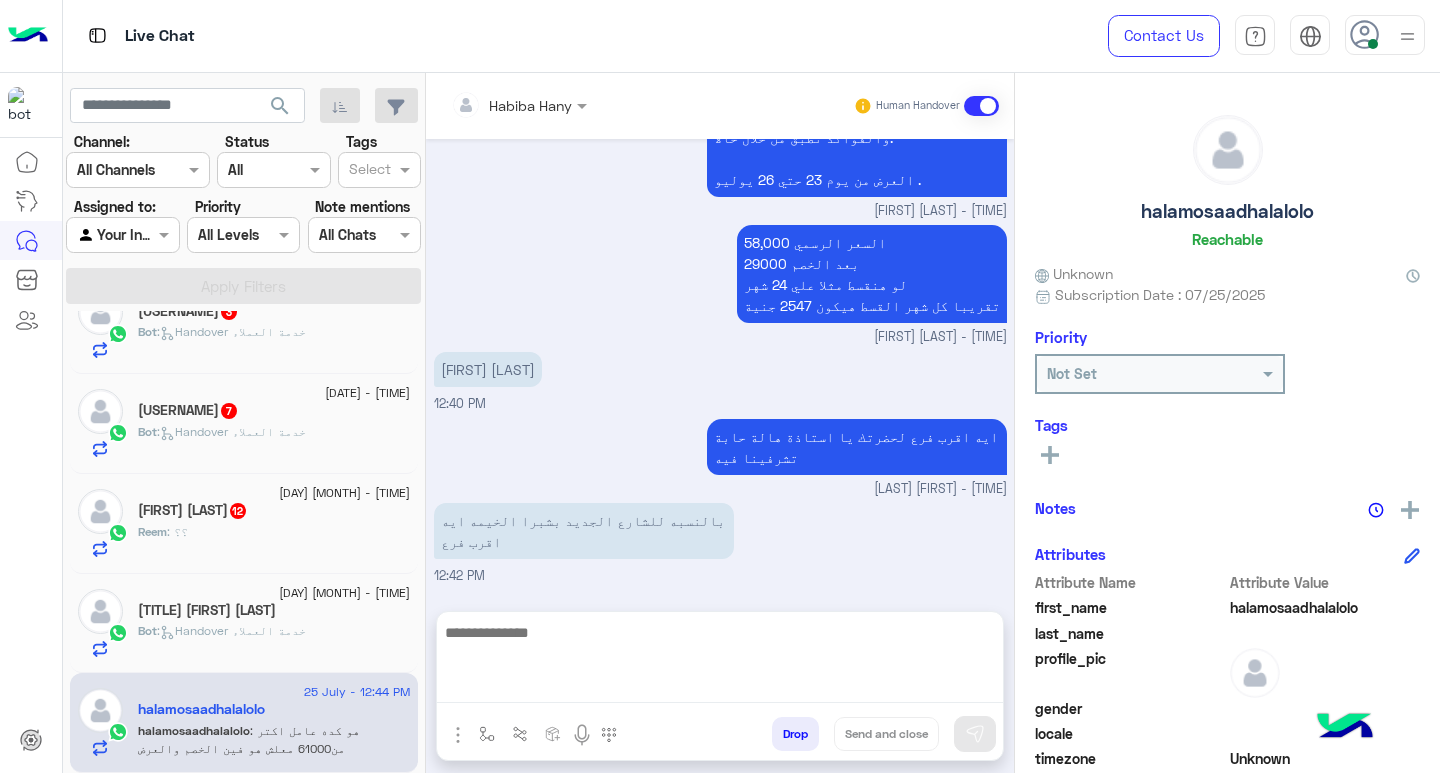 scroll, scrollTop: 2756, scrollLeft: 0, axis: vertical 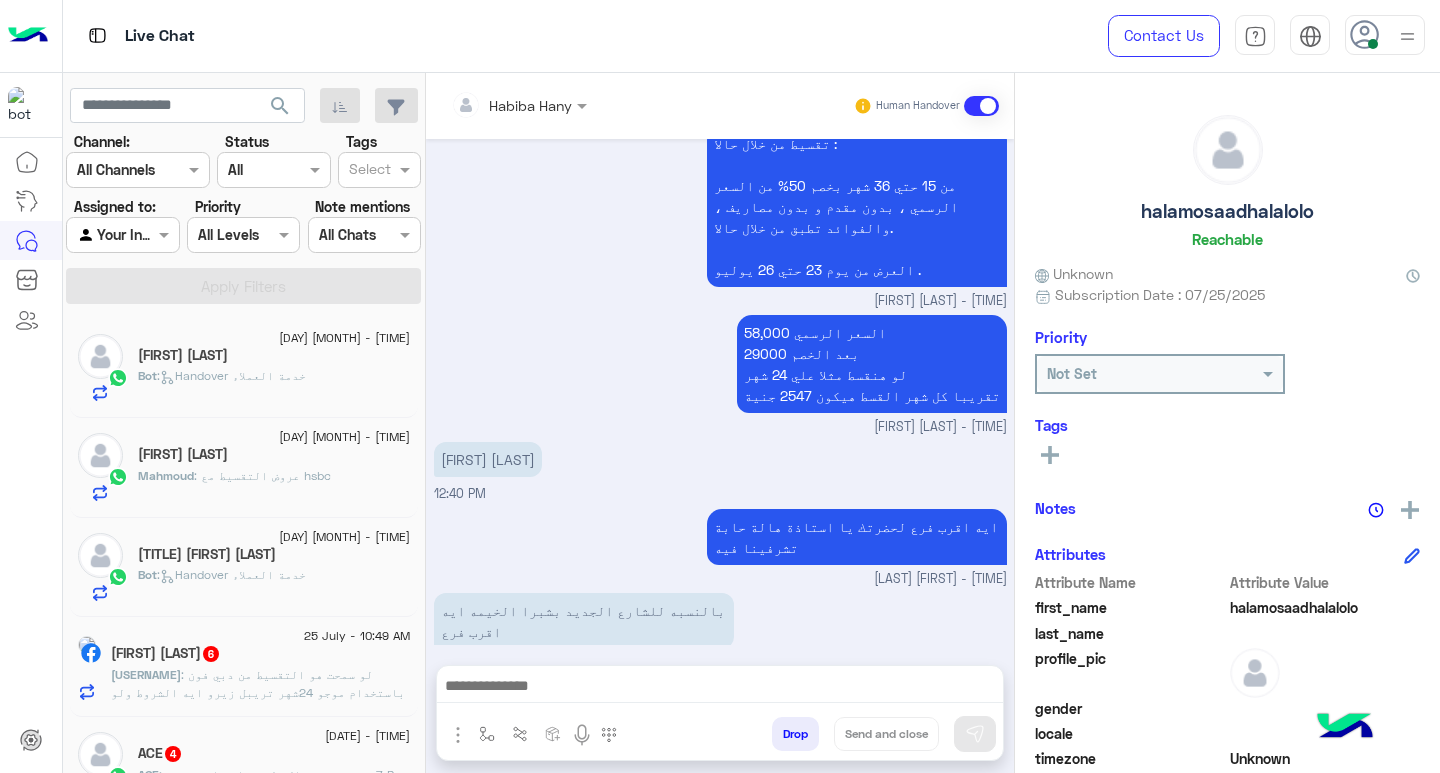 click on "Not Set" 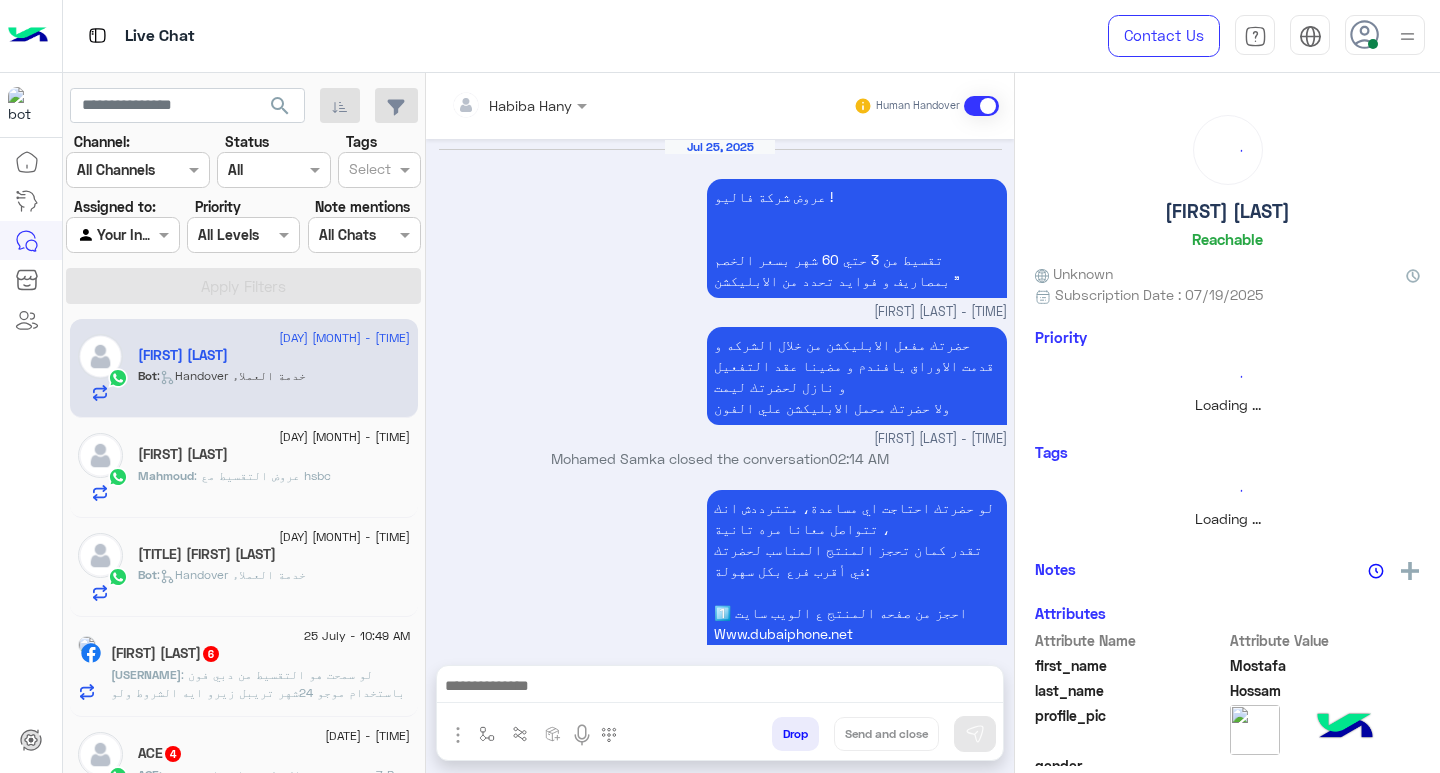 scroll, scrollTop: 2061, scrollLeft: 0, axis: vertical 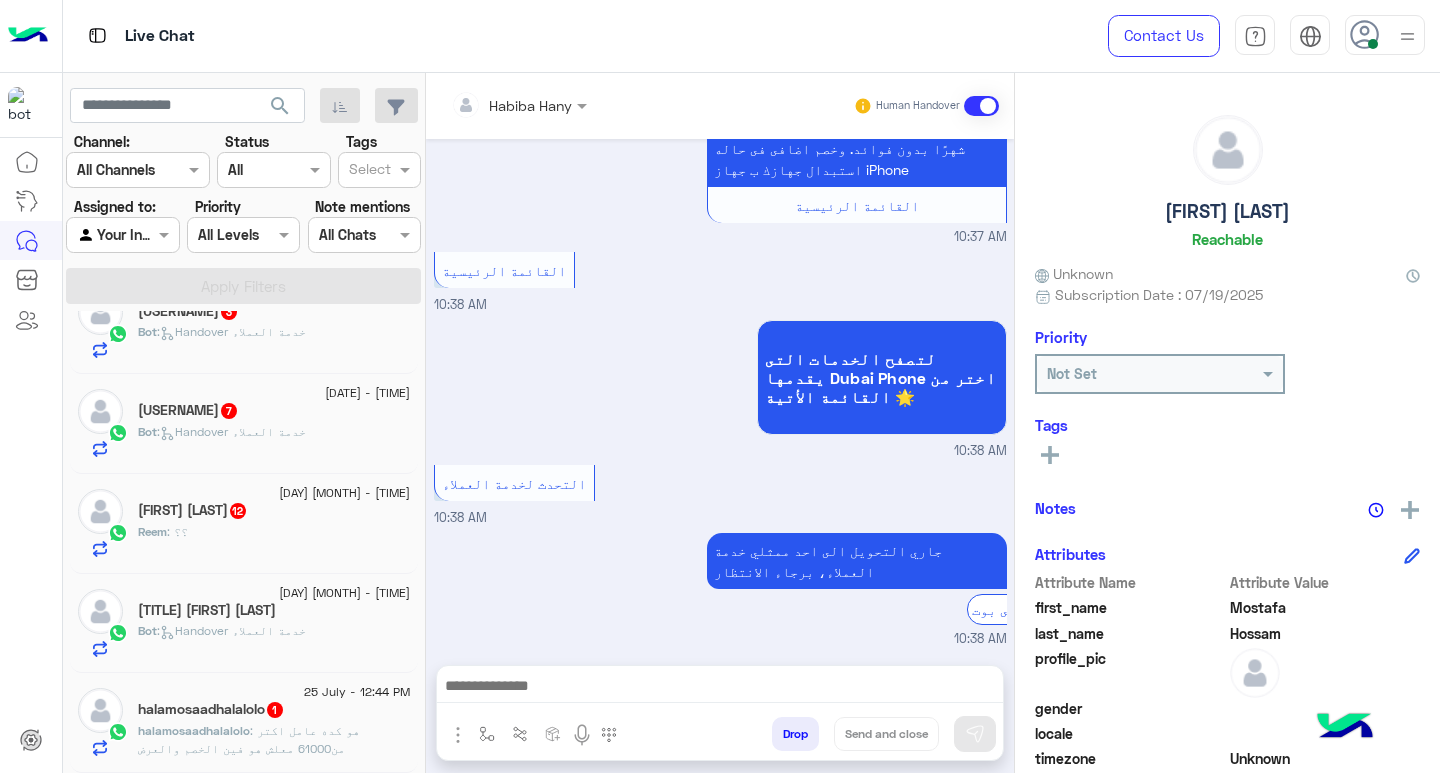 click on "[USERNAME]   [NUMBER]" 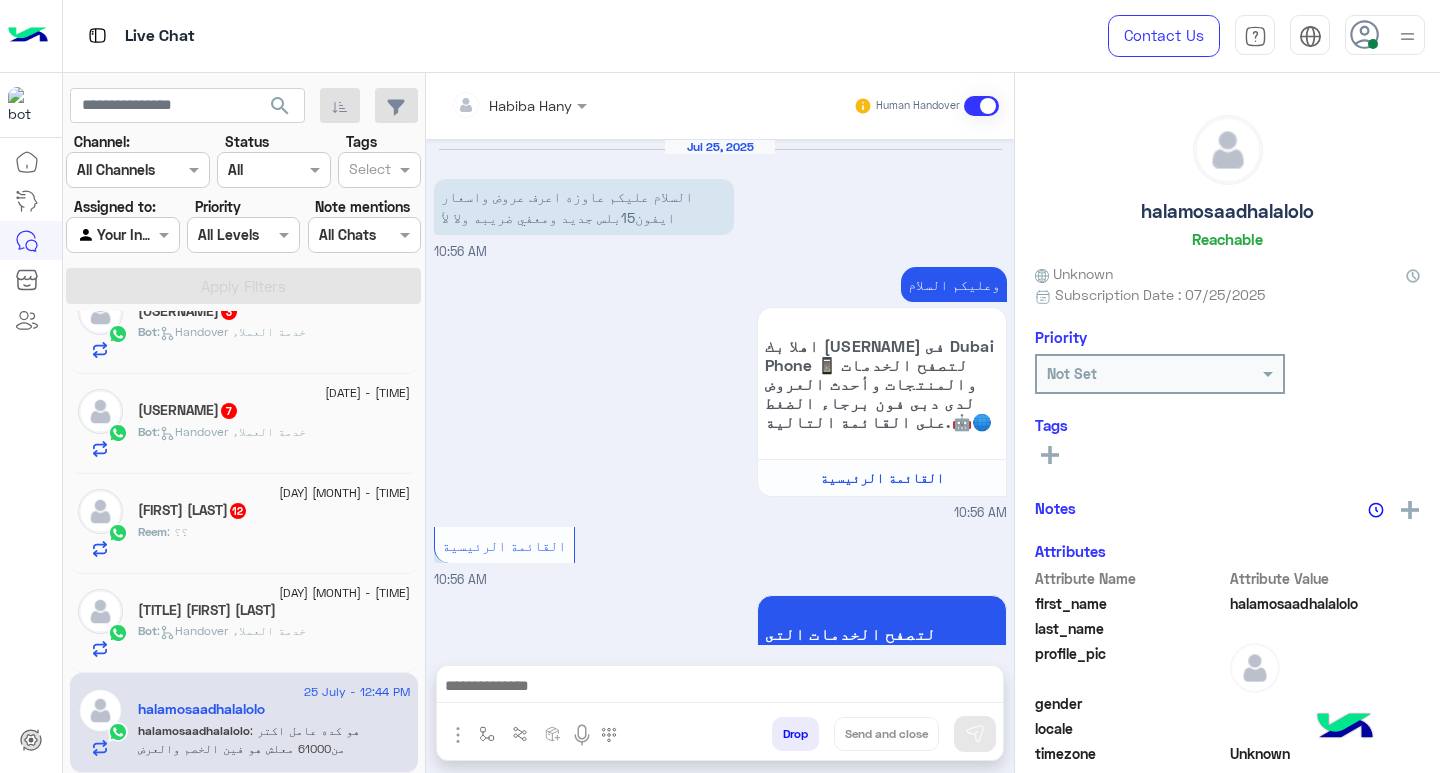 scroll, scrollTop: 2302, scrollLeft: 0, axis: vertical 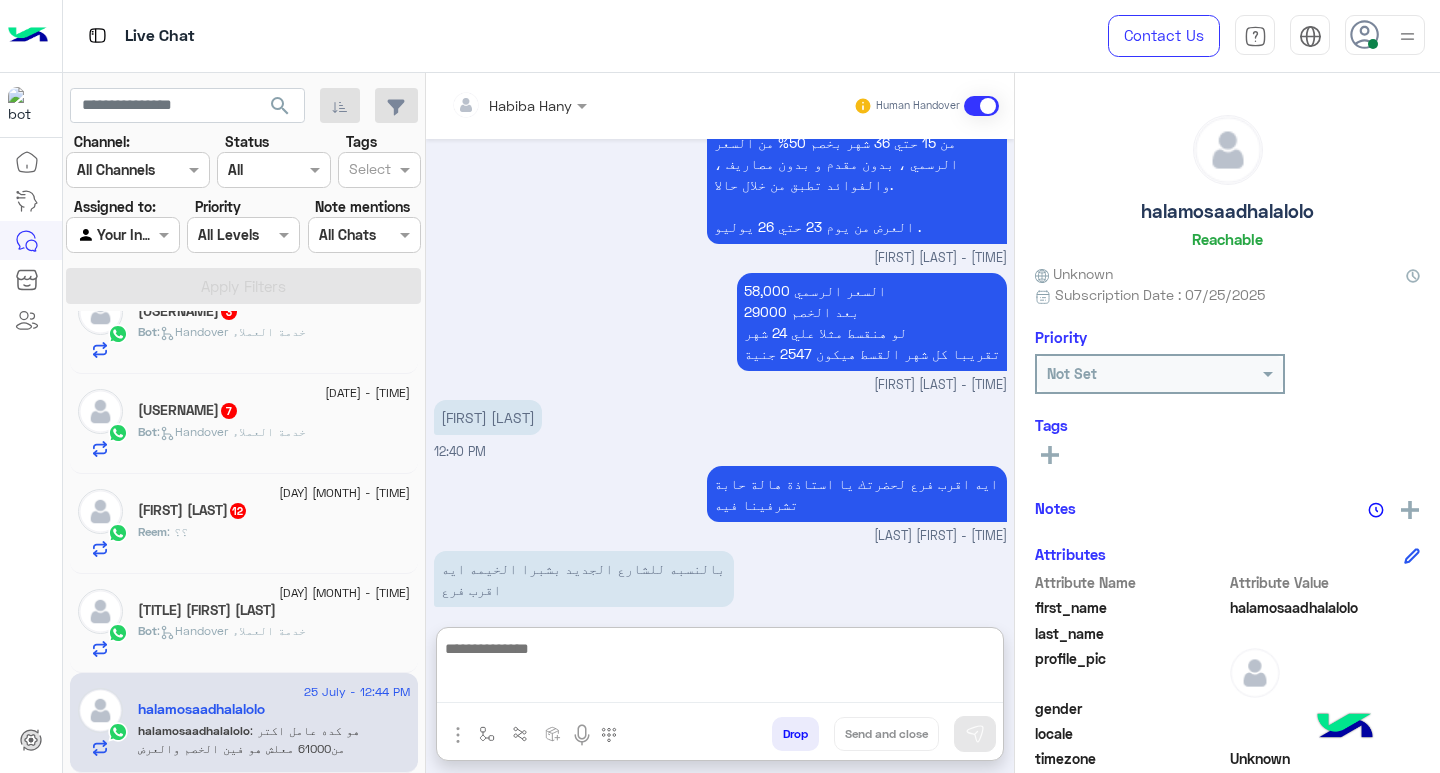 click at bounding box center [720, 669] 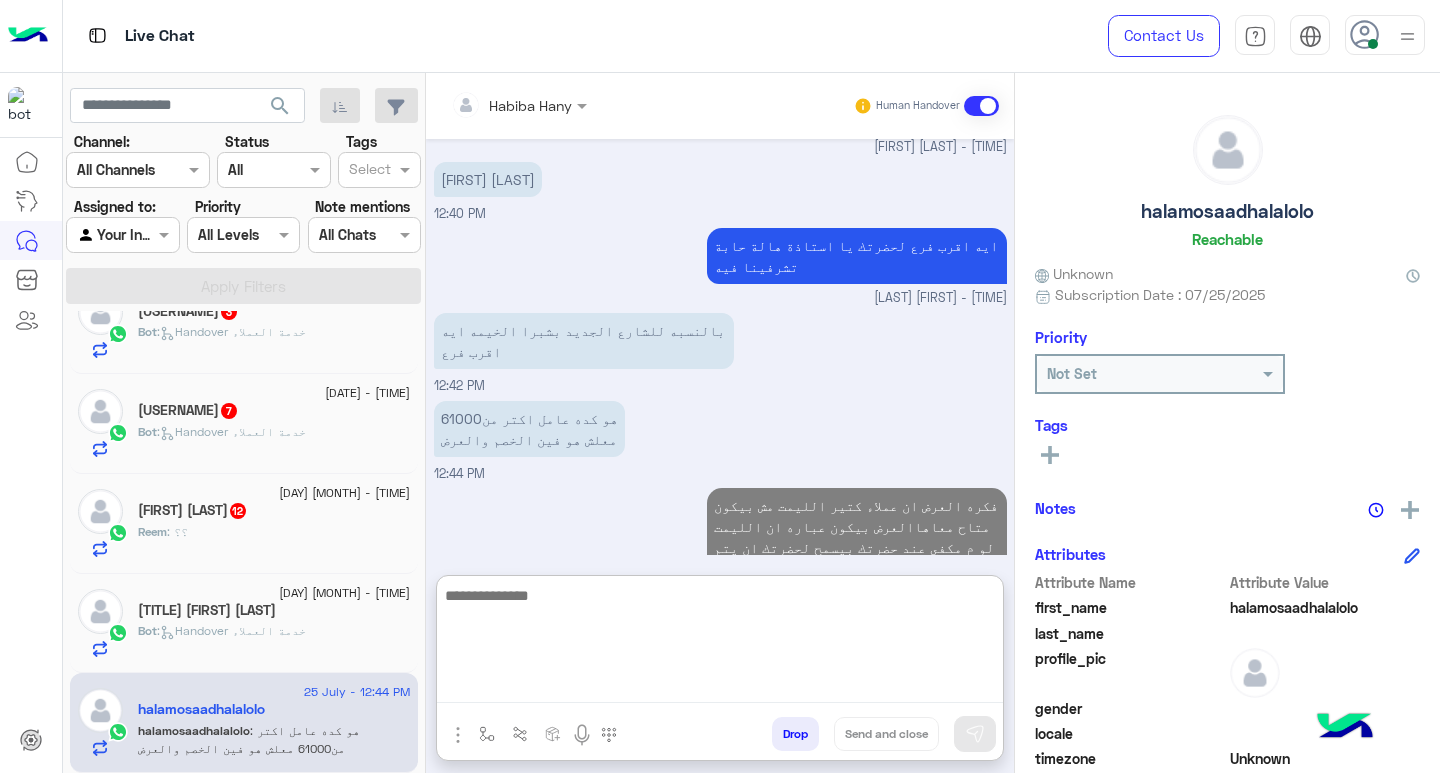 click on "هو كده عامل اكتر من61000 معلش هو فين الخصم والعرض   [TIME]" at bounding box center (720, 440) 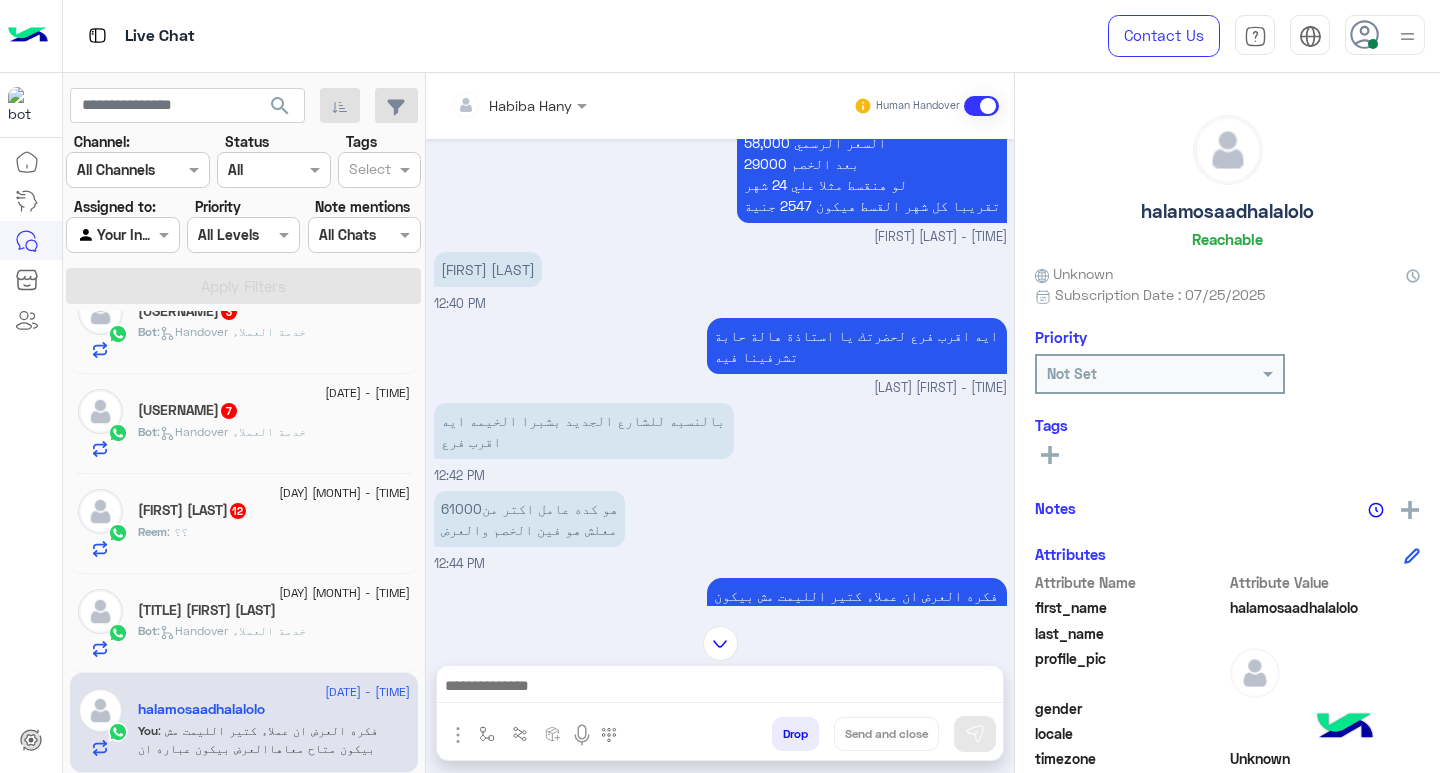 scroll, scrollTop: 1983, scrollLeft: 0, axis: vertical 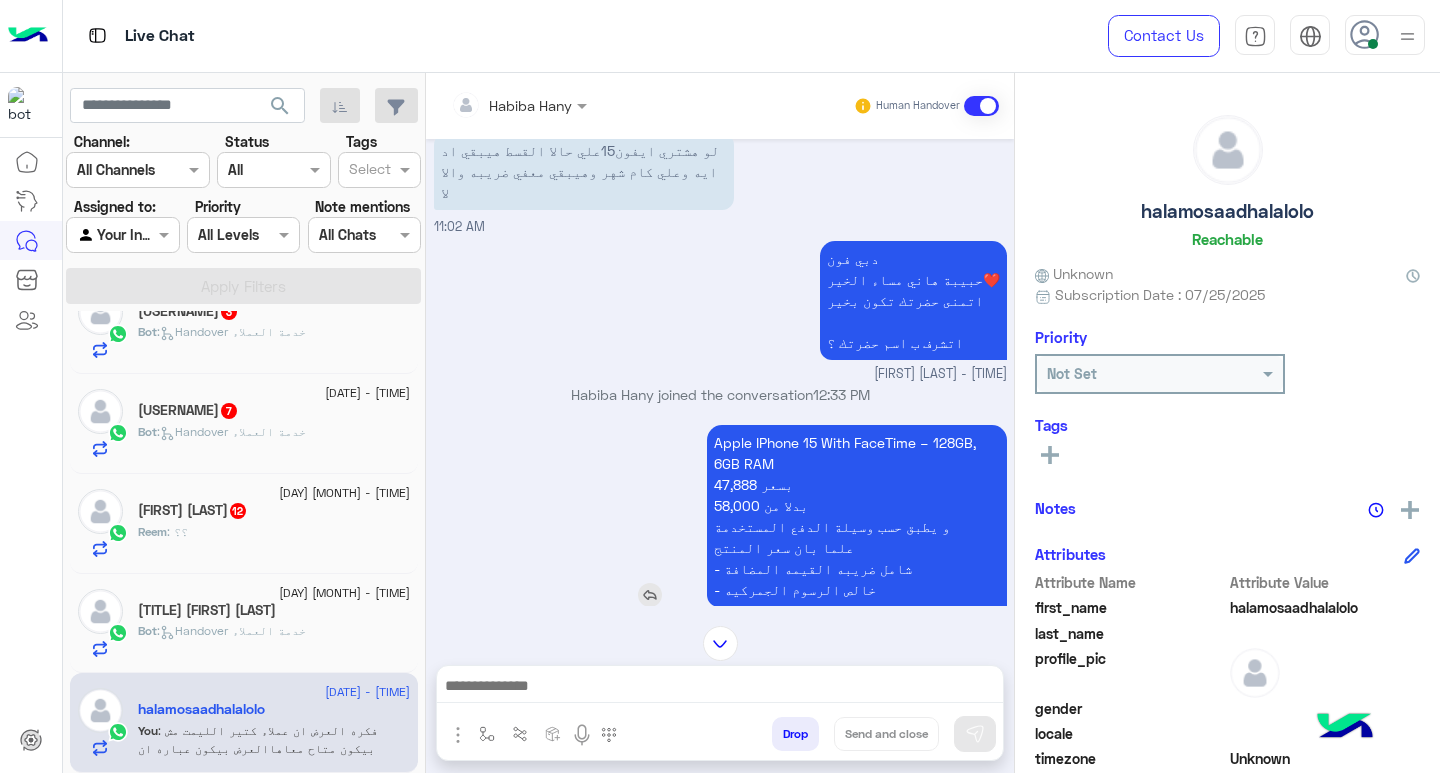 click on "Apple IPhone 15 With FaceTime – 128GB, 6GB RAM [PRICE] بسعر  [PRICE] بدلا من  و يطبق حسب وسيلة الدفع المستخدمة علما بان سعر المنتج - شامل ضريبه القيمه المضافة - خالص الرسوم الجمركيه" at bounding box center [857, 516] 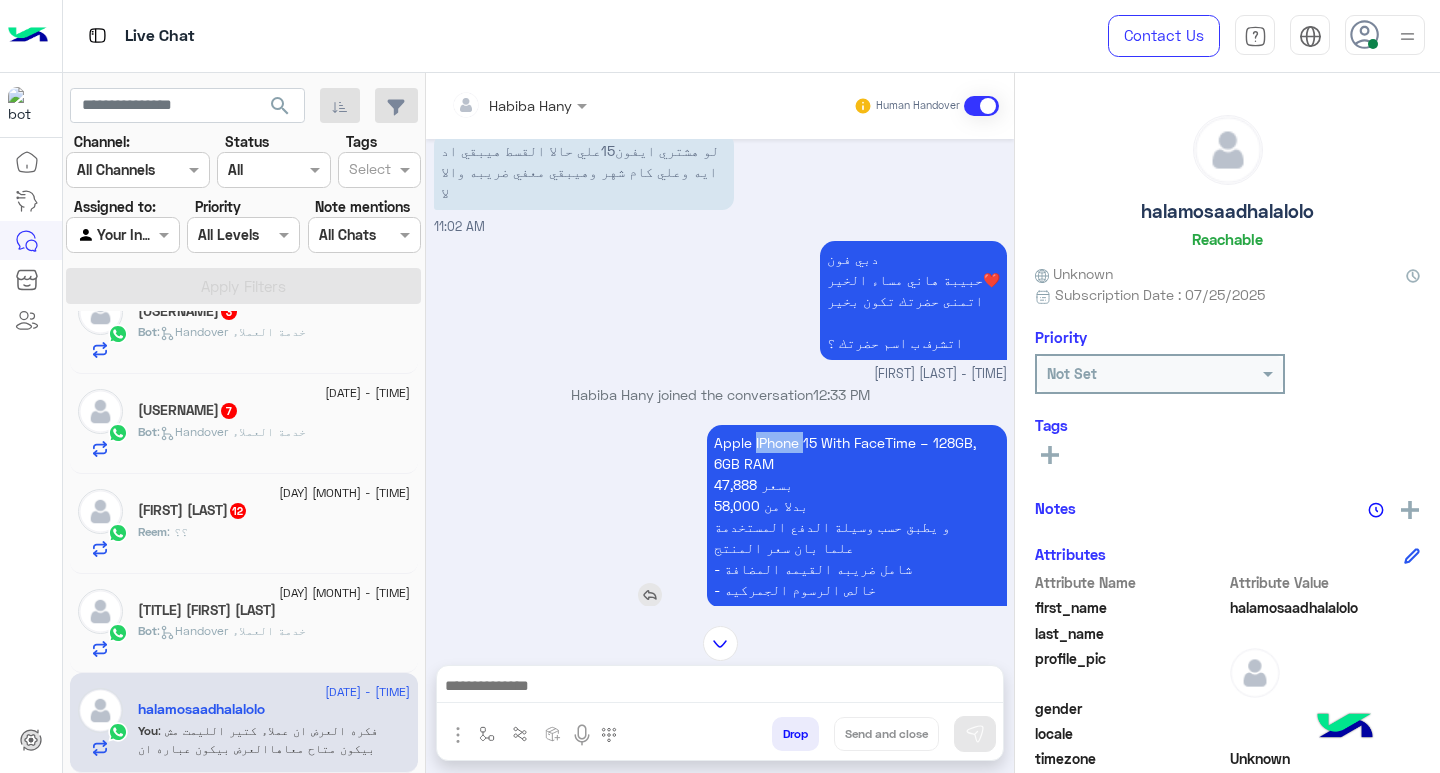 click on "Apple IPhone 15 With FaceTime – 128GB, 6GB RAM [PRICE] بسعر  [PRICE] بدلا من  و يطبق حسب وسيلة الدفع المستخدمة علما بان سعر المنتج - شامل ضريبه القيمه المضافة - خالص الرسوم الجمركيه" at bounding box center (857, 516) 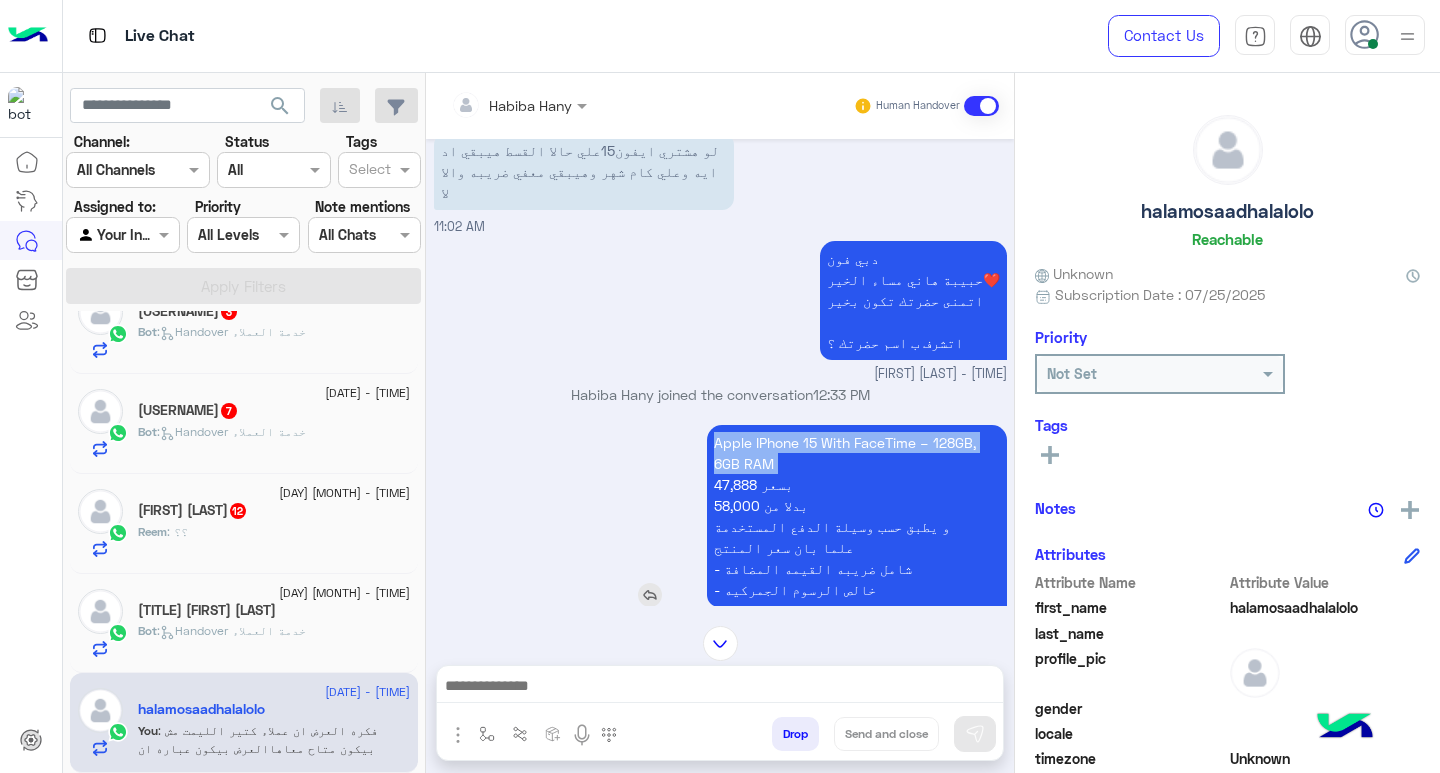 click on "Apple IPhone 15 With FaceTime – 128GB, 6GB RAM [PRICE] بسعر  [PRICE] بدلا من  و يطبق حسب وسيلة الدفع المستخدمة علما بان سعر المنتج - شامل ضريبه القيمه المضافة - خالص الرسوم الجمركيه" at bounding box center (857, 516) 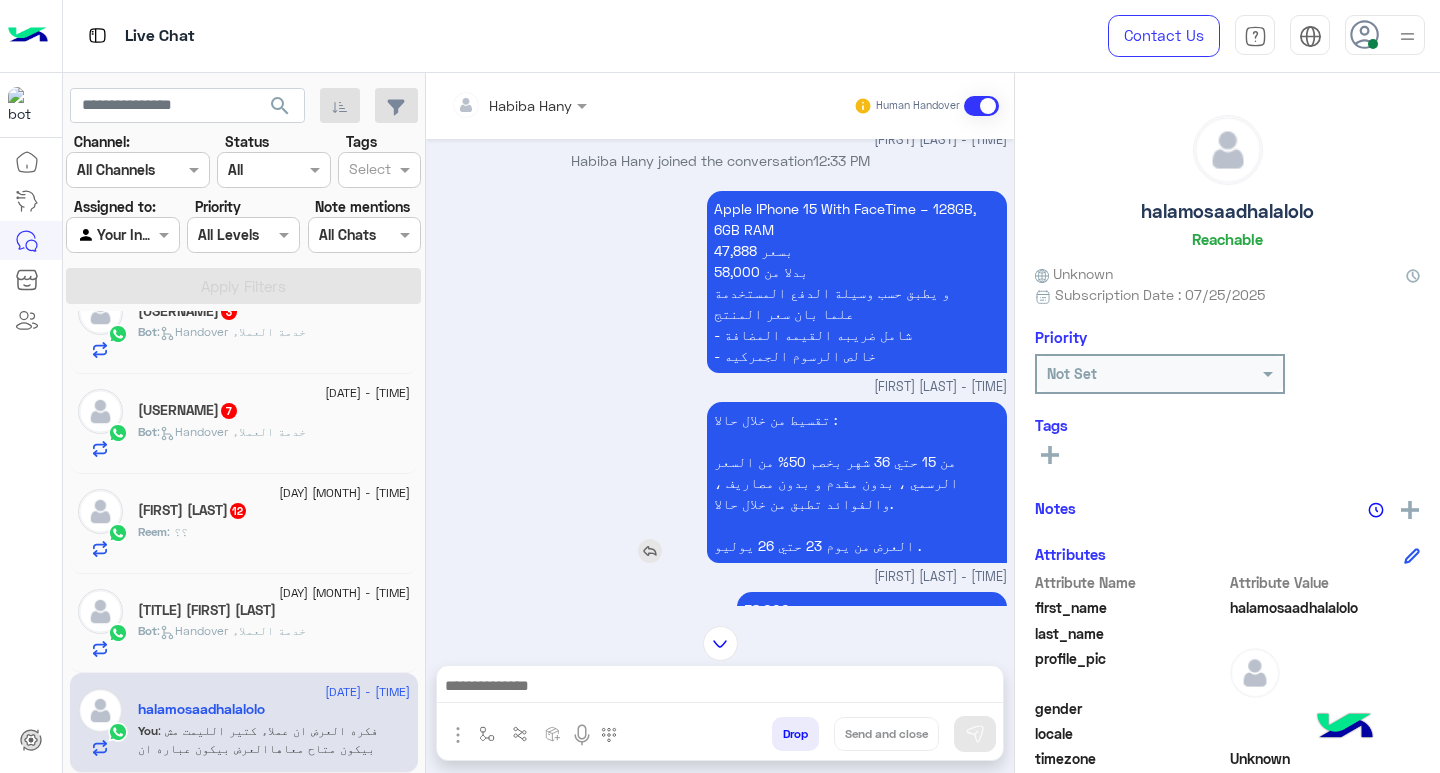 scroll, scrollTop: 1982, scrollLeft: 0, axis: vertical 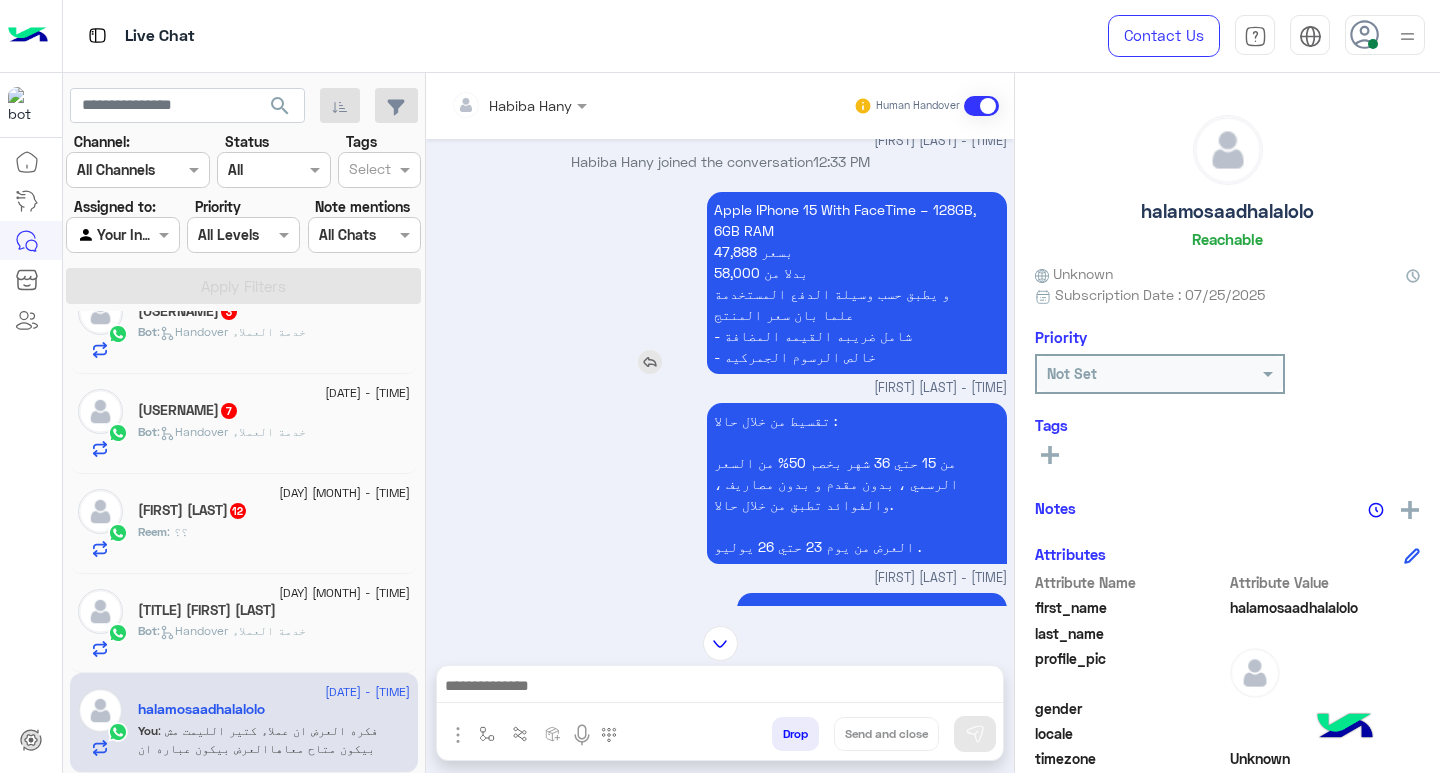 click on "Apple IPhone 15 With FaceTime – 128GB, 6GB RAM [PRICE] بسعر  [PRICE] بدلا من  و يطبق حسب وسيلة الدفع المستخدمة علما بان سعر المنتج - شامل ضريبه القيمه المضافة - خالص الرسوم الجمركيه" at bounding box center (857, 283) 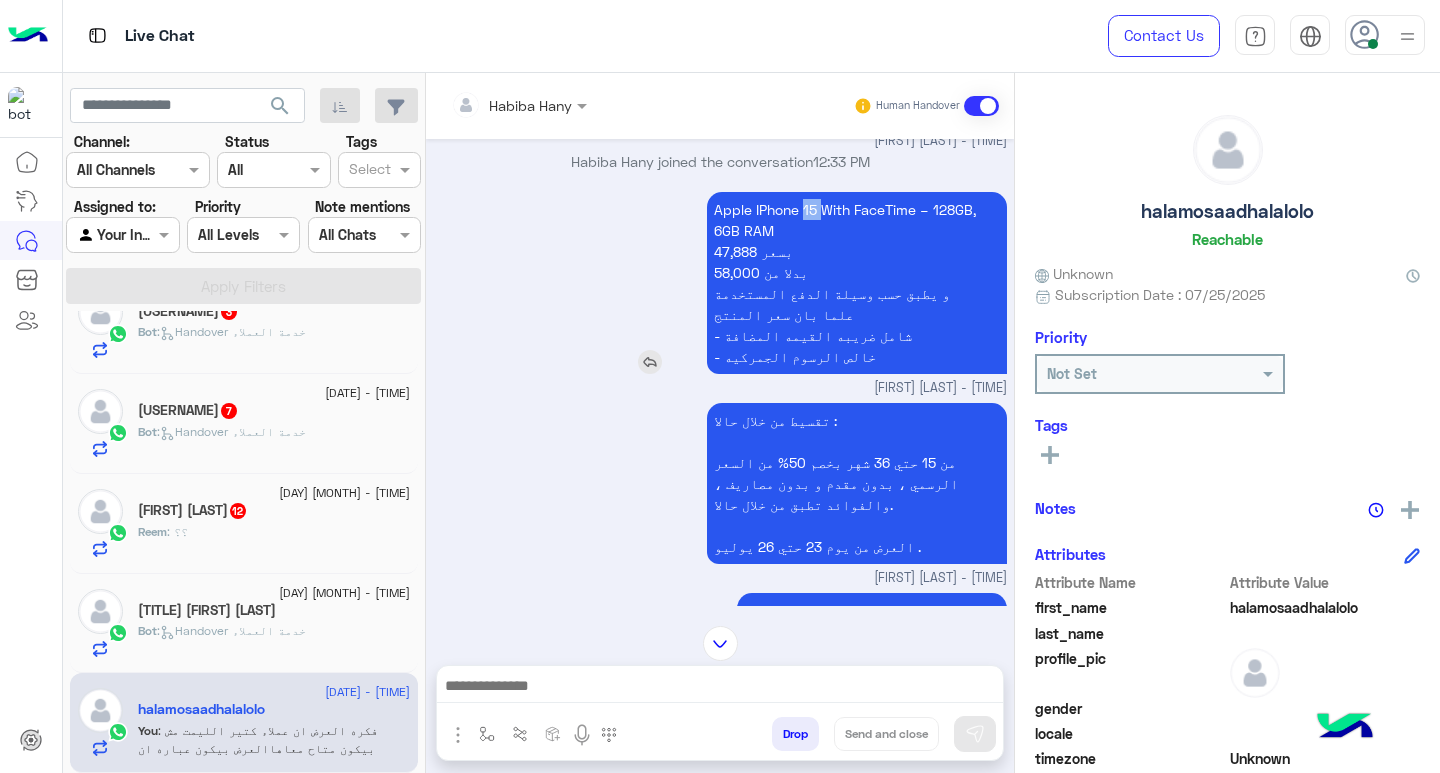 click on "Apple IPhone 15 With FaceTime – 128GB, 6GB RAM [PRICE] بسعر  [PRICE] بدلا من  و يطبق حسب وسيلة الدفع المستخدمة علما بان سعر المنتج - شامل ضريبه القيمه المضافة - خالص الرسوم الجمركيه" at bounding box center [857, 283] 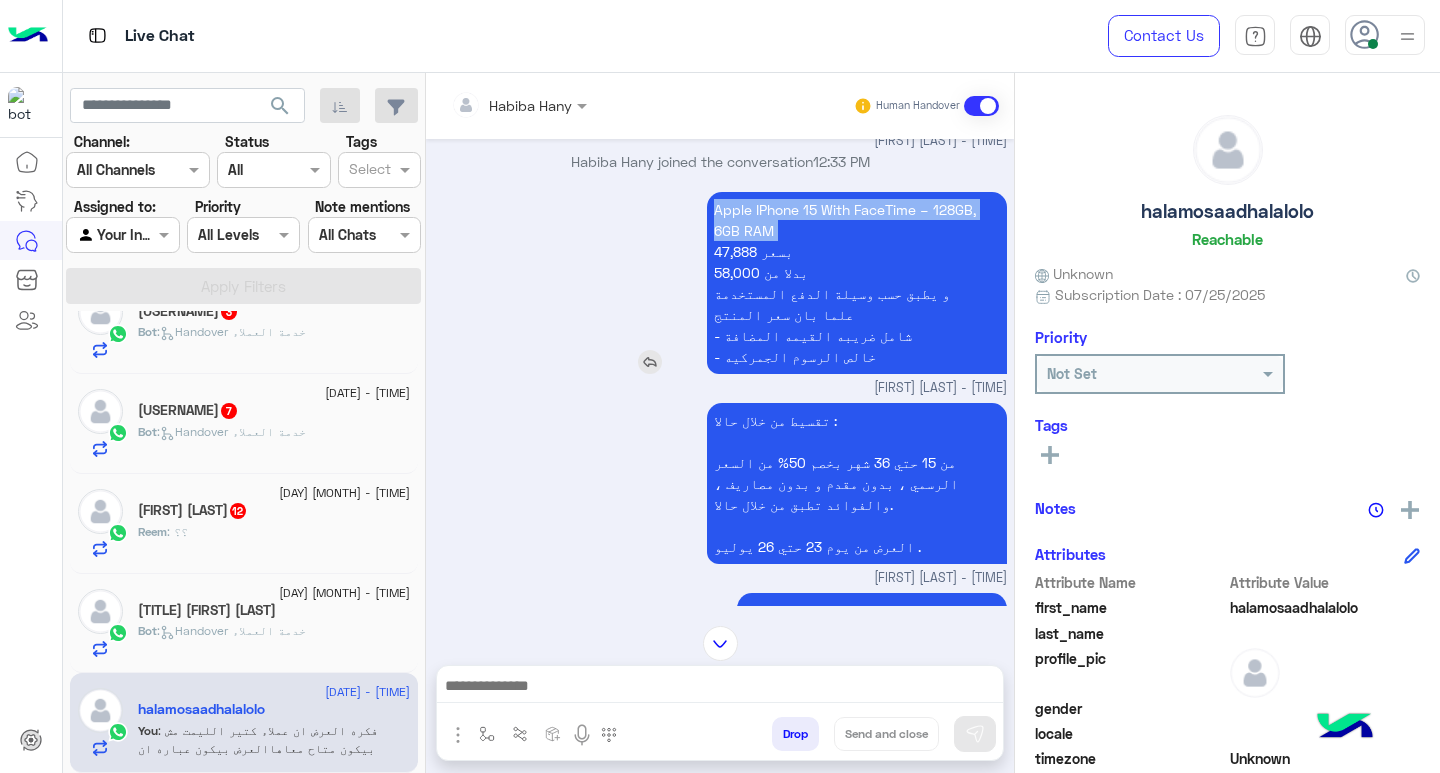 click on "Apple IPhone 15 With FaceTime – 128GB, 6GB RAM [PRICE] بسعر  [PRICE] بدلا من  و يطبق حسب وسيلة الدفع المستخدمة علما بان سعر المنتج - شامل ضريبه القيمه المضافة - خالص الرسوم الجمركيه" at bounding box center [857, 283] 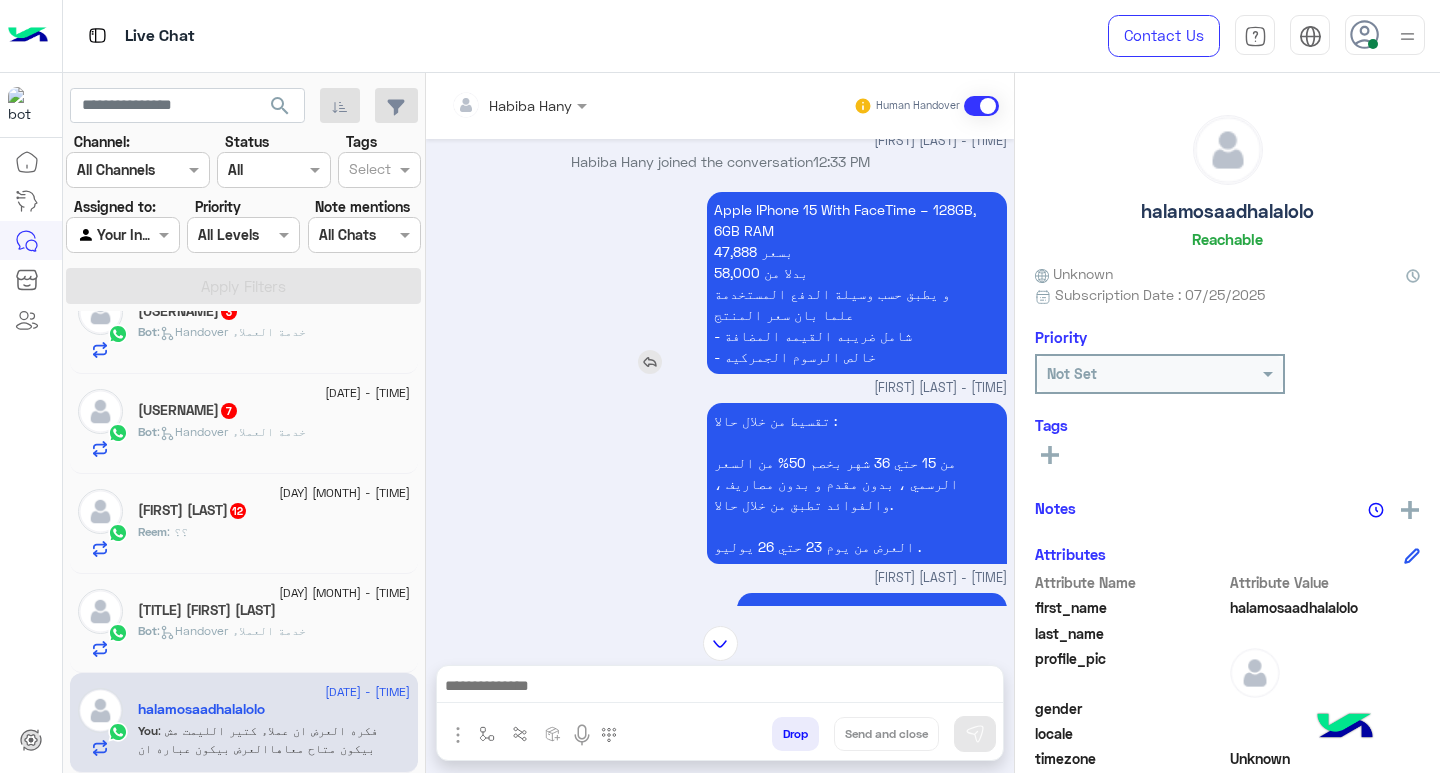 click on "Apple IPhone 15 With FaceTime – 128GB, 6GB RAM [PRICE] بسعر  [PRICE] بدلا من  و يطبق حسب وسيلة الدفع المستخدمة علما بان سعر المنتج - شامل ضريبه القيمه المضافة - خالص الرسوم الجمركيه" at bounding box center (857, 283) 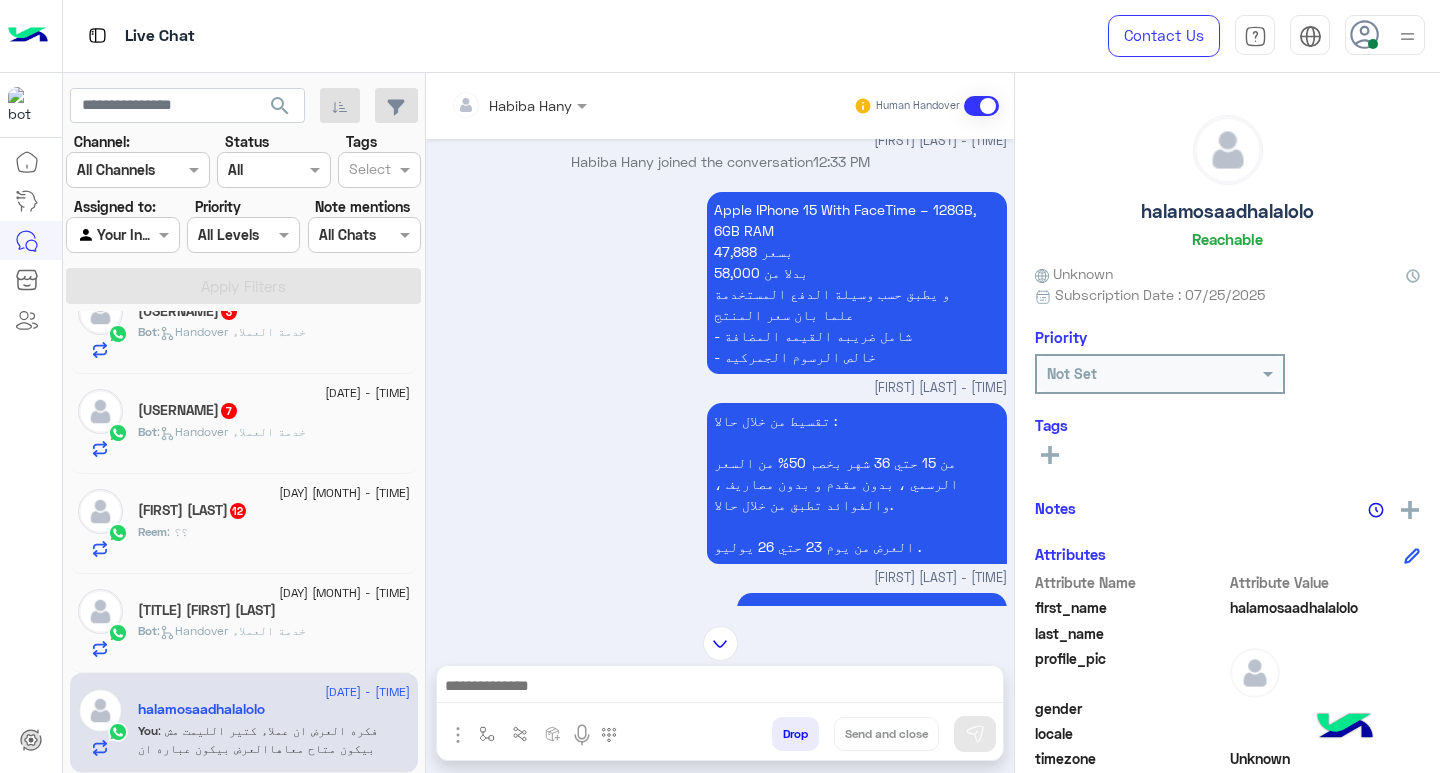 click at bounding box center [720, 691] 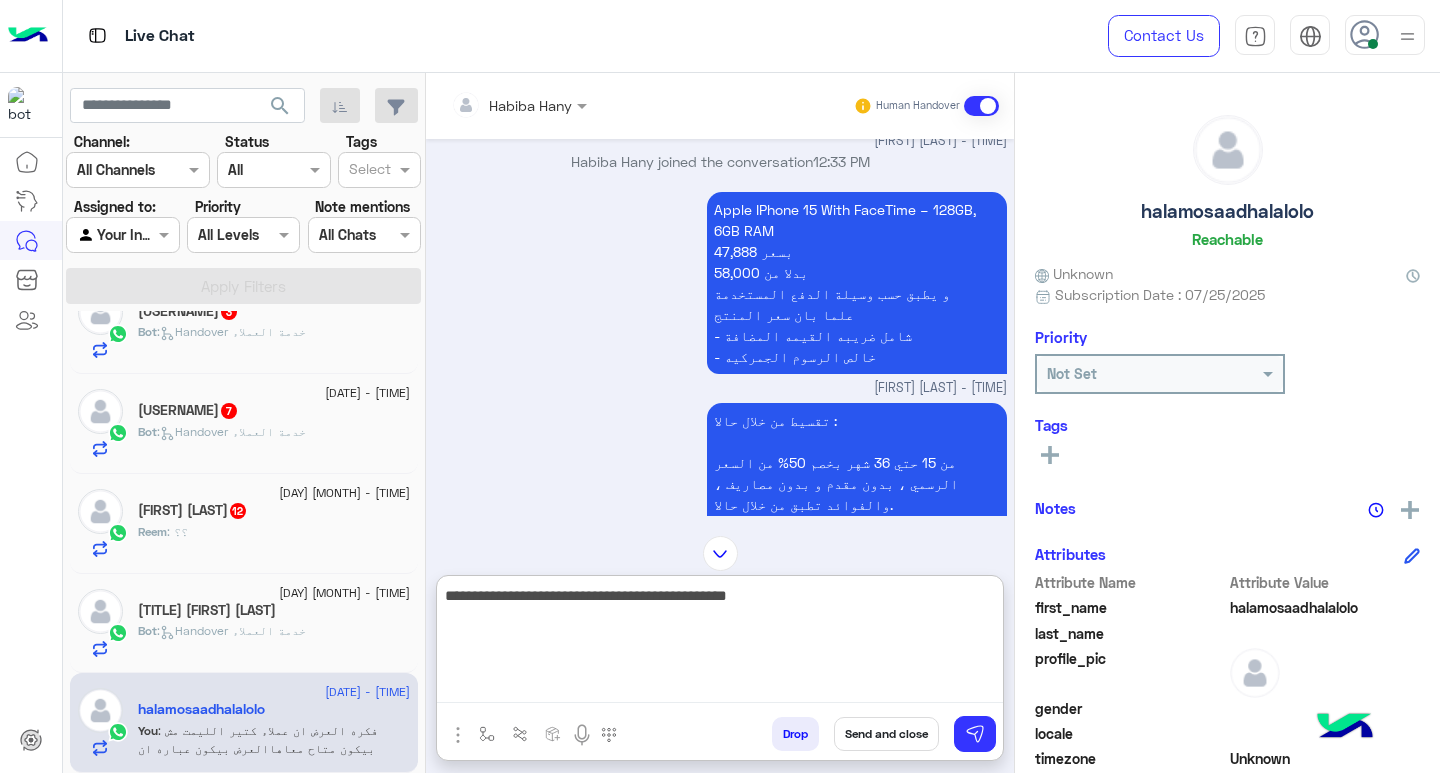 type on "**********" 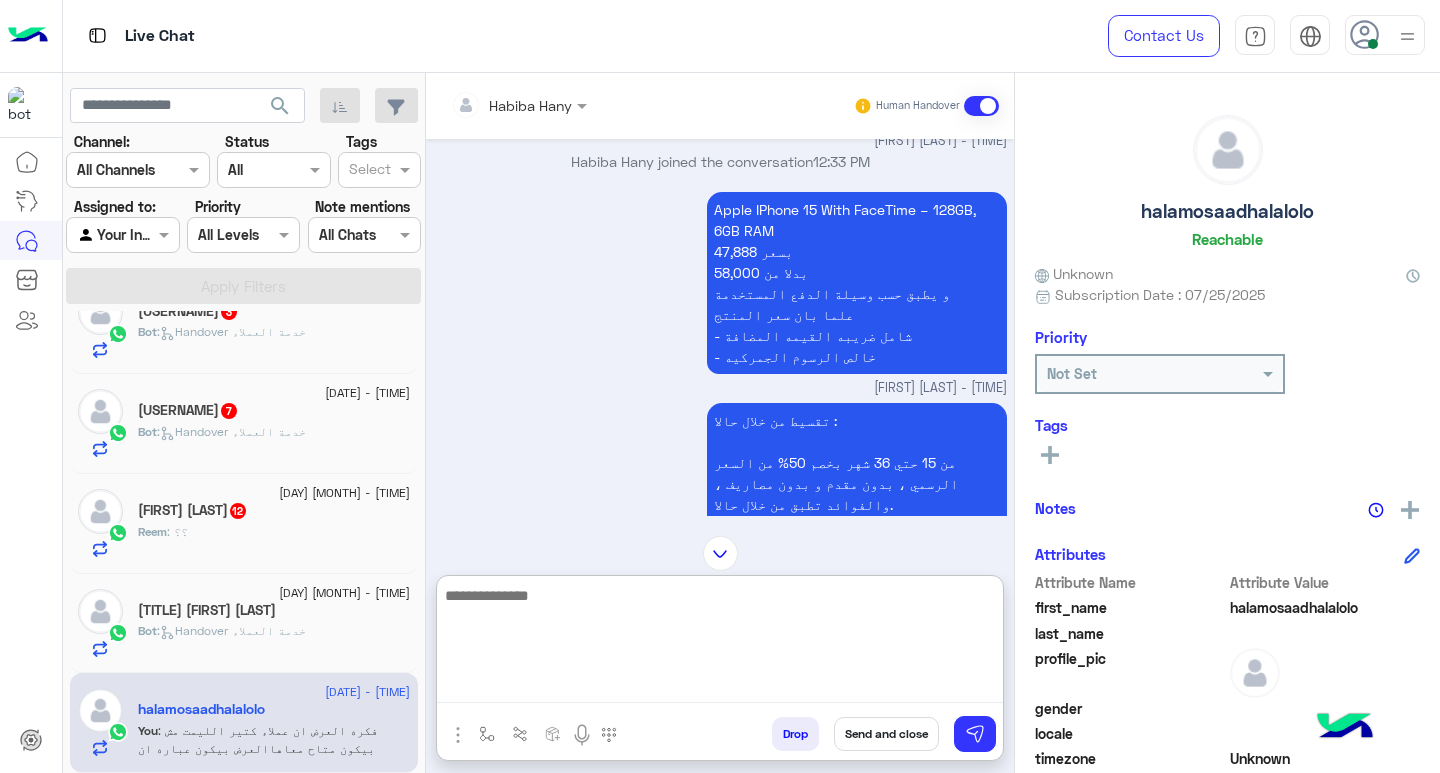 scroll, scrollTop: 2624, scrollLeft: 0, axis: vertical 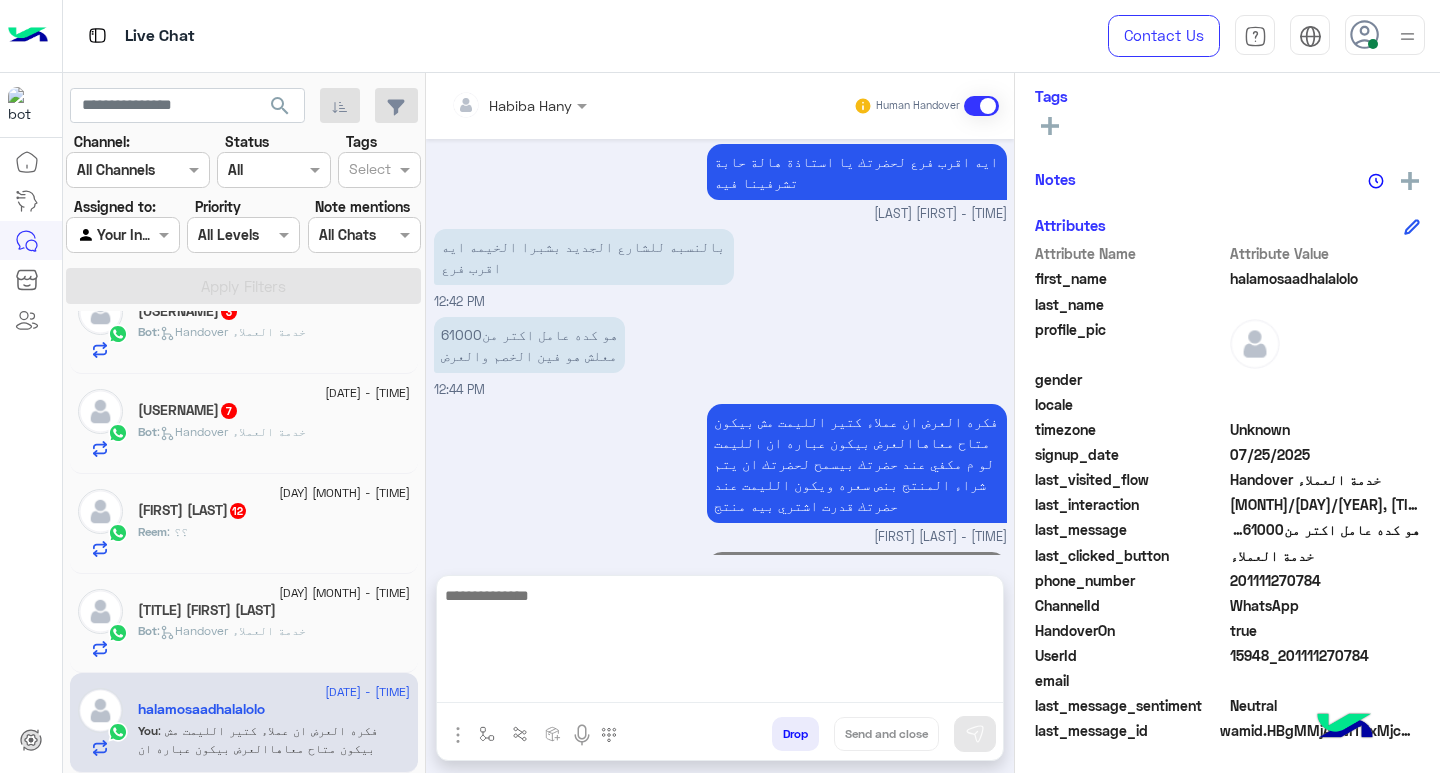 click on "phone_number  [PHONE]" 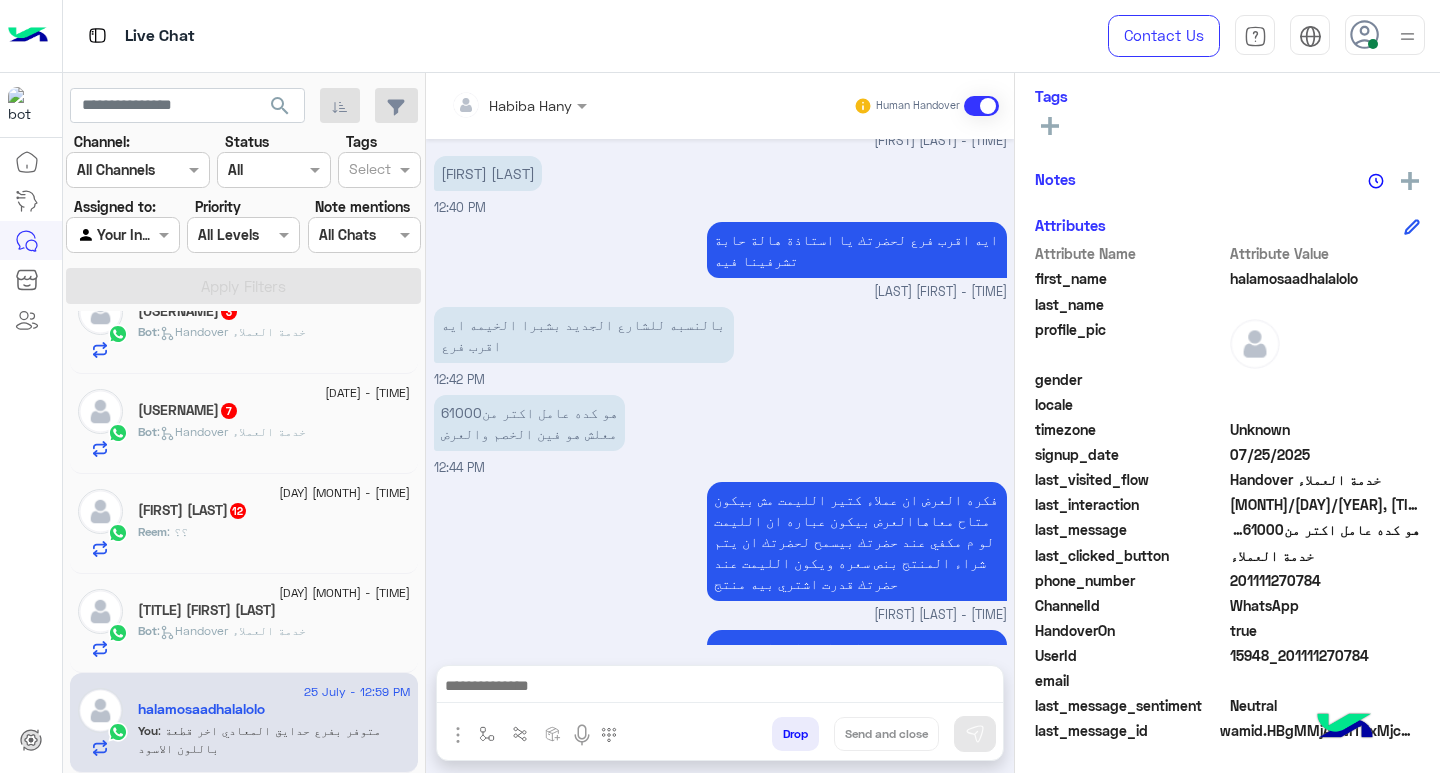 scroll, scrollTop: 2534, scrollLeft: 0, axis: vertical 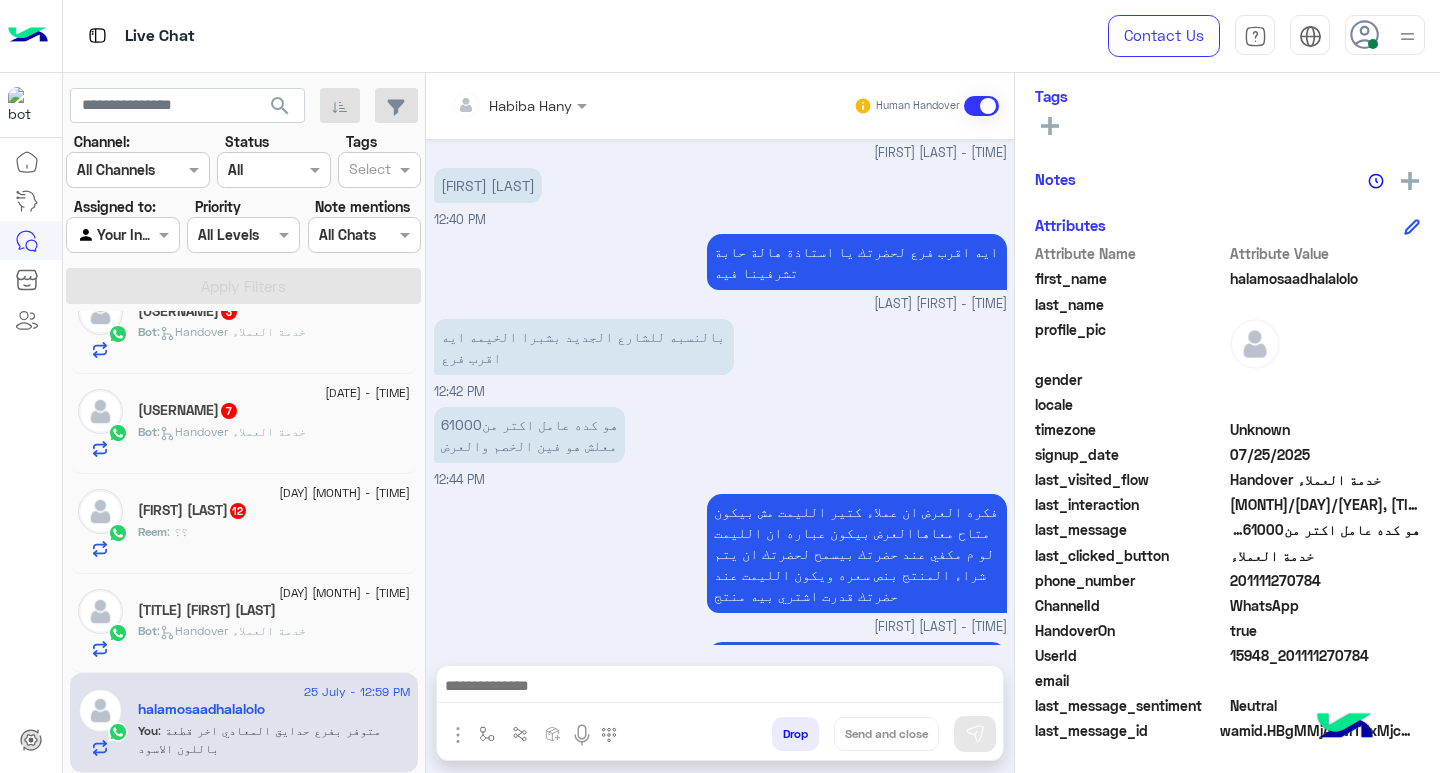 click on "phone_number  [PHONE]" 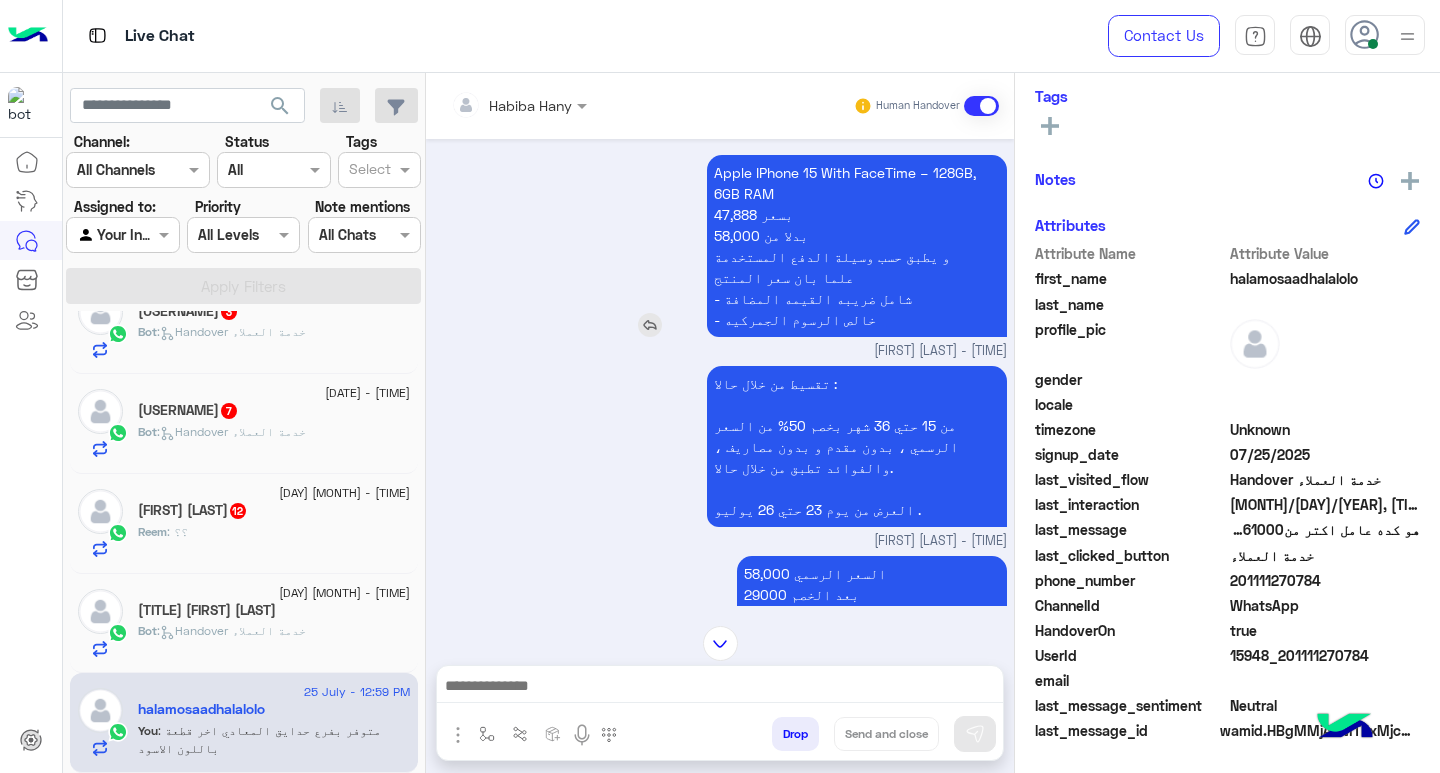 scroll, scrollTop: 1834, scrollLeft: 0, axis: vertical 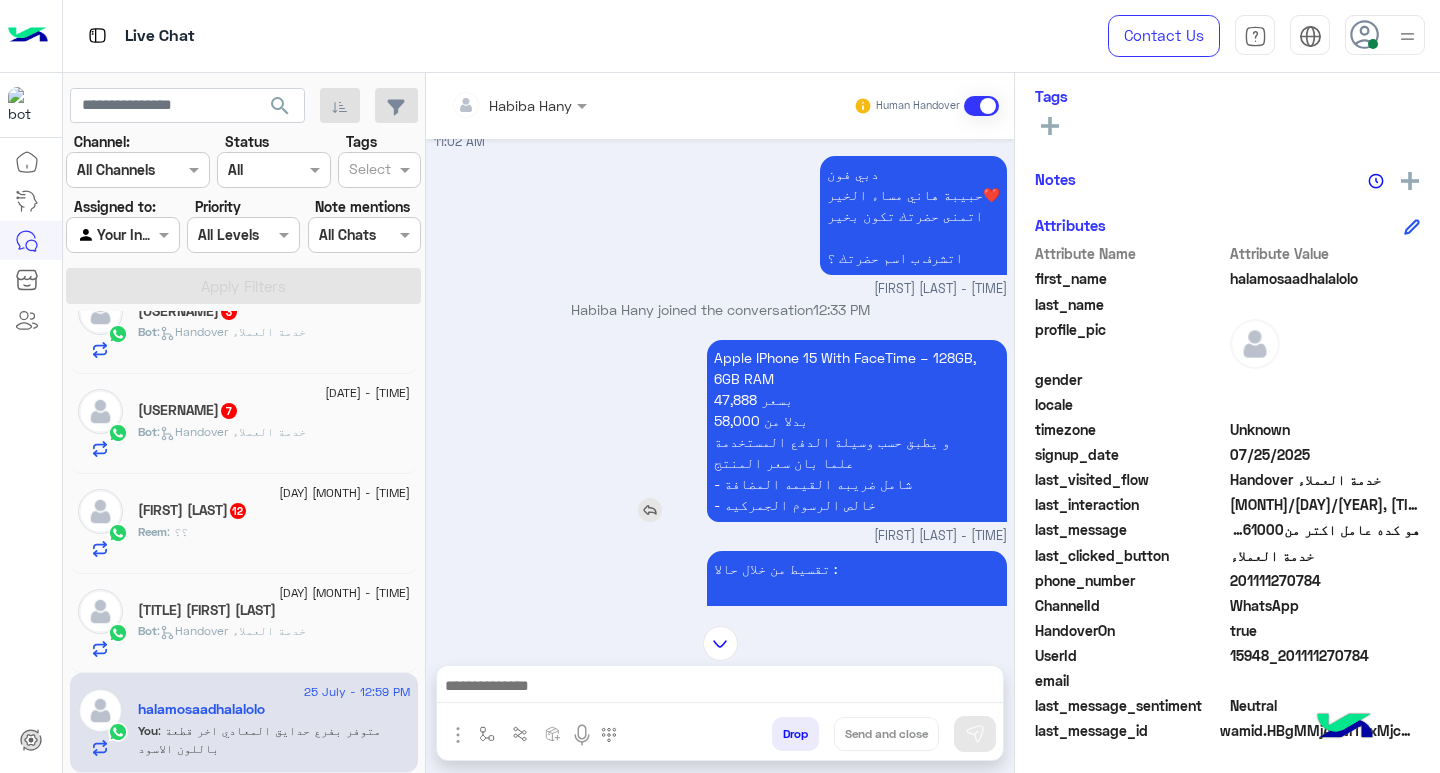 click on "Apple IPhone 15 With FaceTime – 128GB, 6GB RAM [PRICE] بسعر  [PRICE] بدلا من  و يطبق حسب وسيلة الدفع المستخدمة علما بان سعر المنتج - شامل ضريبه القيمه المضافة - خالص الرسوم الجمركيه" at bounding box center (857, 431) 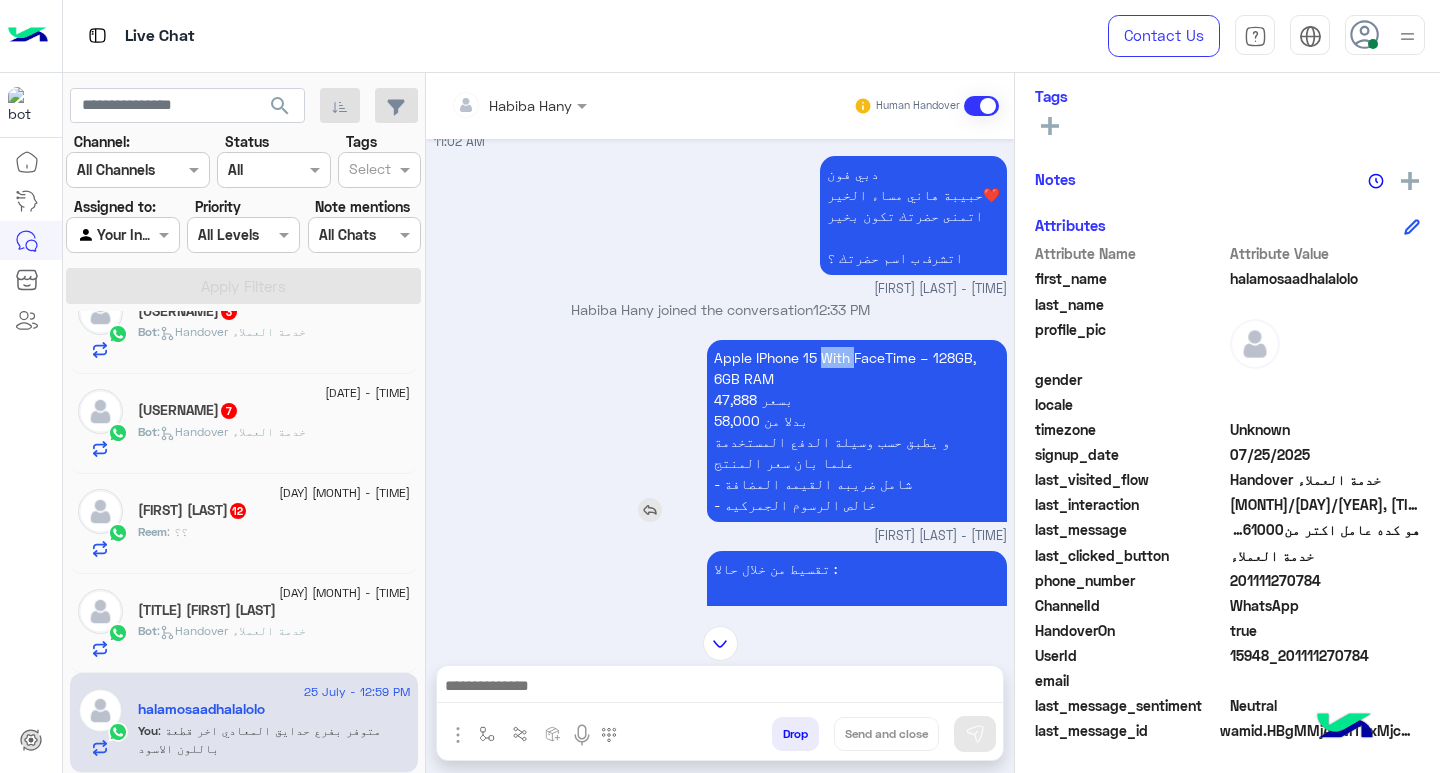 click on "Apple IPhone 15 With FaceTime – 128GB, 6GB RAM [PRICE] بسعر  [PRICE] بدلا من  و يطبق حسب وسيلة الدفع المستخدمة علما بان سعر المنتج - شامل ضريبه القيمه المضافة - خالص الرسوم الجمركيه" at bounding box center [857, 431] 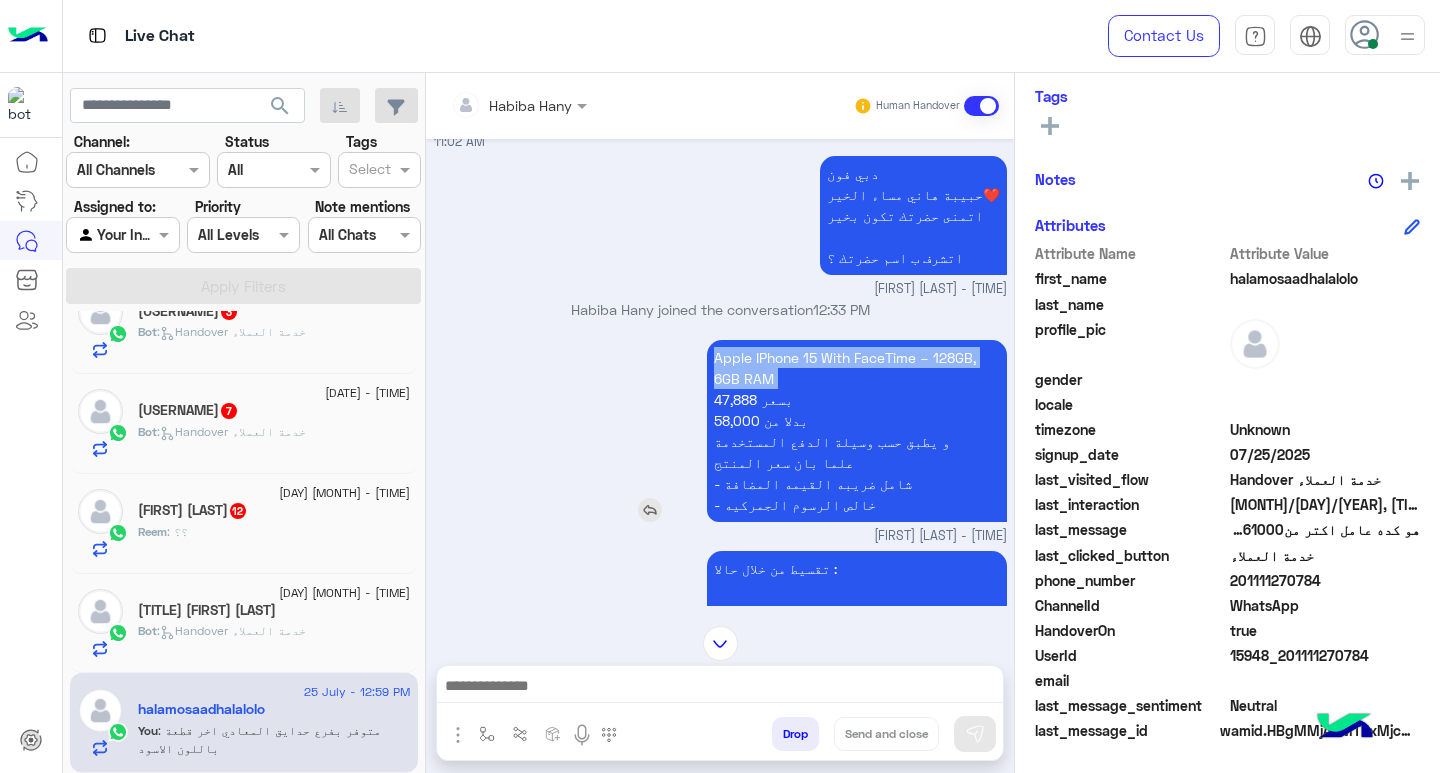 click on "Apple IPhone 15 With FaceTime – 128GB, 6GB RAM [PRICE] بسعر  [PRICE] بدلا من  و يطبق حسب وسيلة الدفع المستخدمة علما بان سعر المنتج - شامل ضريبه القيمه المضافة - خالص الرسوم الجمركيه" at bounding box center [857, 431] 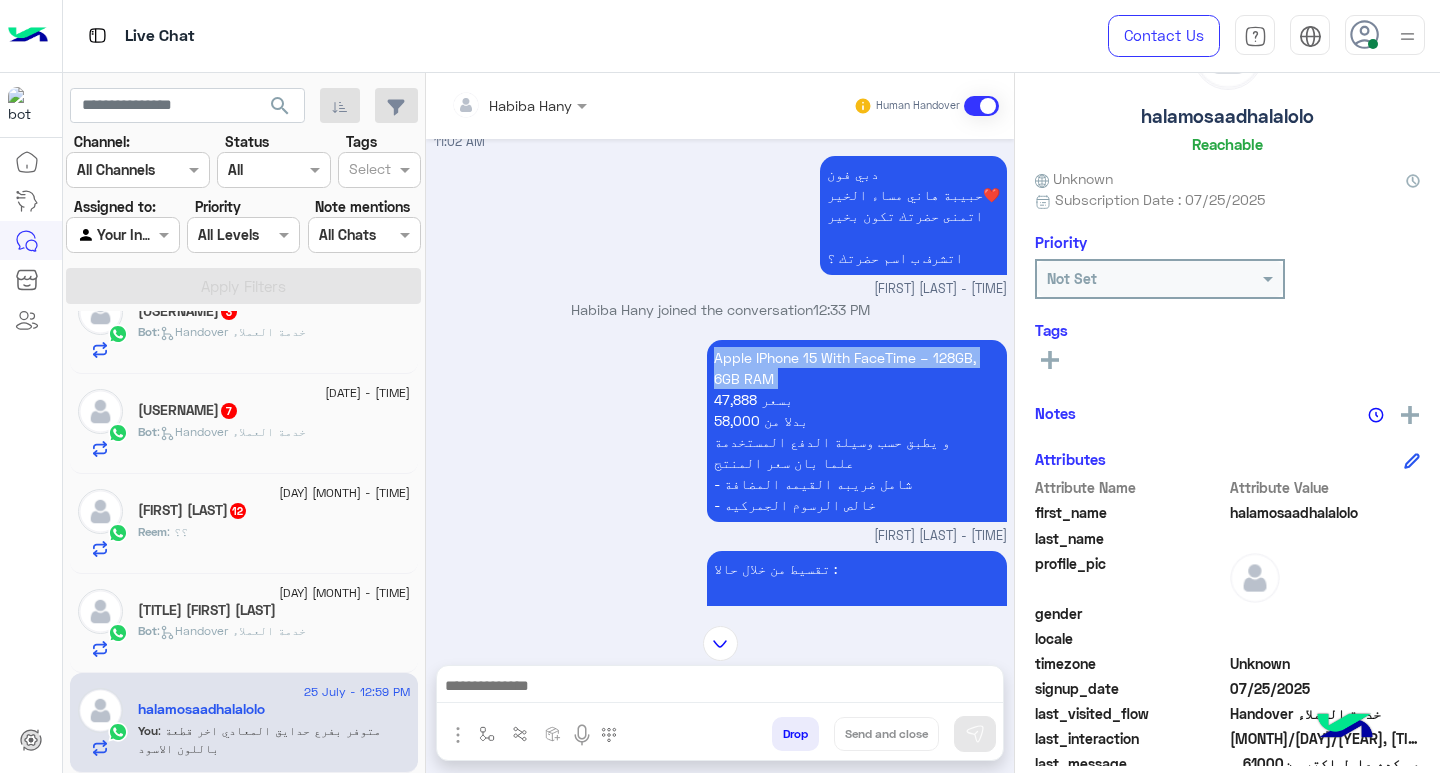 scroll, scrollTop: 0, scrollLeft: 0, axis: both 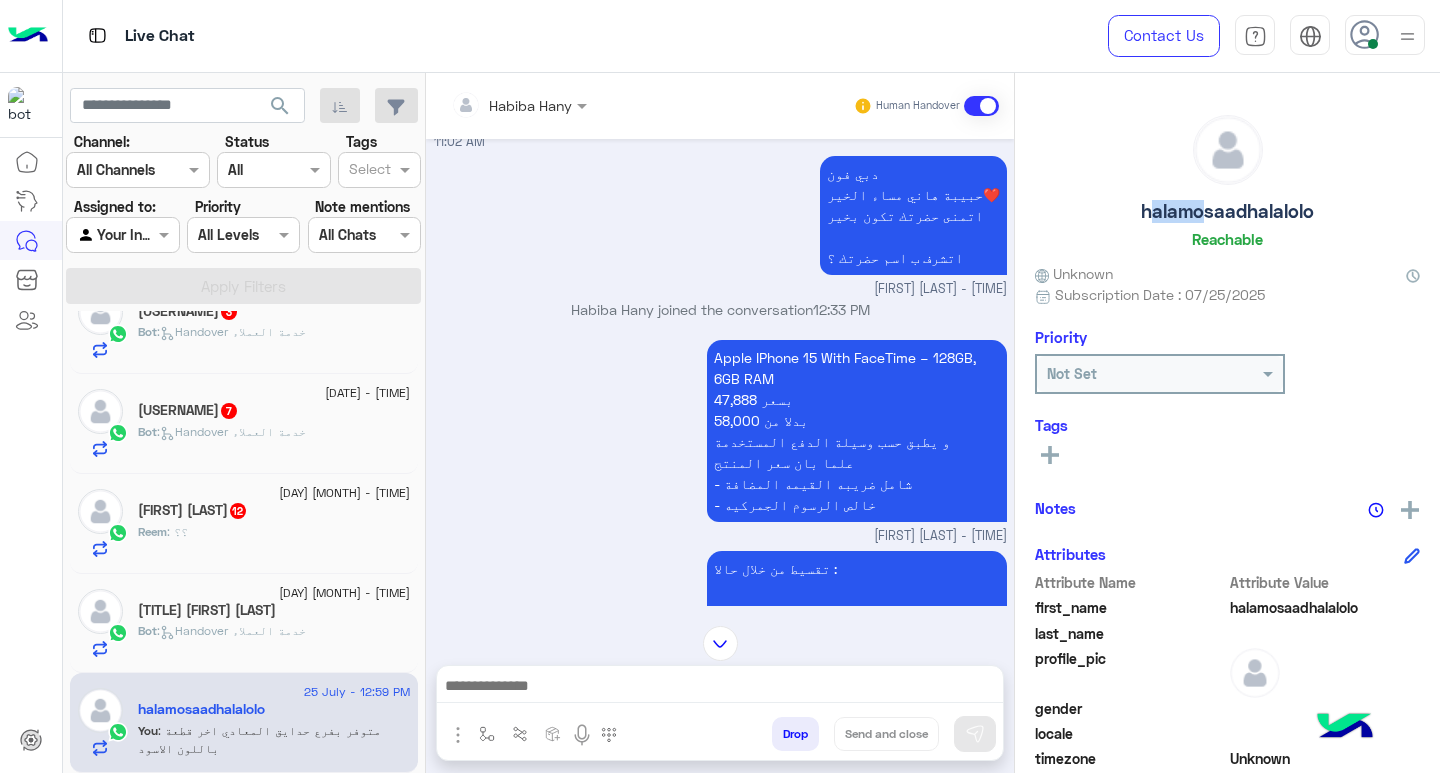 drag, startPoint x: 1194, startPoint y: 212, endPoint x: 1123, endPoint y: 214, distance: 71.02816 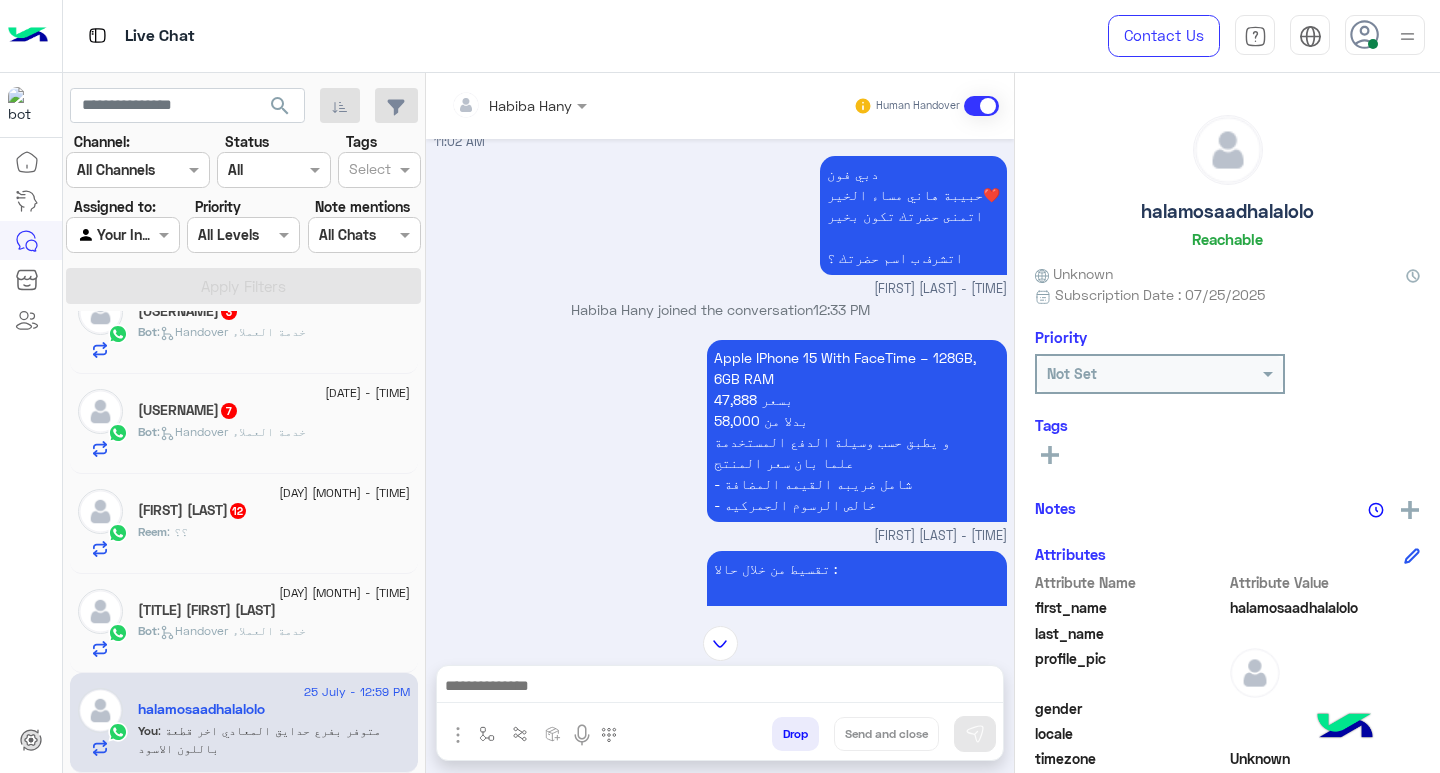 click on "halamosaadhalalolo" 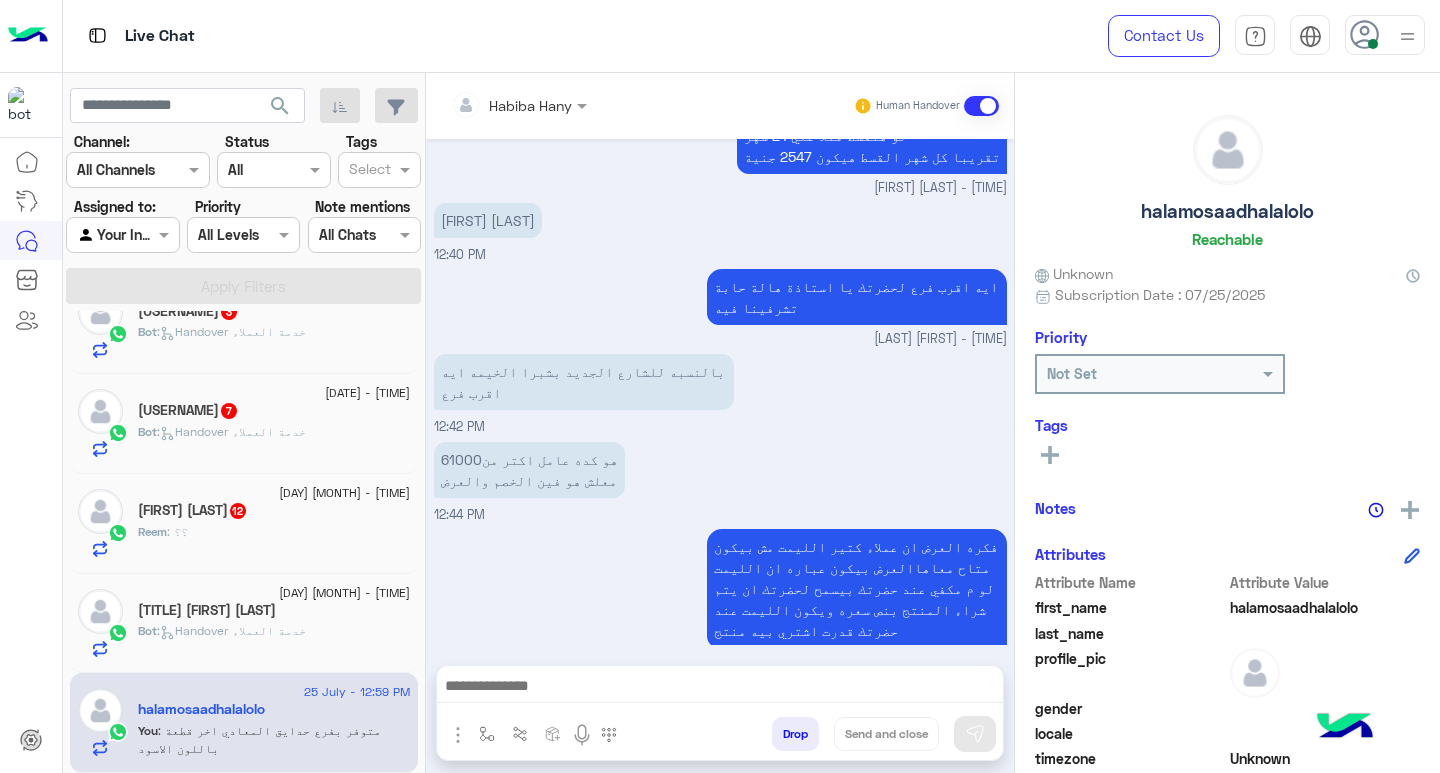 scroll, scrollTop: 2534, scrollLeft: 0, axis: vertical 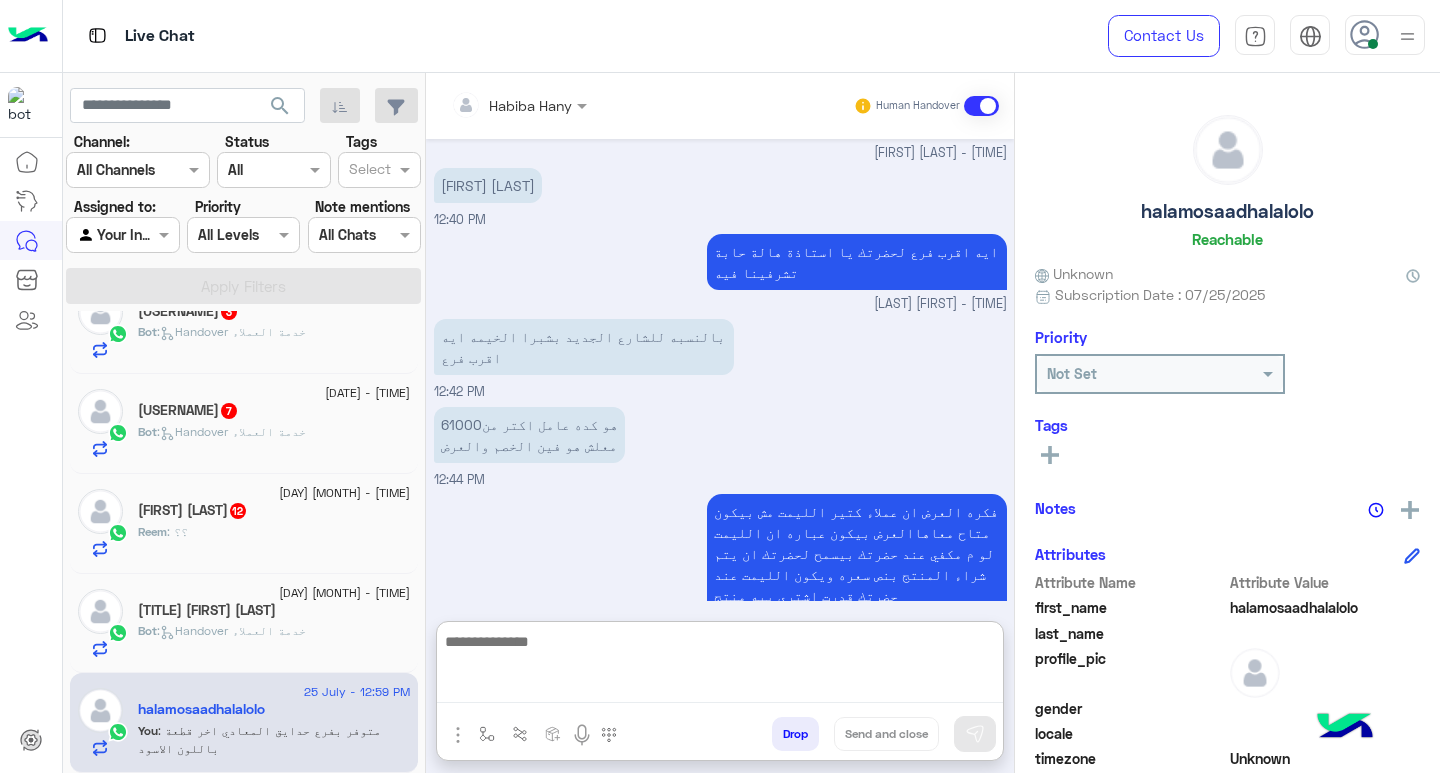 click at bounding box center (720, 666) 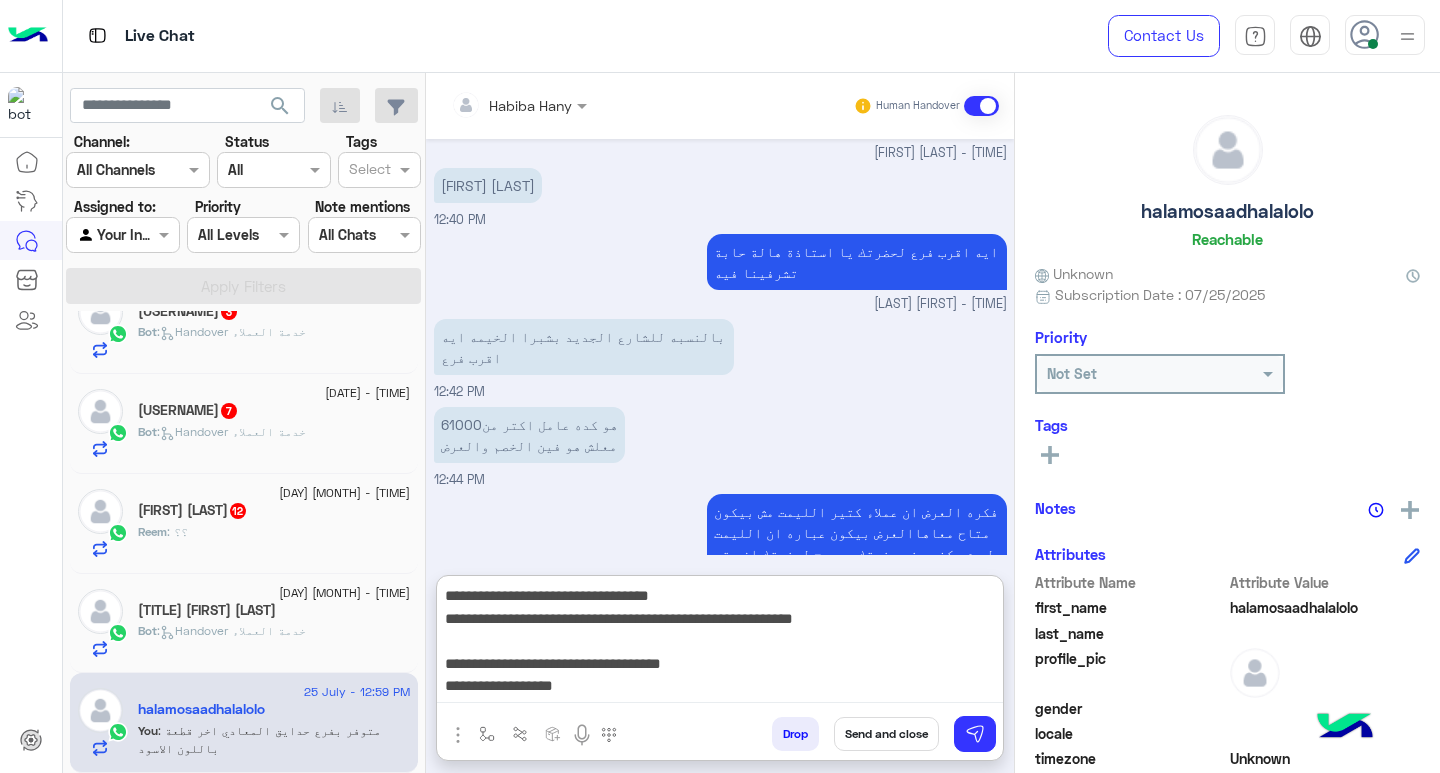 scroll, scrollTop: 129, scrollLeft: 0, axis: vertical 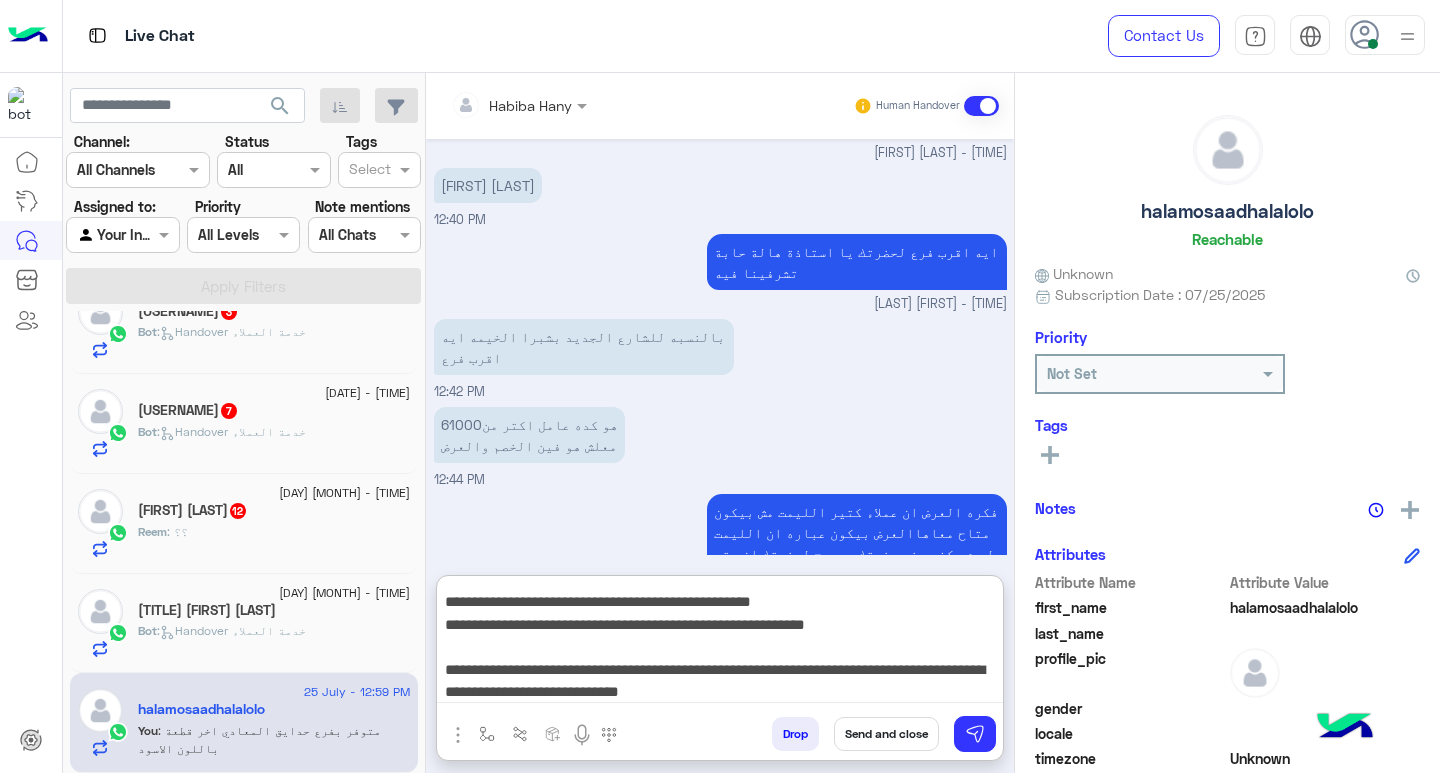 type on "**********" 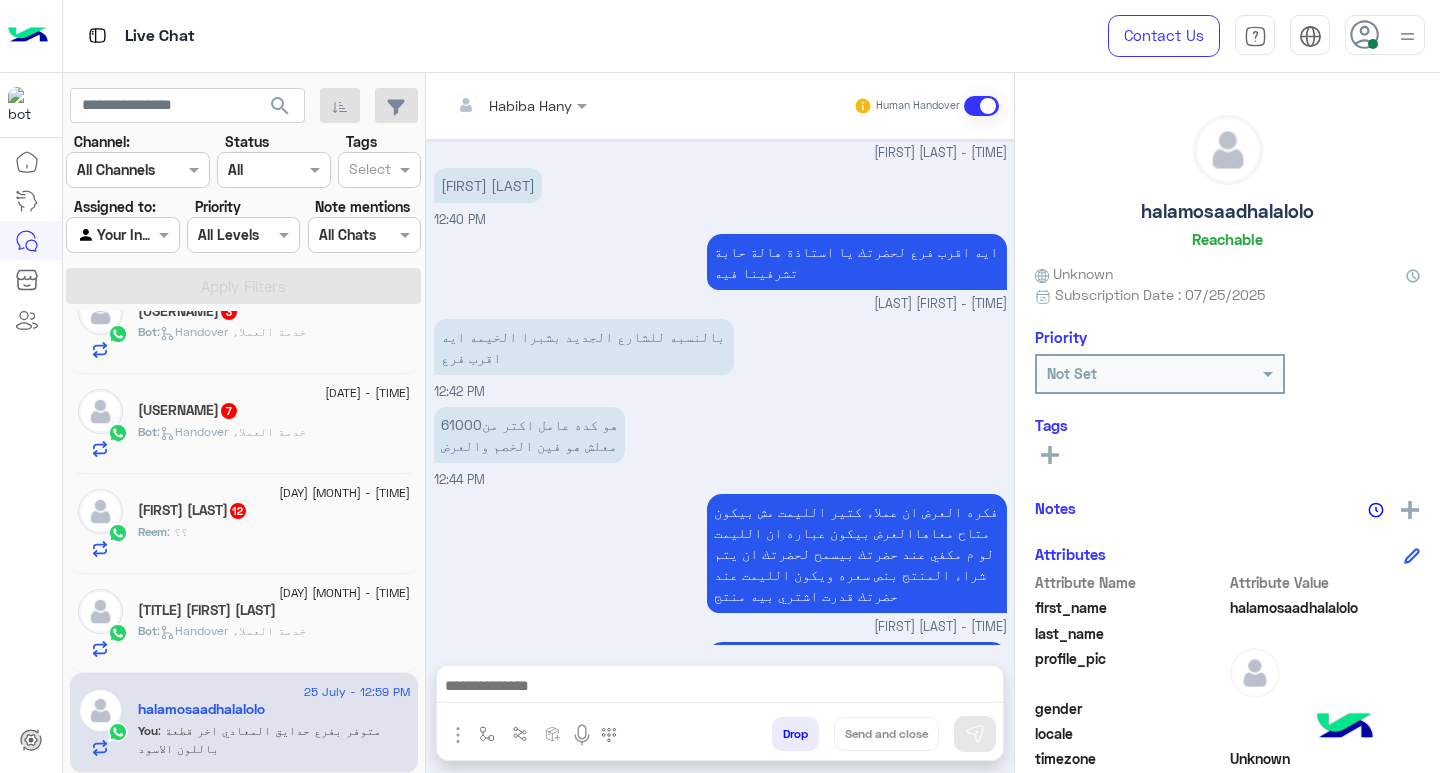 scroll, scrollTop: 0, scrollLeft: 0, axis: both 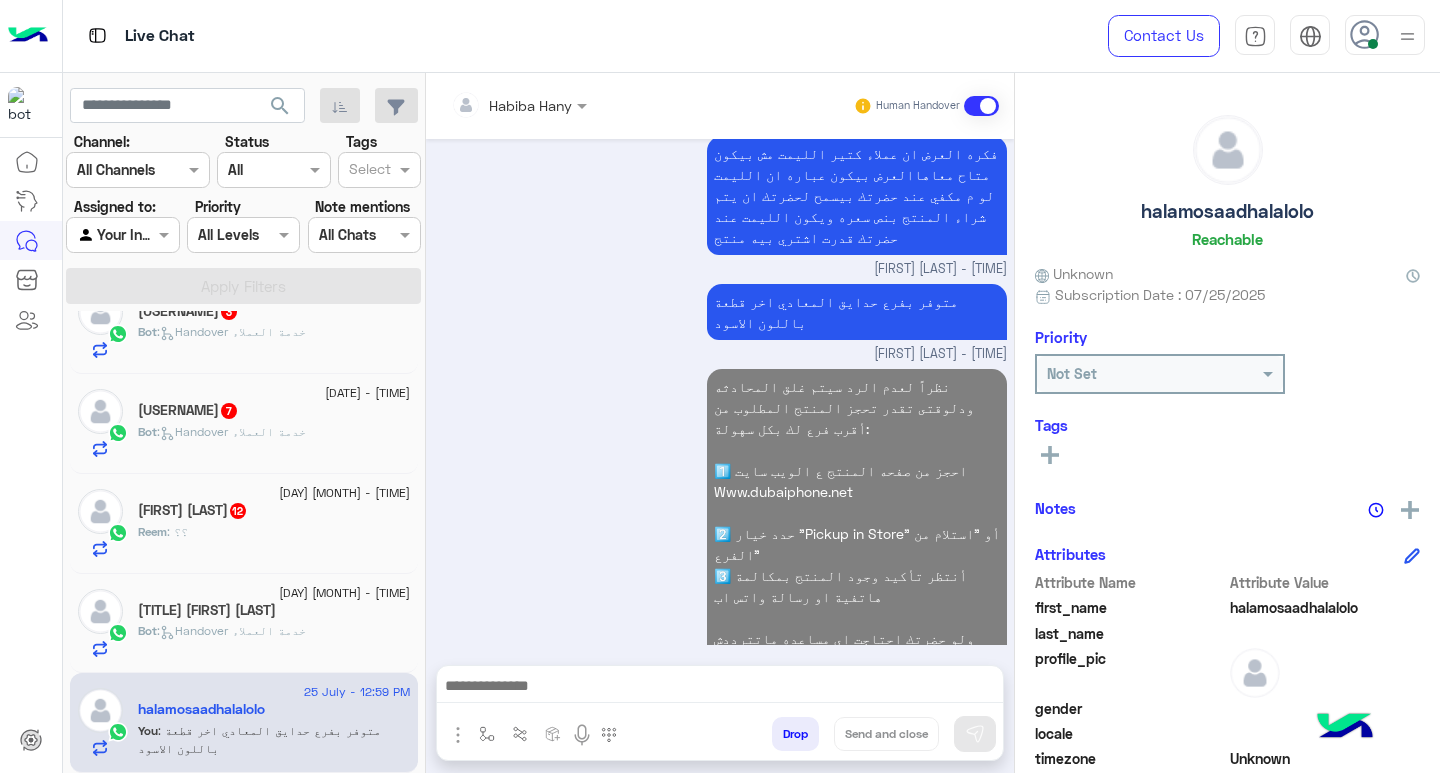 click on "Contact Us  Help Center عربي English" at bounding box center (1259, 36) 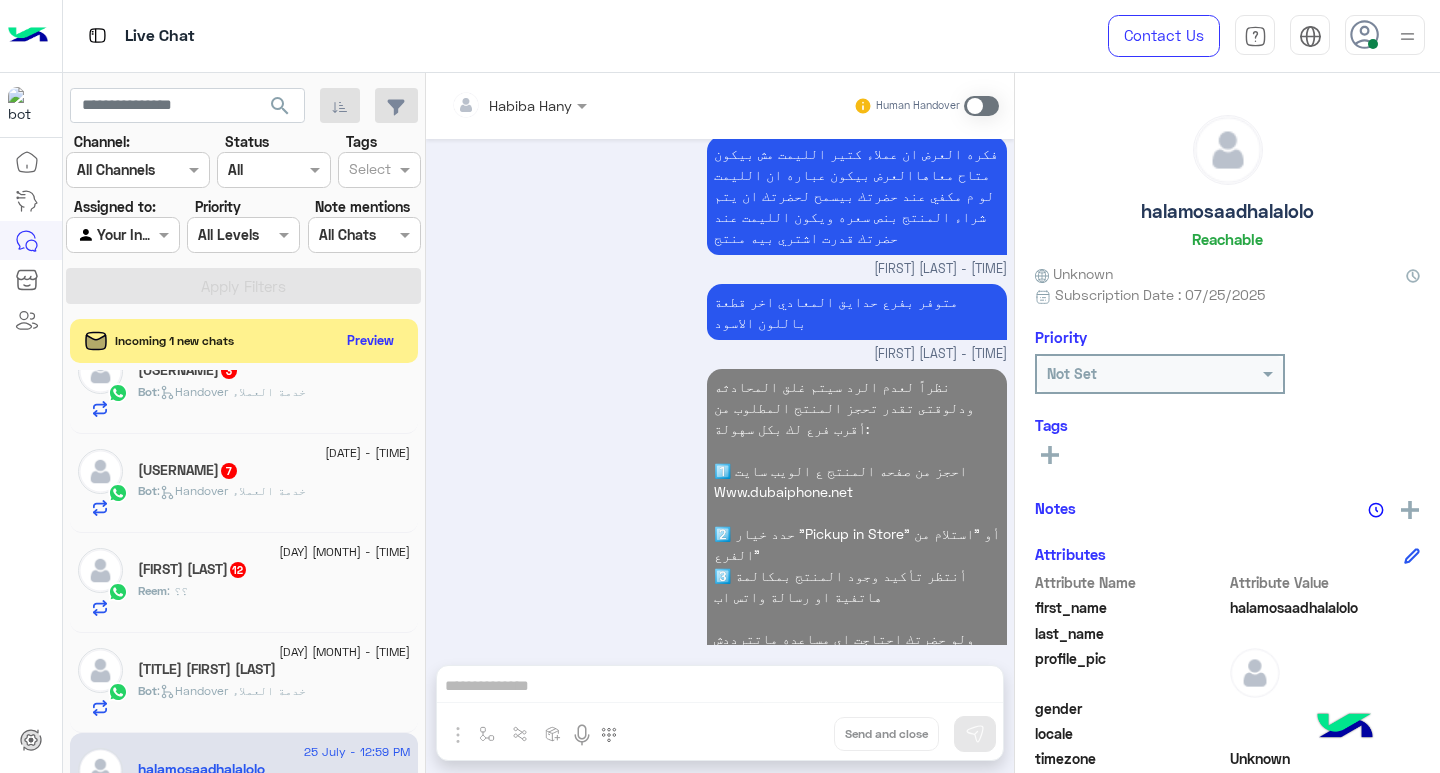 scroll, scrollTop: 2928, scrollLeft: 0, axis: vertical 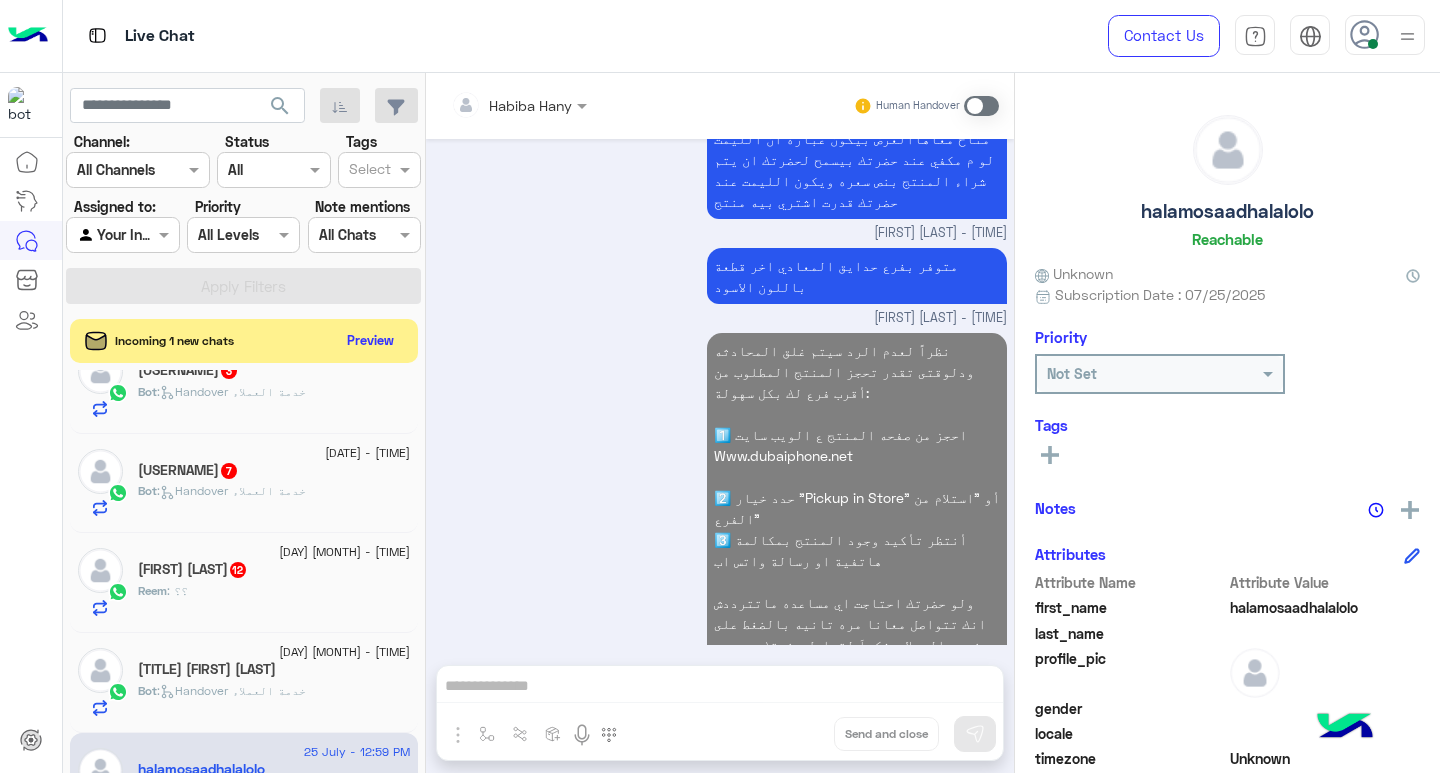 click at bounding box center [1385, 35] 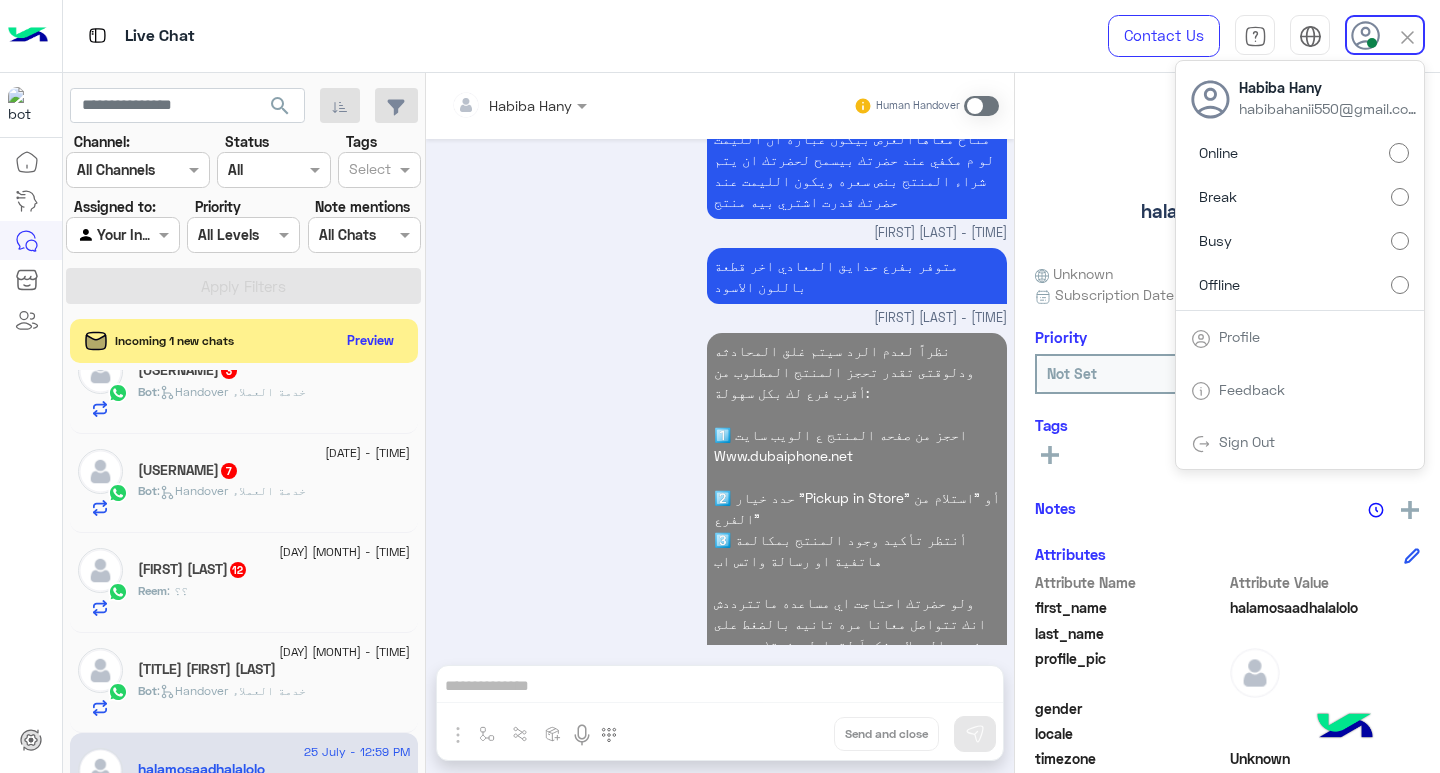 click on "Busy" at bounding box center [1300, 241] 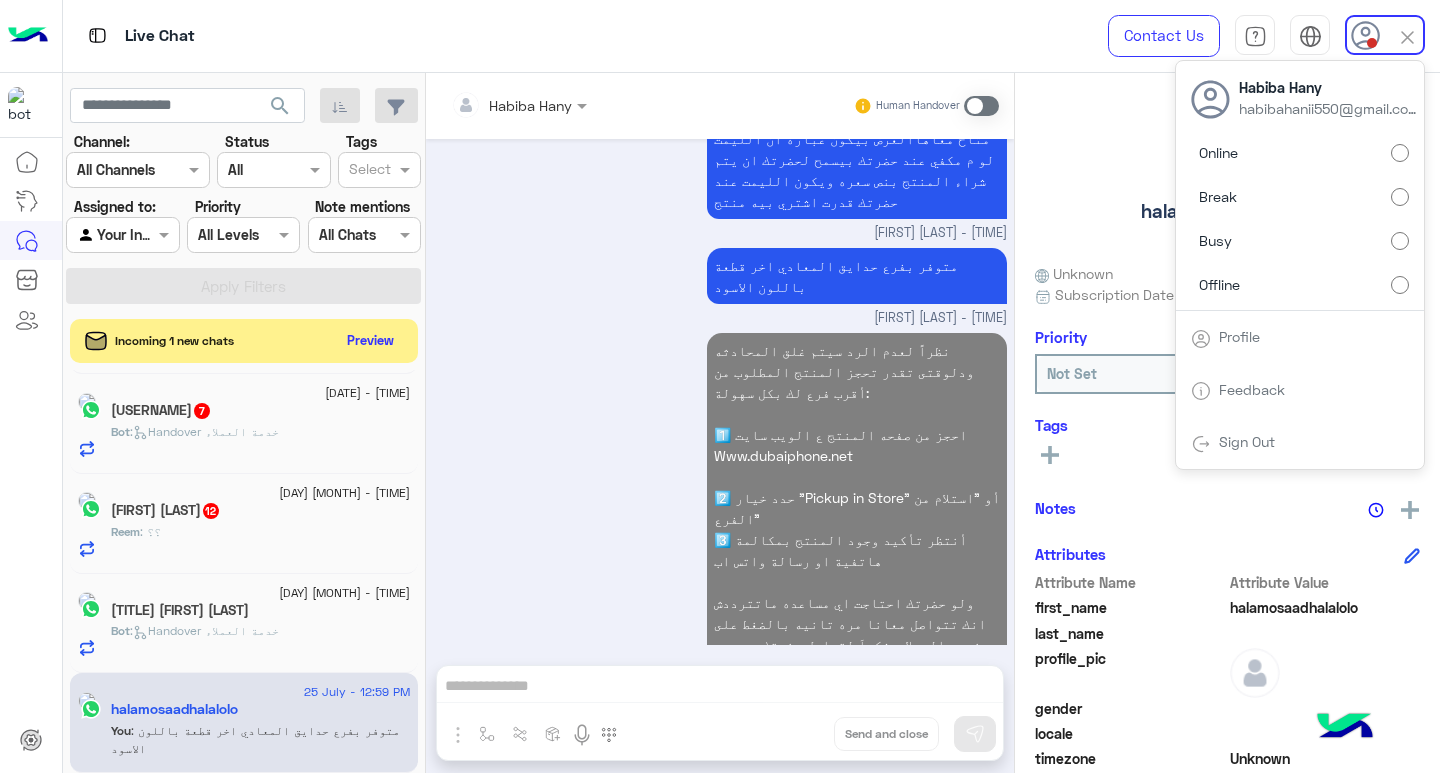 scroll, scrollTop: 901, scrollLeft: 0, axis: vertical 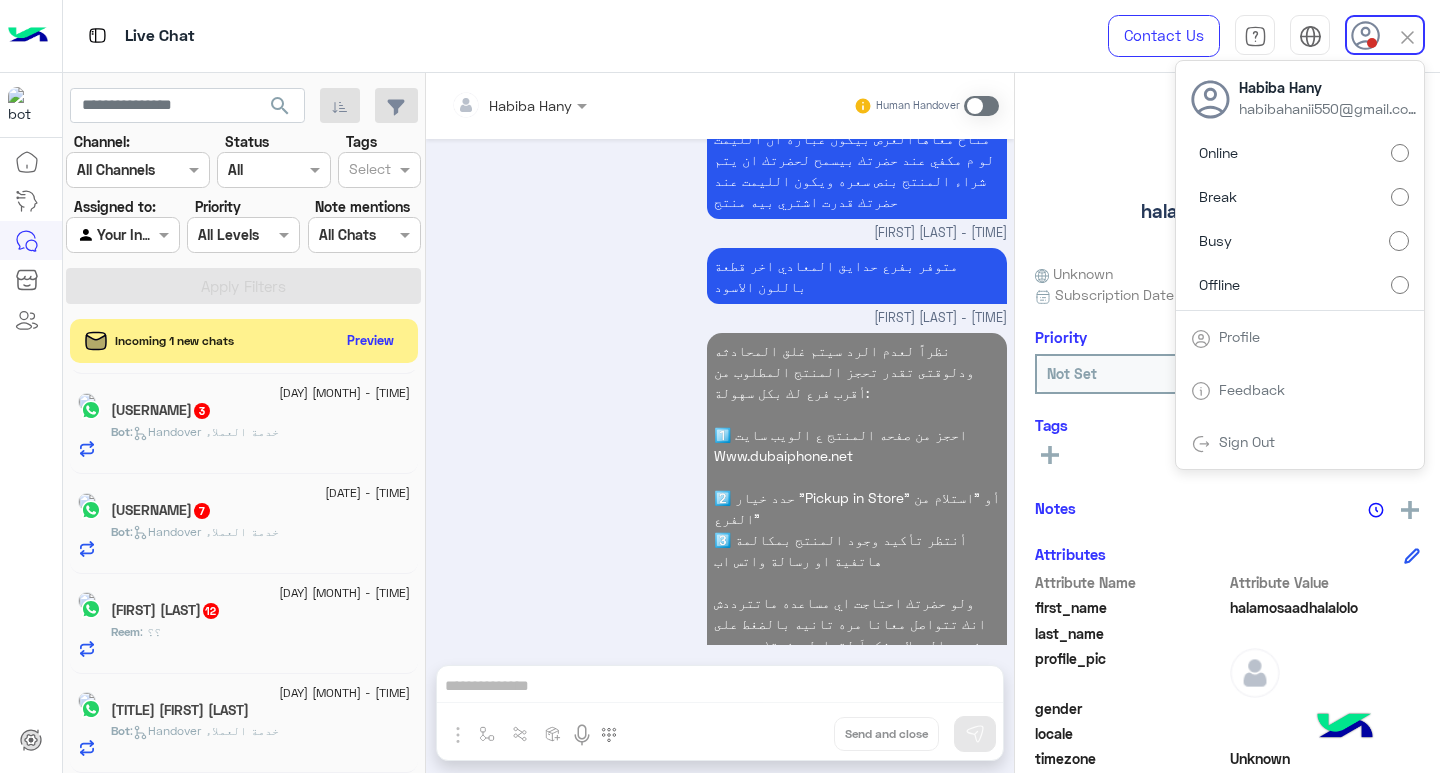 click on "search" 